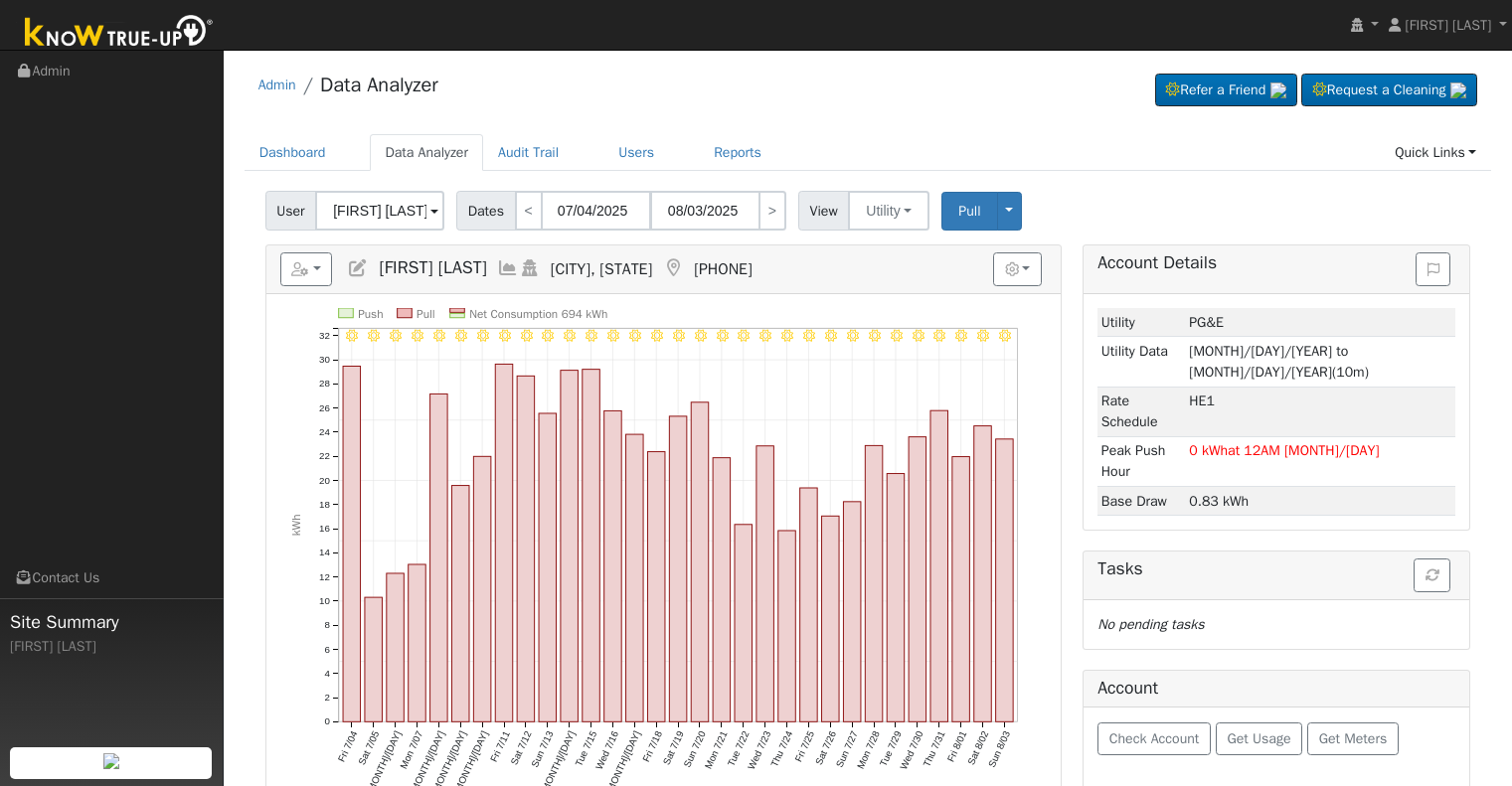 scroll, scrollTop: 99, scrollLeft: 0, axis: vertical 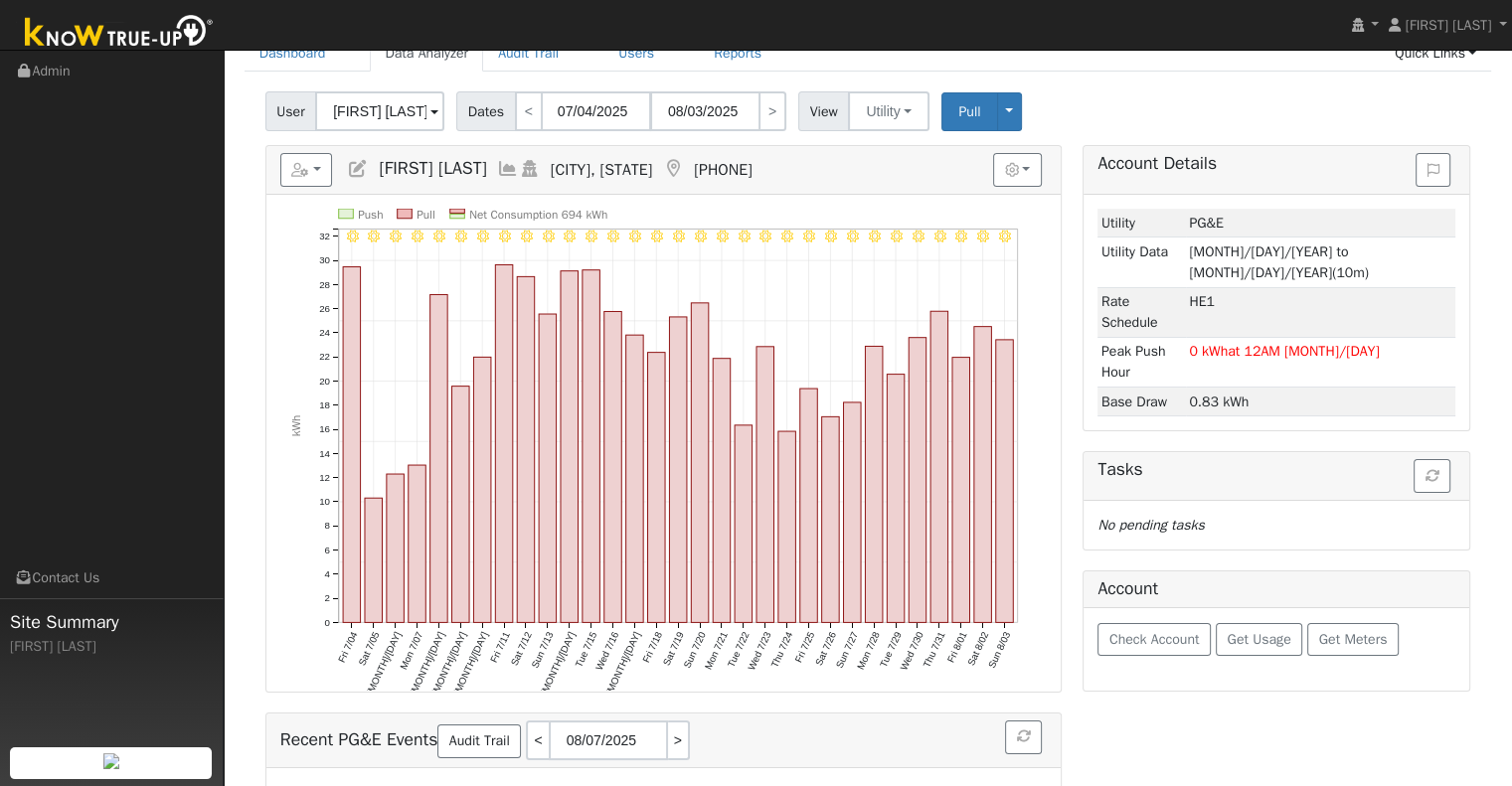 click on "Account Details   Issue History Date By Flag Comment Type No Issue History Loading... Utility PG&E Utility Data [MONTH]/[DAY]/[YEAR] to [MONTH]/[DAY]/[YEAR]  (10m) Rate Schedule HE1 Peak Push Hour 0 kWh  at 12AM [MONTH]/[DAY] Base Draw 0.83 kWh  Tasks  Loading... No pending tasks Account Check Account Get Usage Get Meters" at bounding box center [1276, 1147] 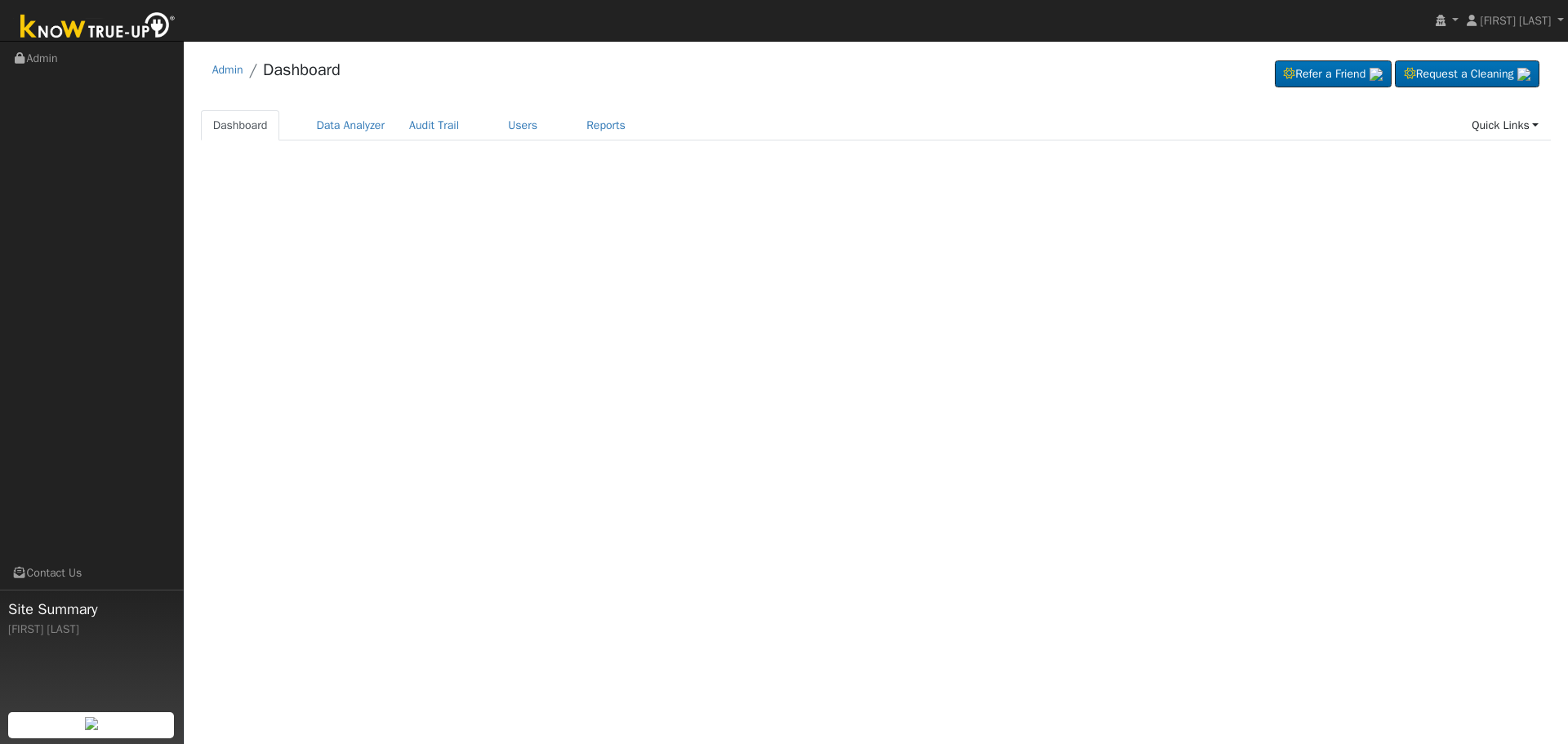 scroll, scrollTop: 0, scrollLeft: 0, axis: both 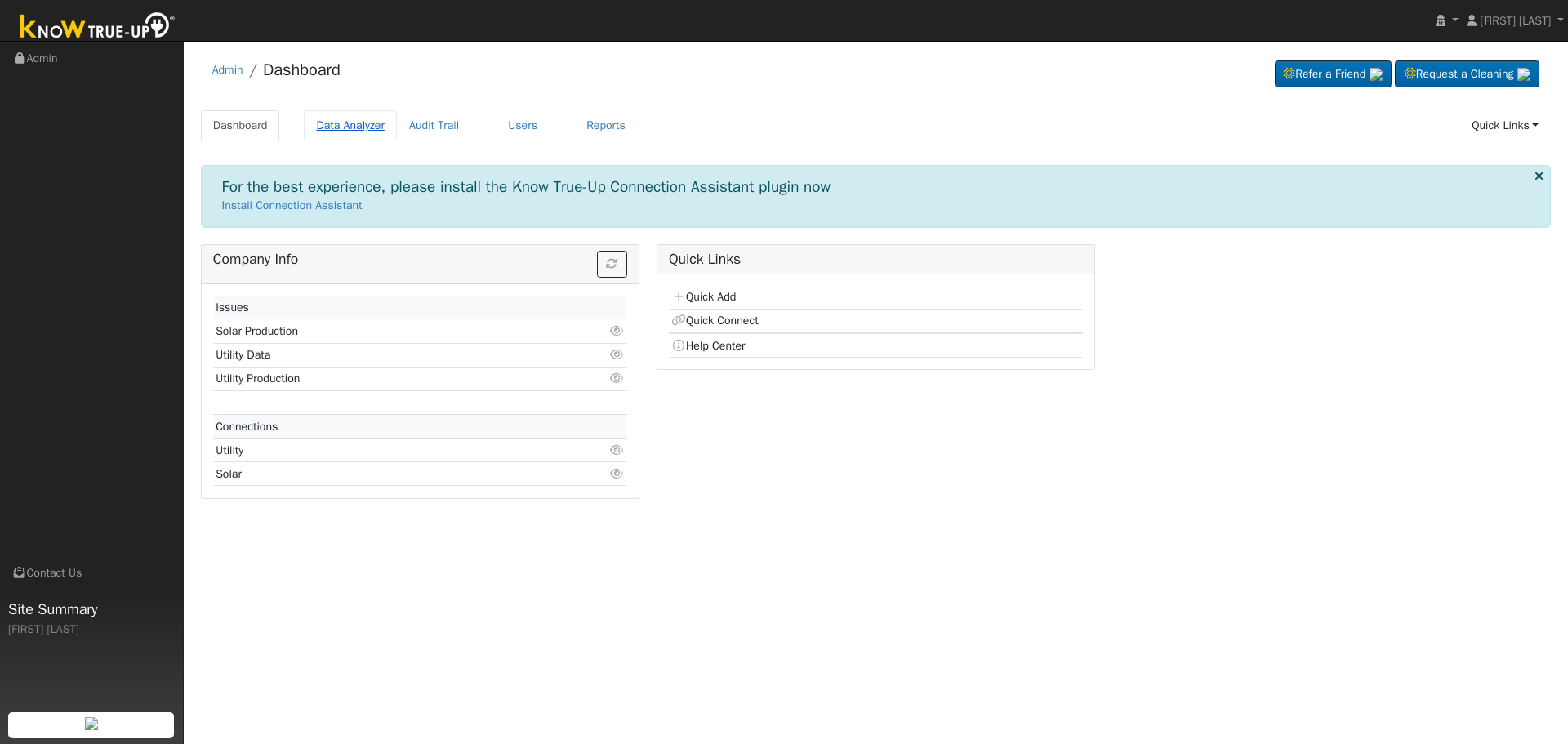 click on "Data Analyzer" at bounding box center [350, 125] 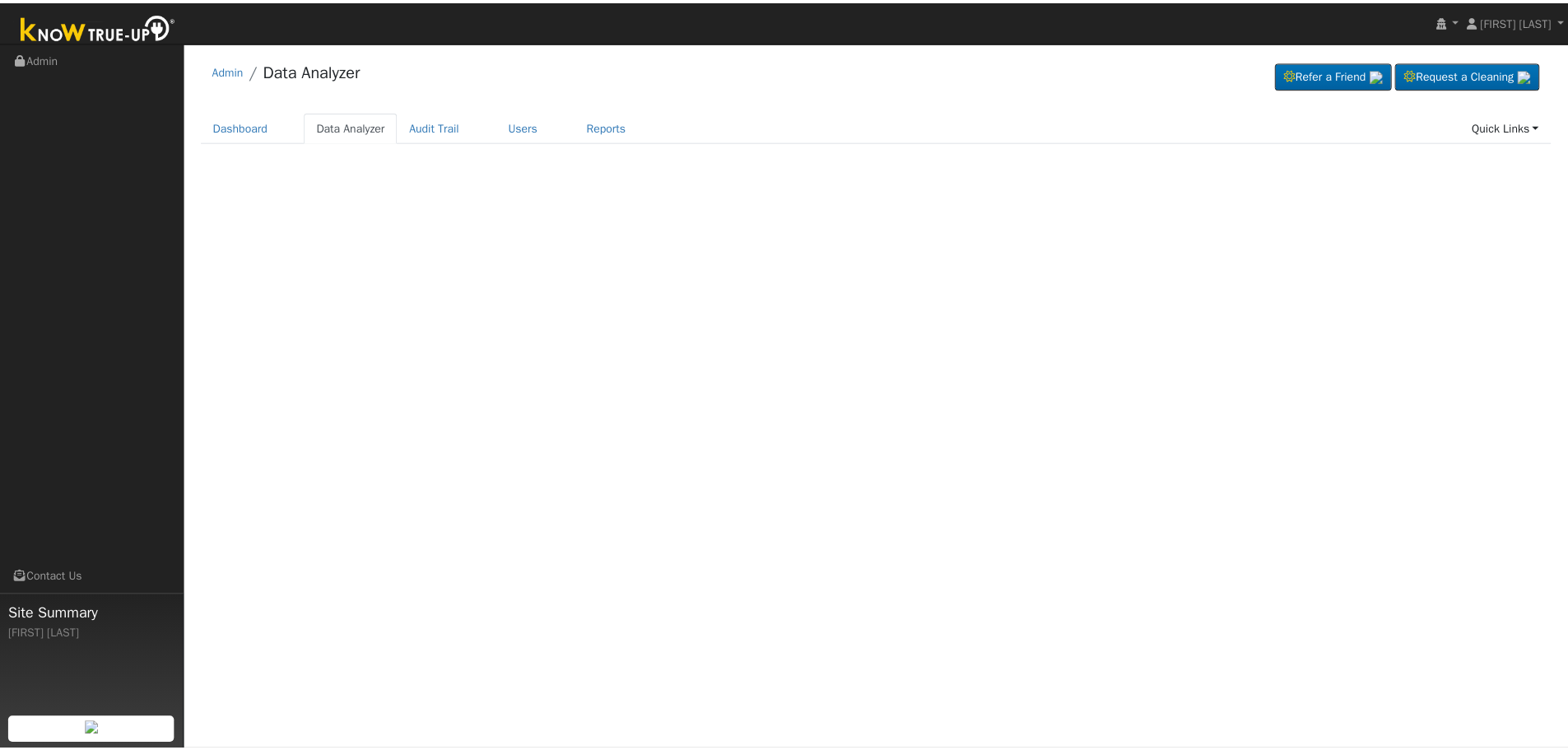 scroll, scrollTop: 0, scrollLeft: 0, axis: both 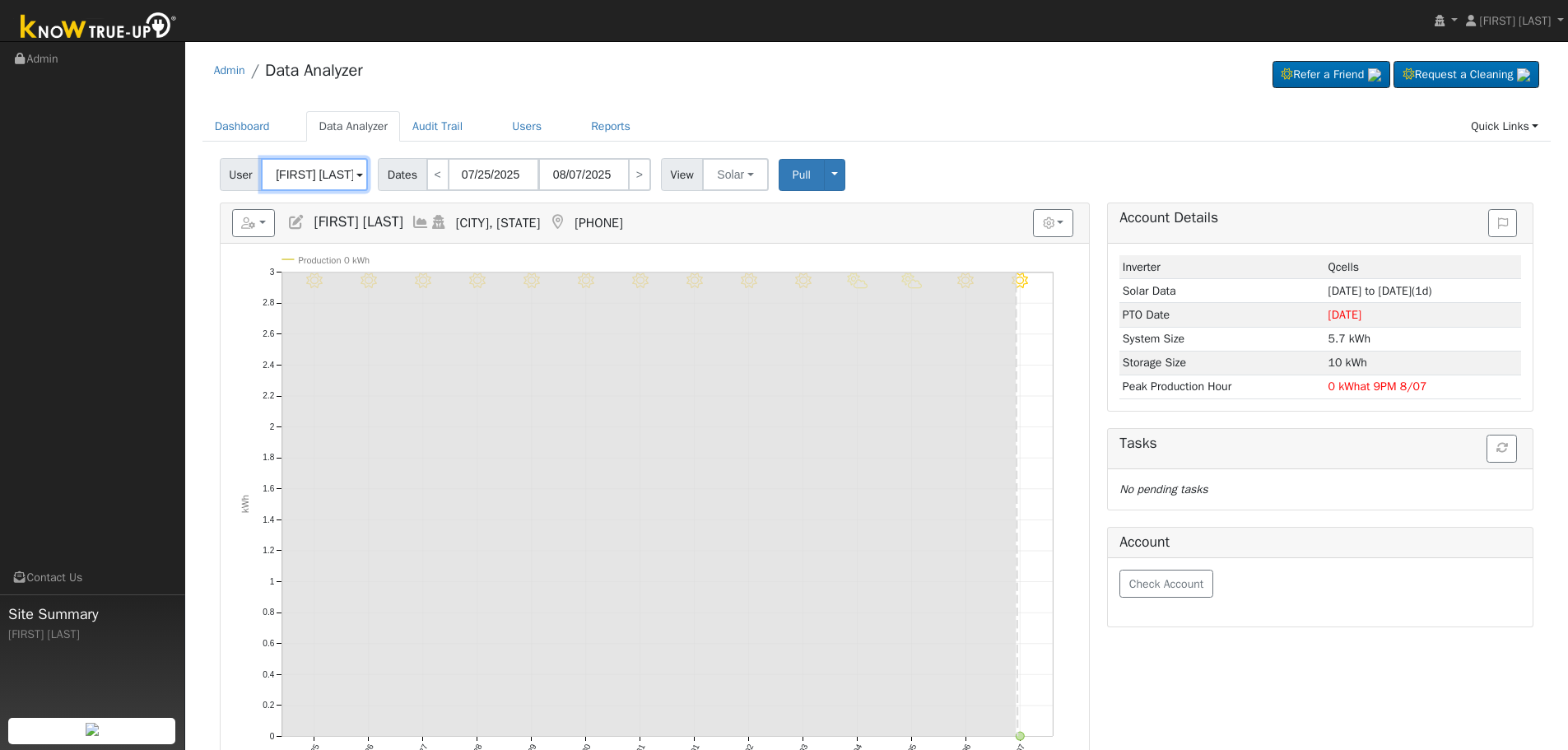 click on "[FIRST] [LAST]" at bounding box center (314, 175) 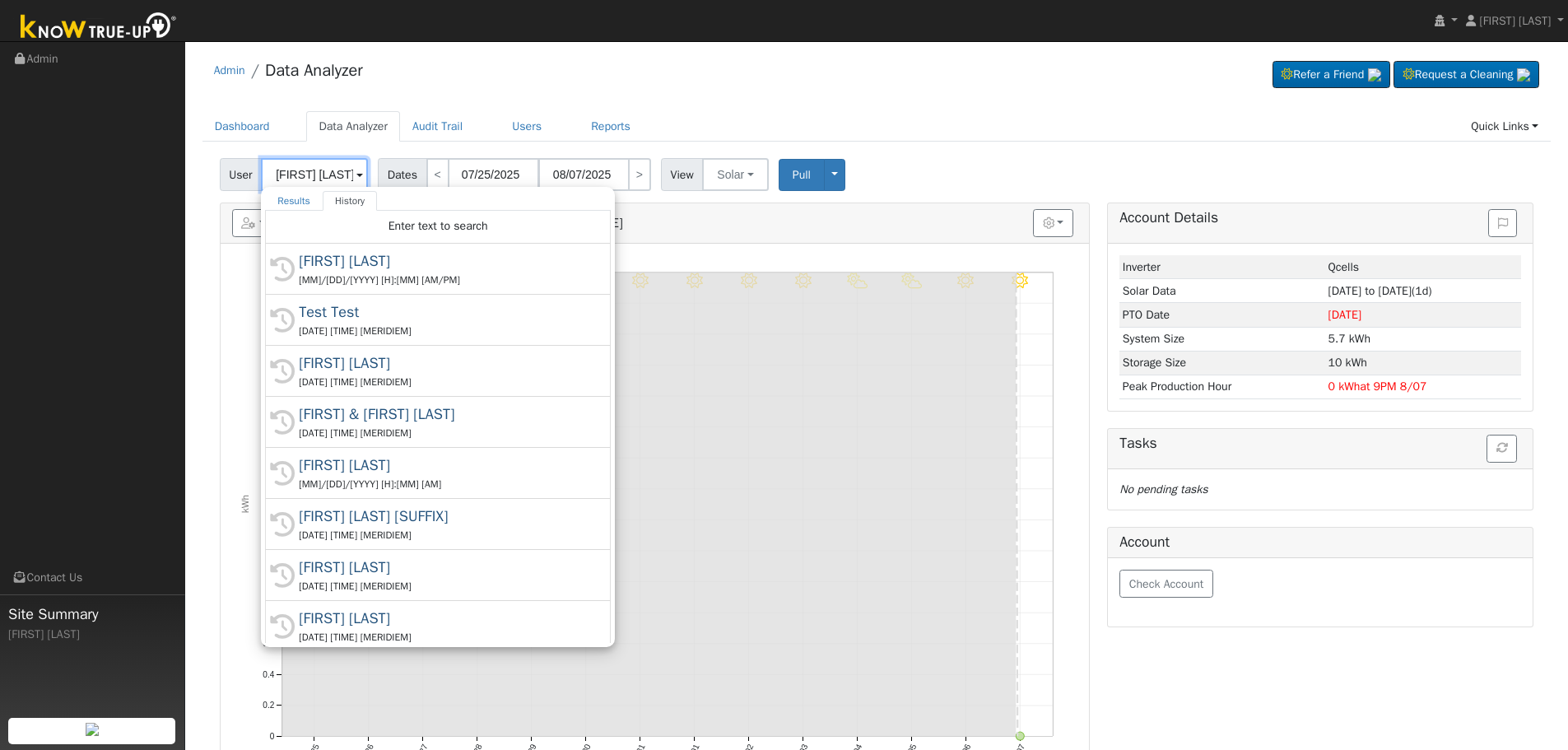 click on "[FIRST] [LAST]" at bounding box center (314, 175) 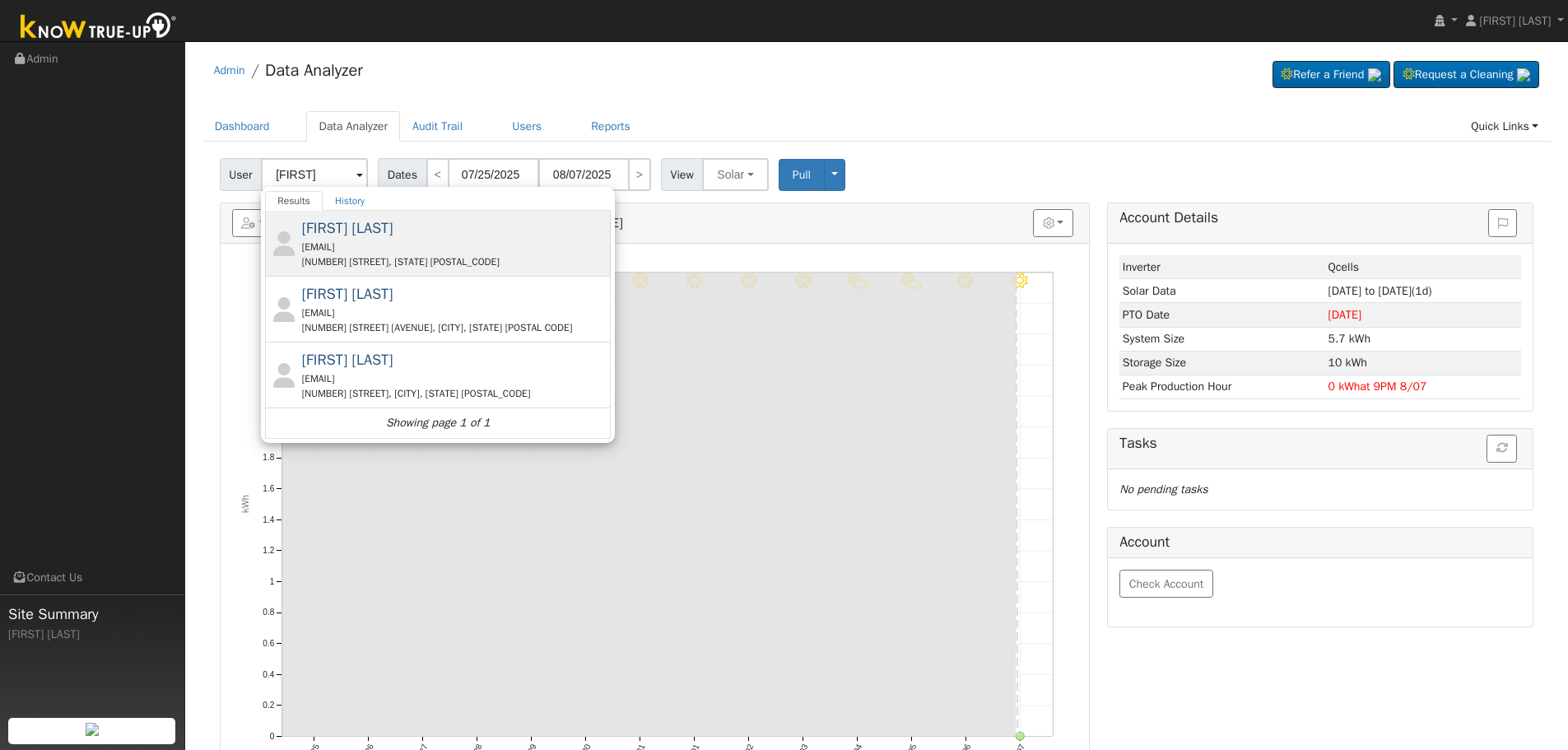 click on "[EMAIL]" at bounding box center [454, 247] 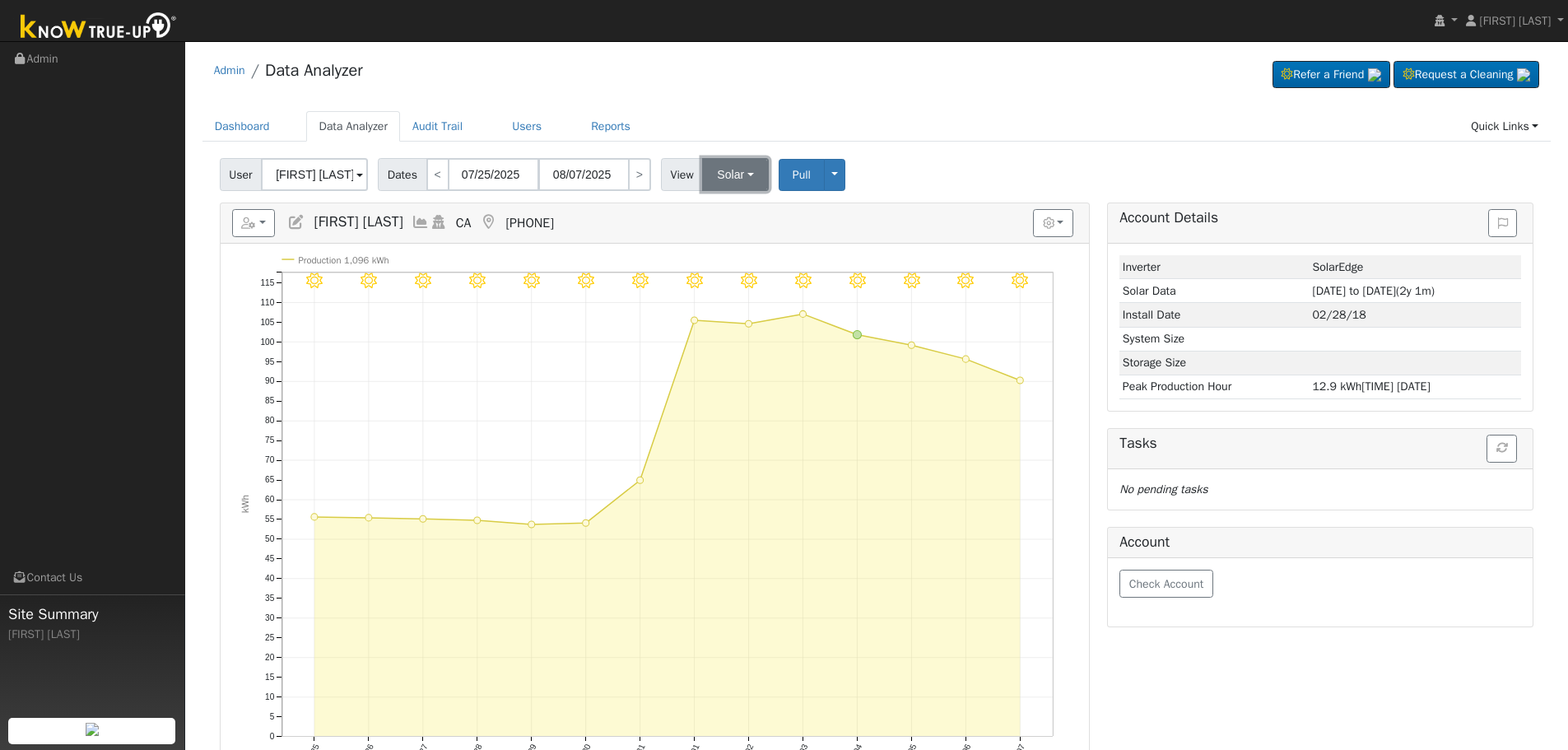 click on "Solar" at bounding box center [735, 175] 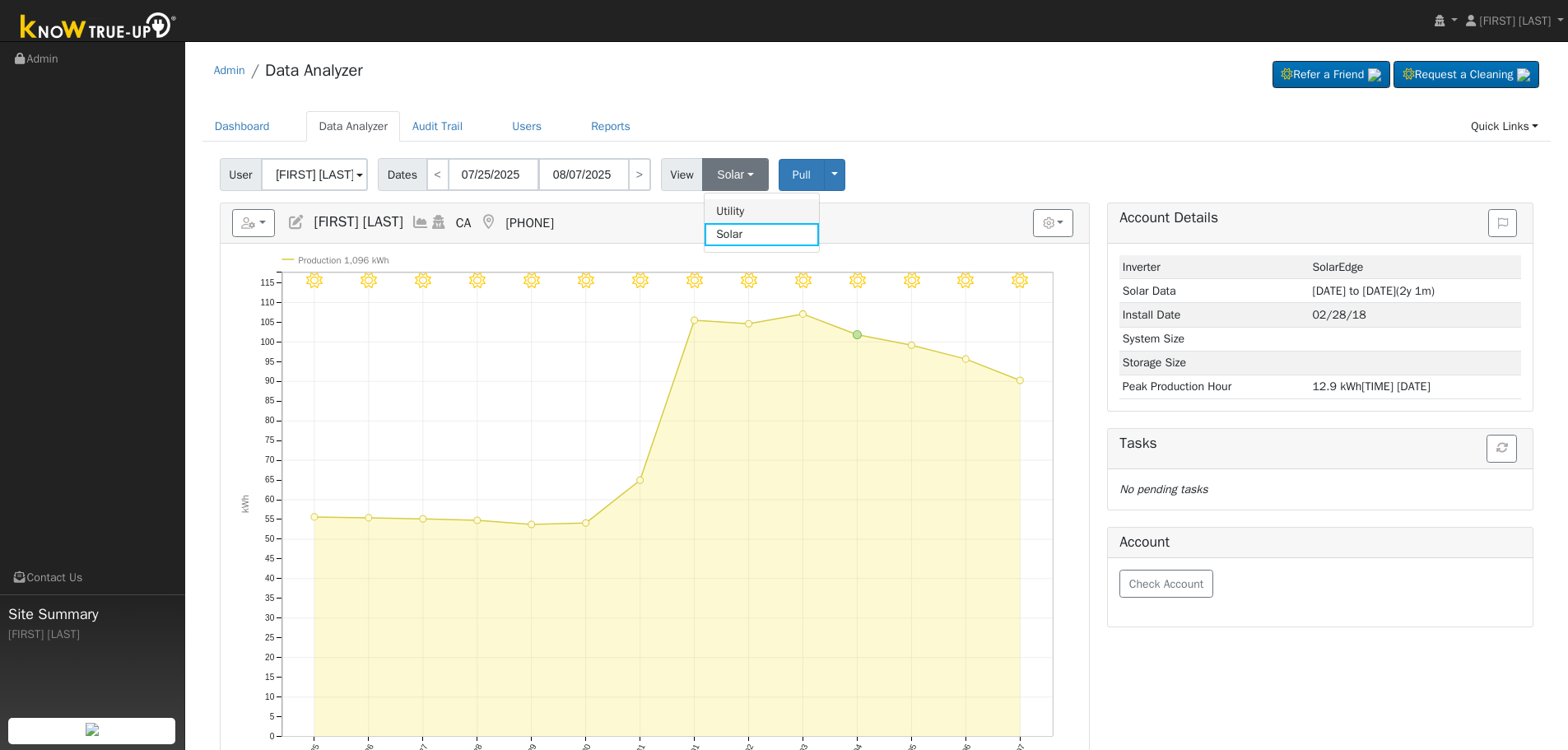 click on "Utility" at bounding box center (761, 211) 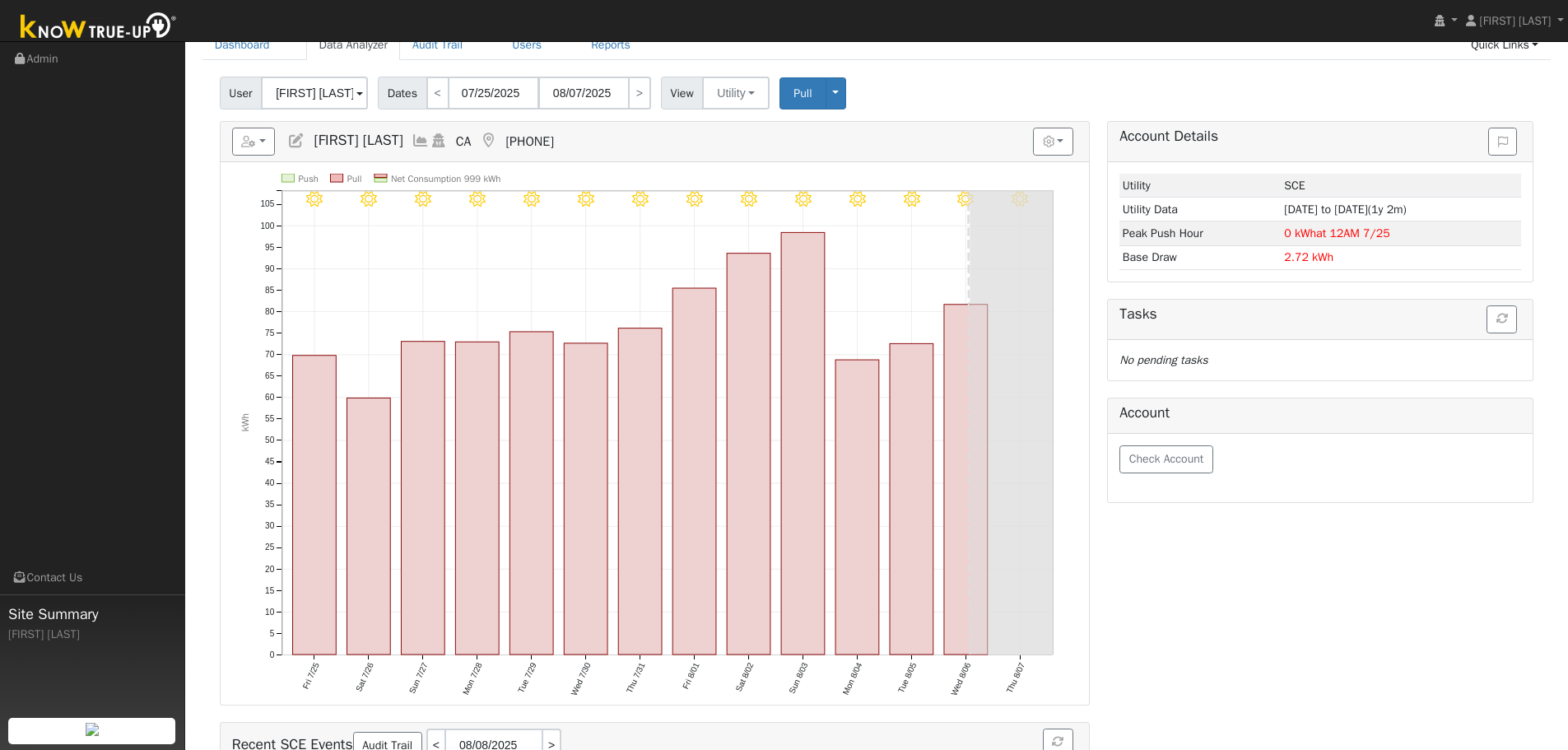 scroll, scrollTop: 0, scrollLeft: 0, axis: both 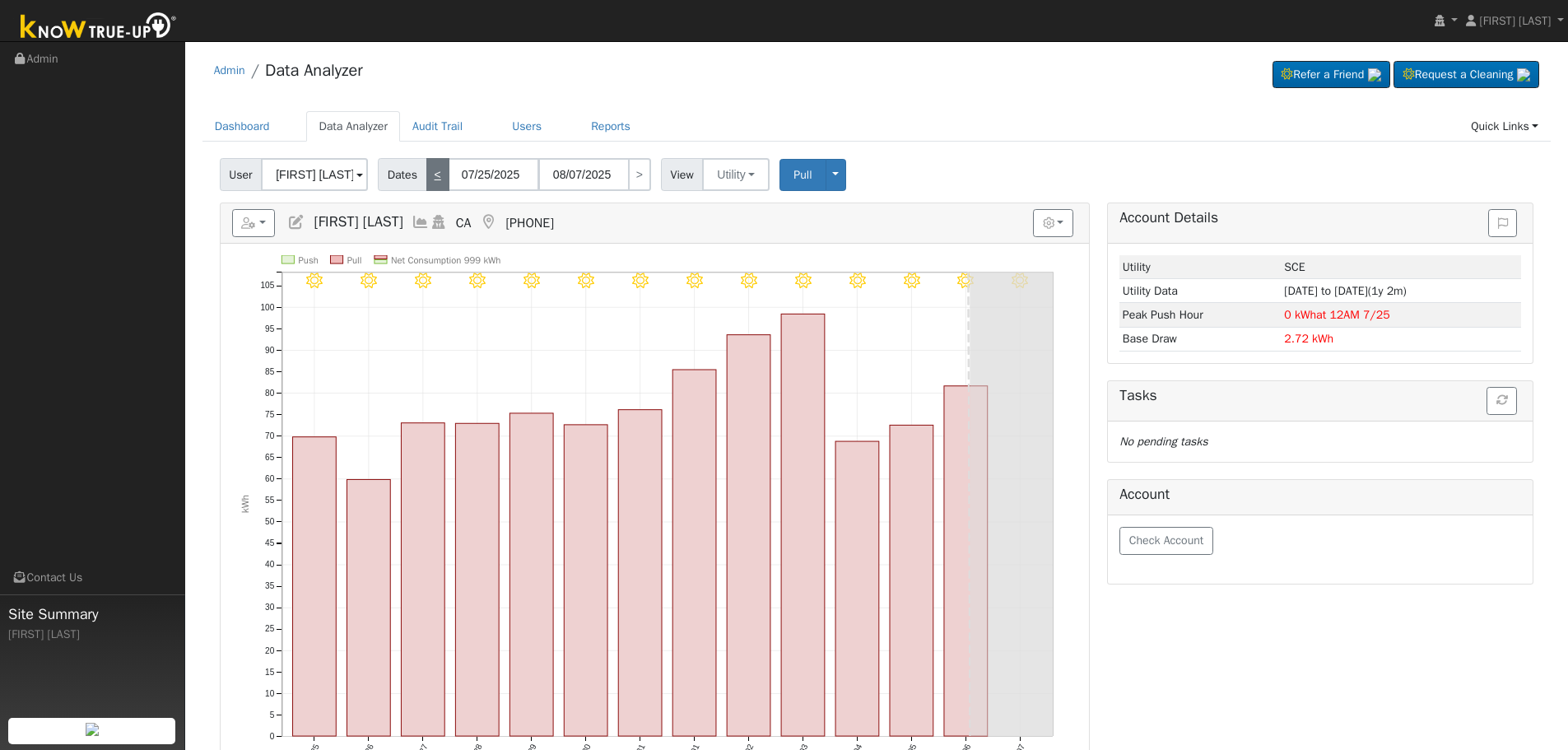 click on "<" at bounding box center [438, 175] 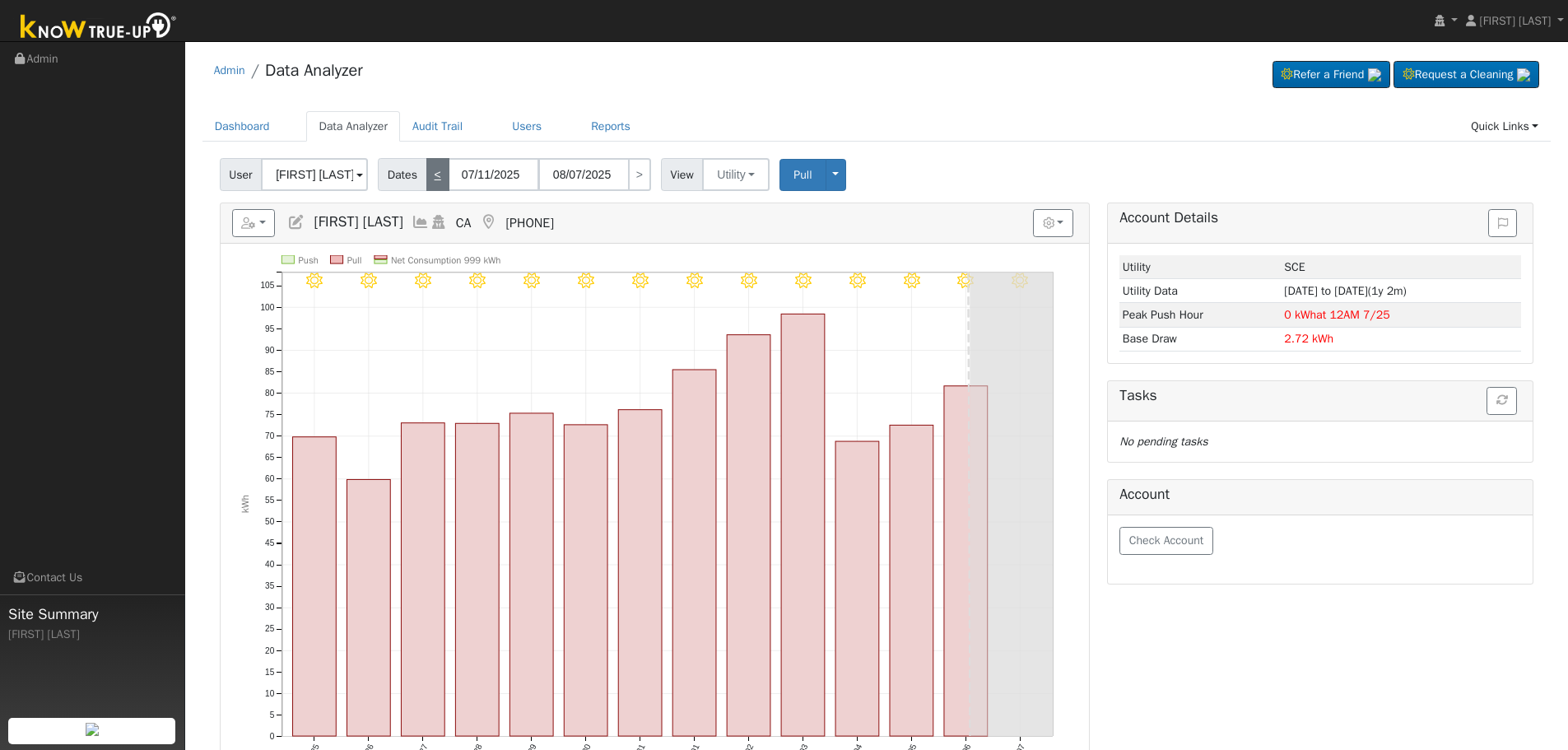 type on "07/24/2025" 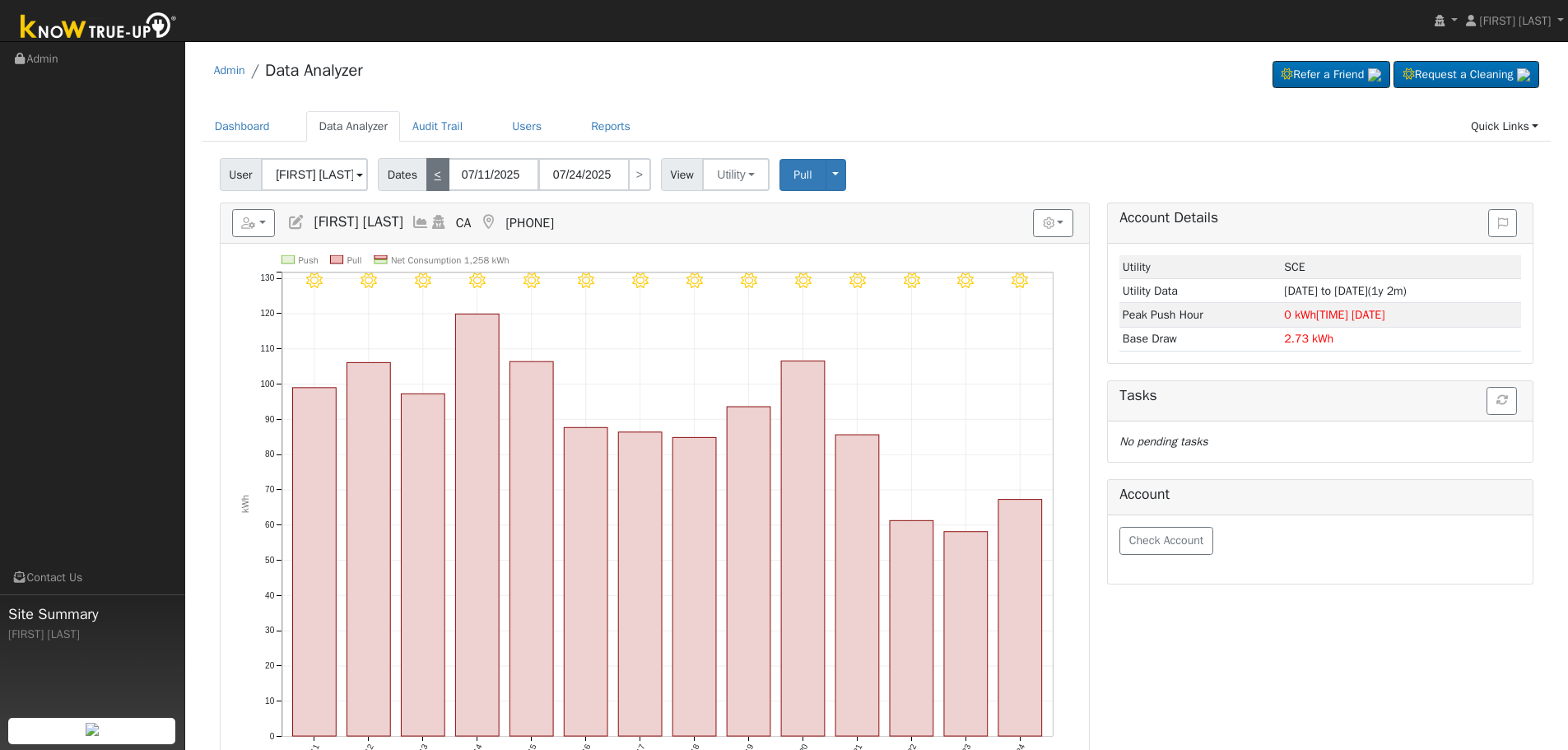 click on "<" at bounding box center (438, 175) 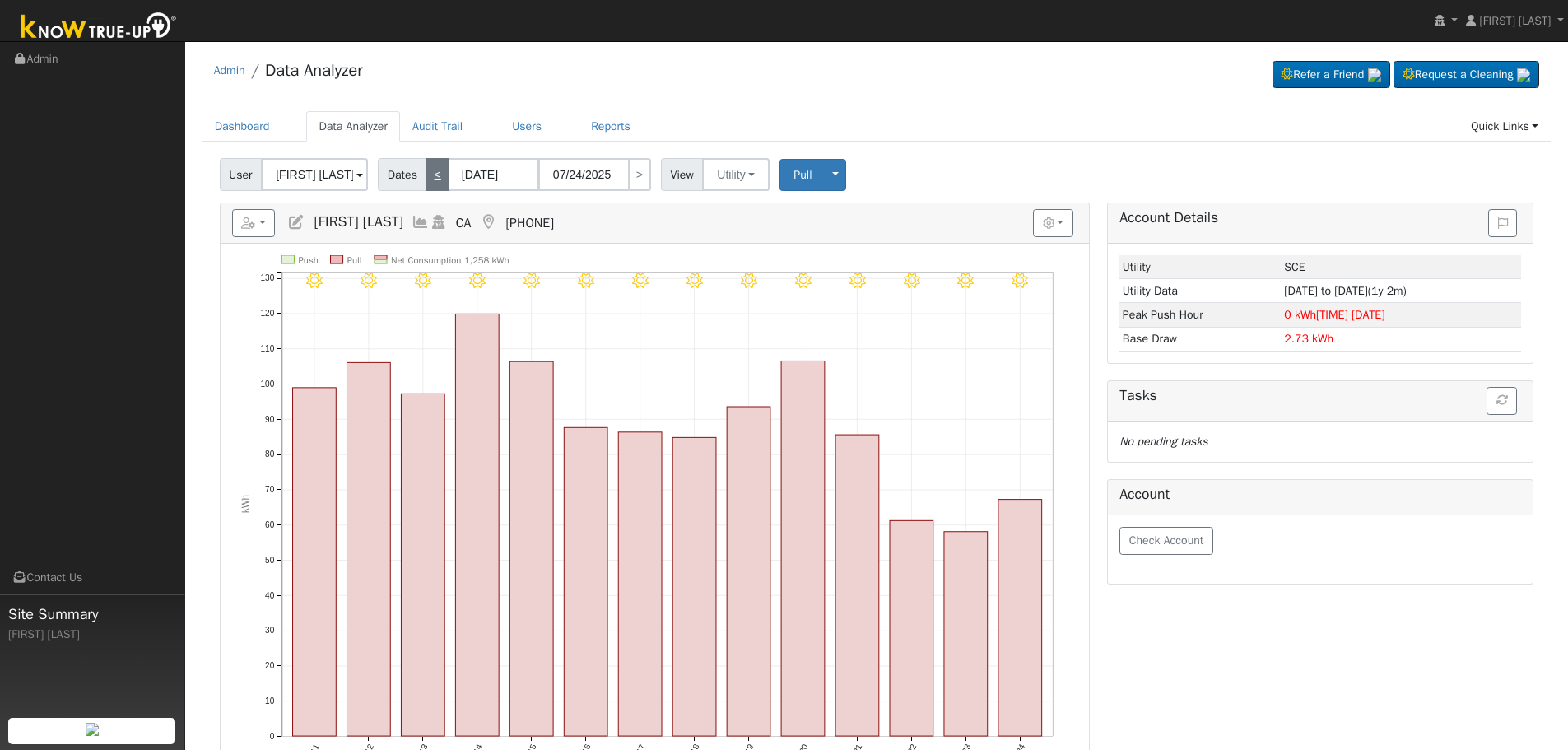 type on "07/10/2025" 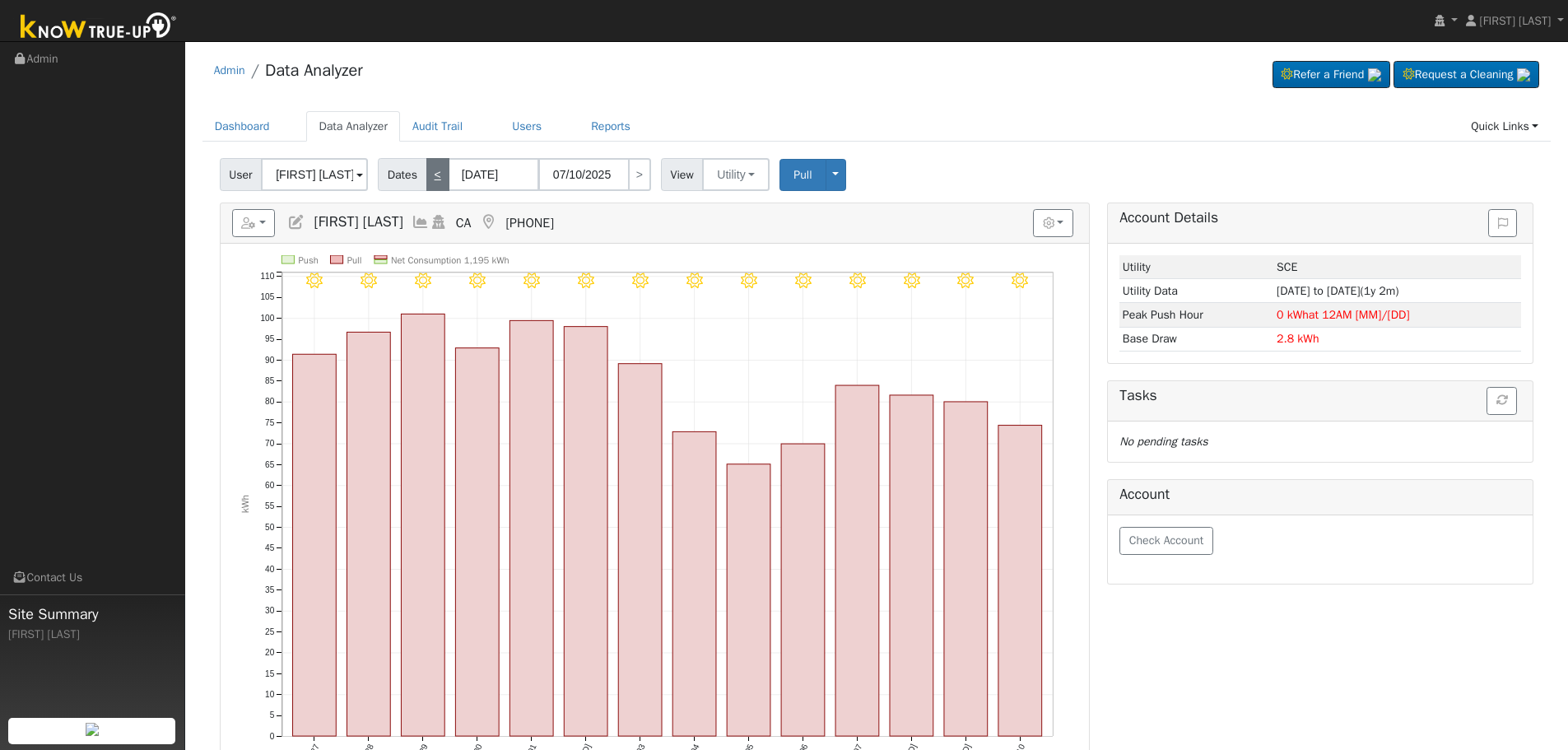 click on "<" at bounding box center [438, 175] 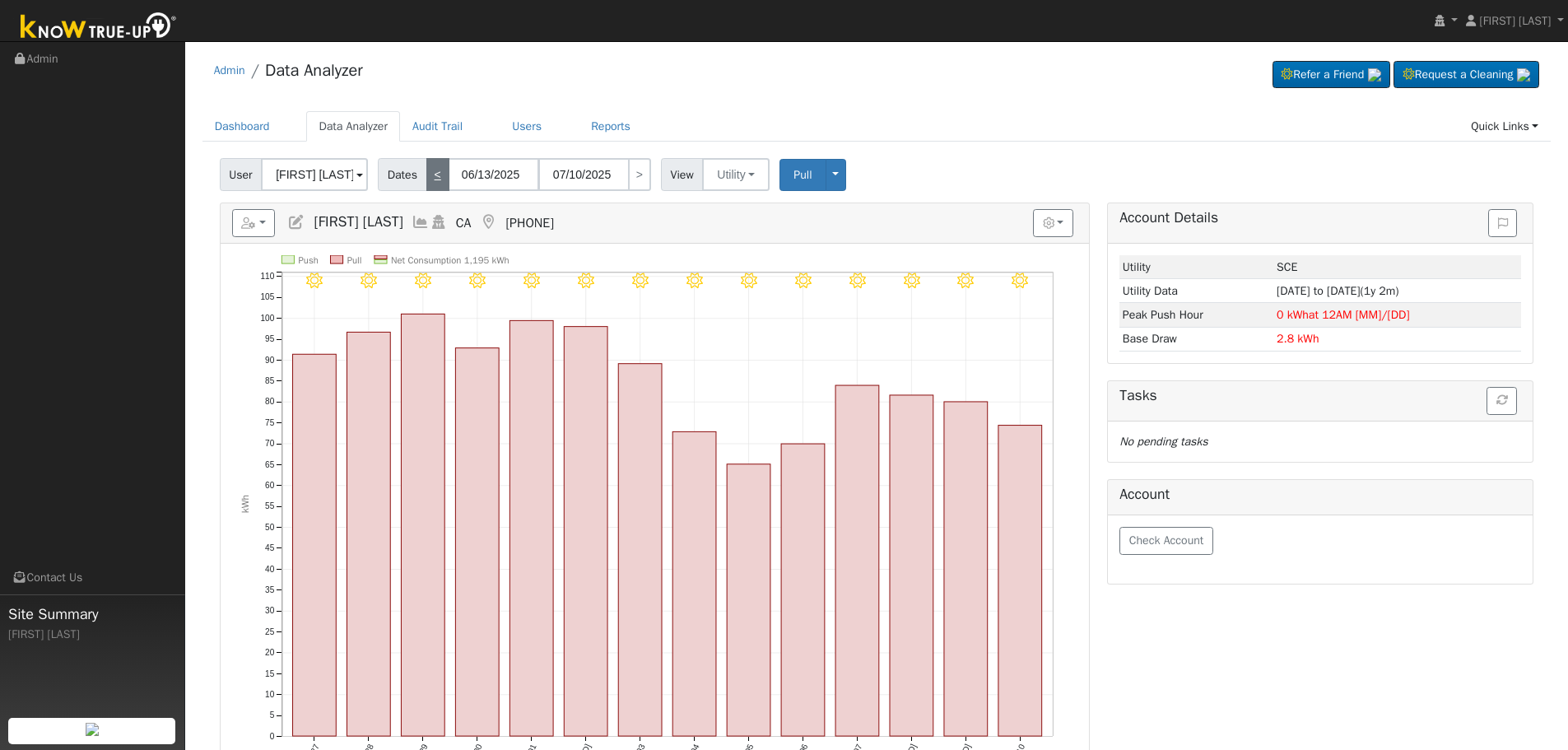 type on "06/26/2025" 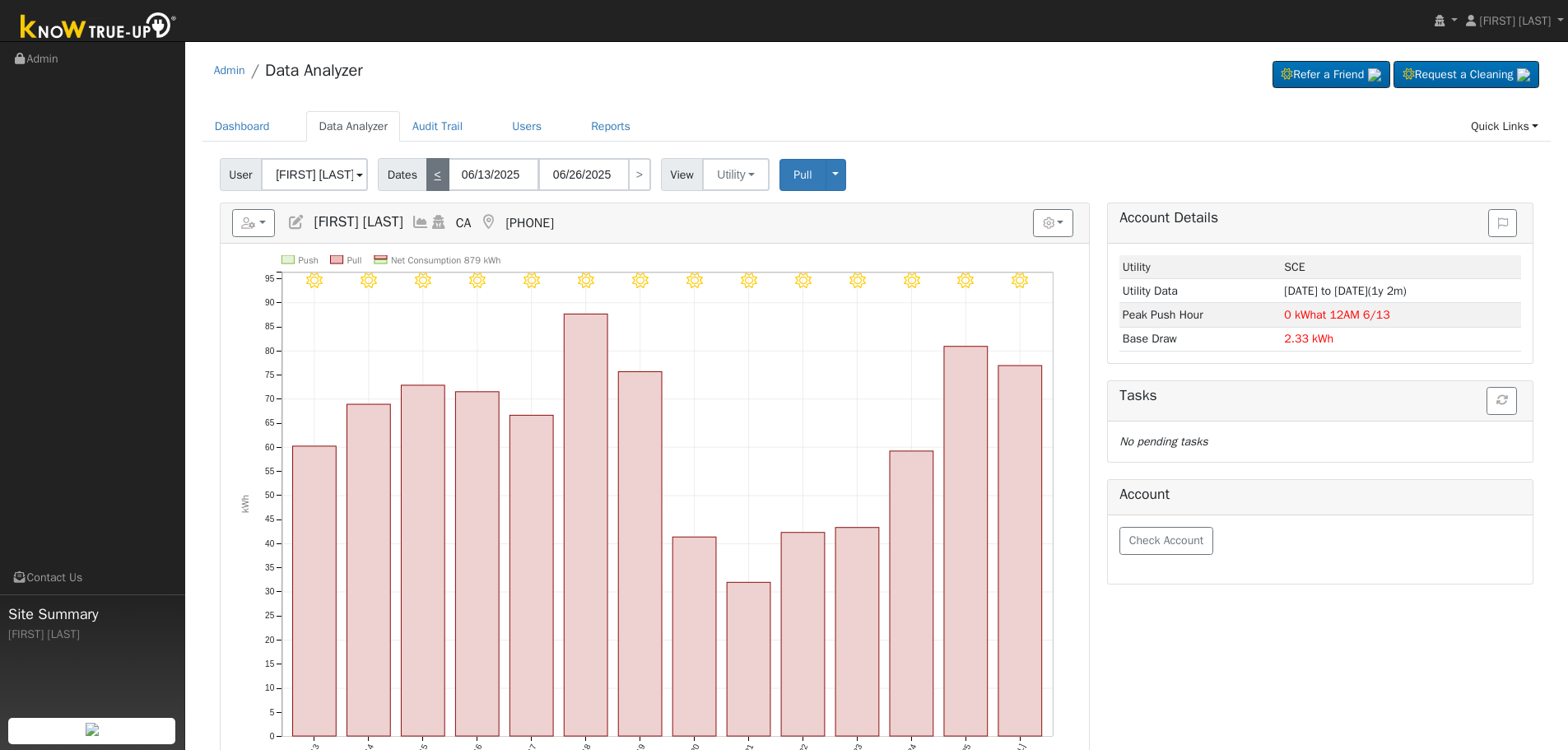 click on "<" at bounding box center (438, 175) 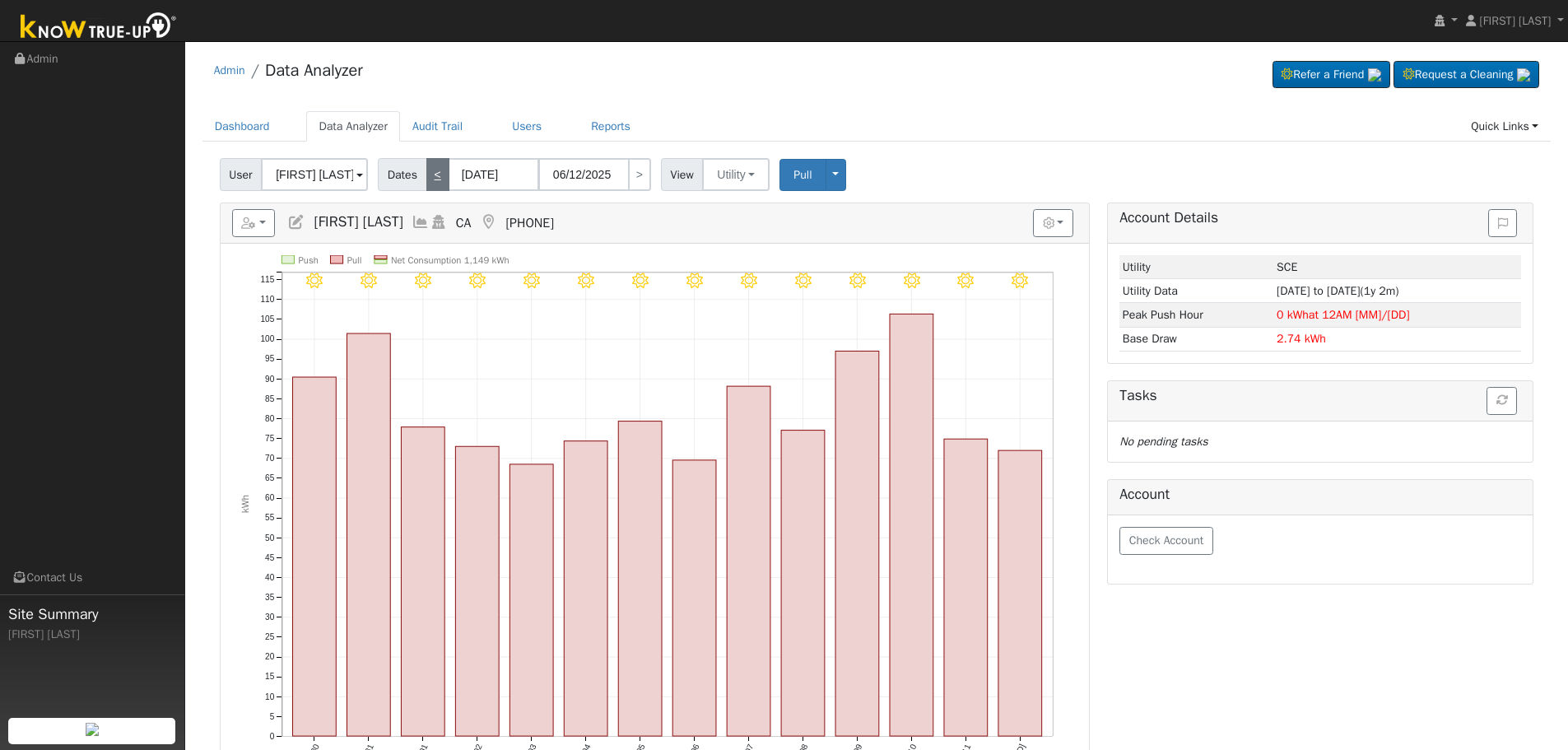 click on "<" at bounding box center (438, 175) 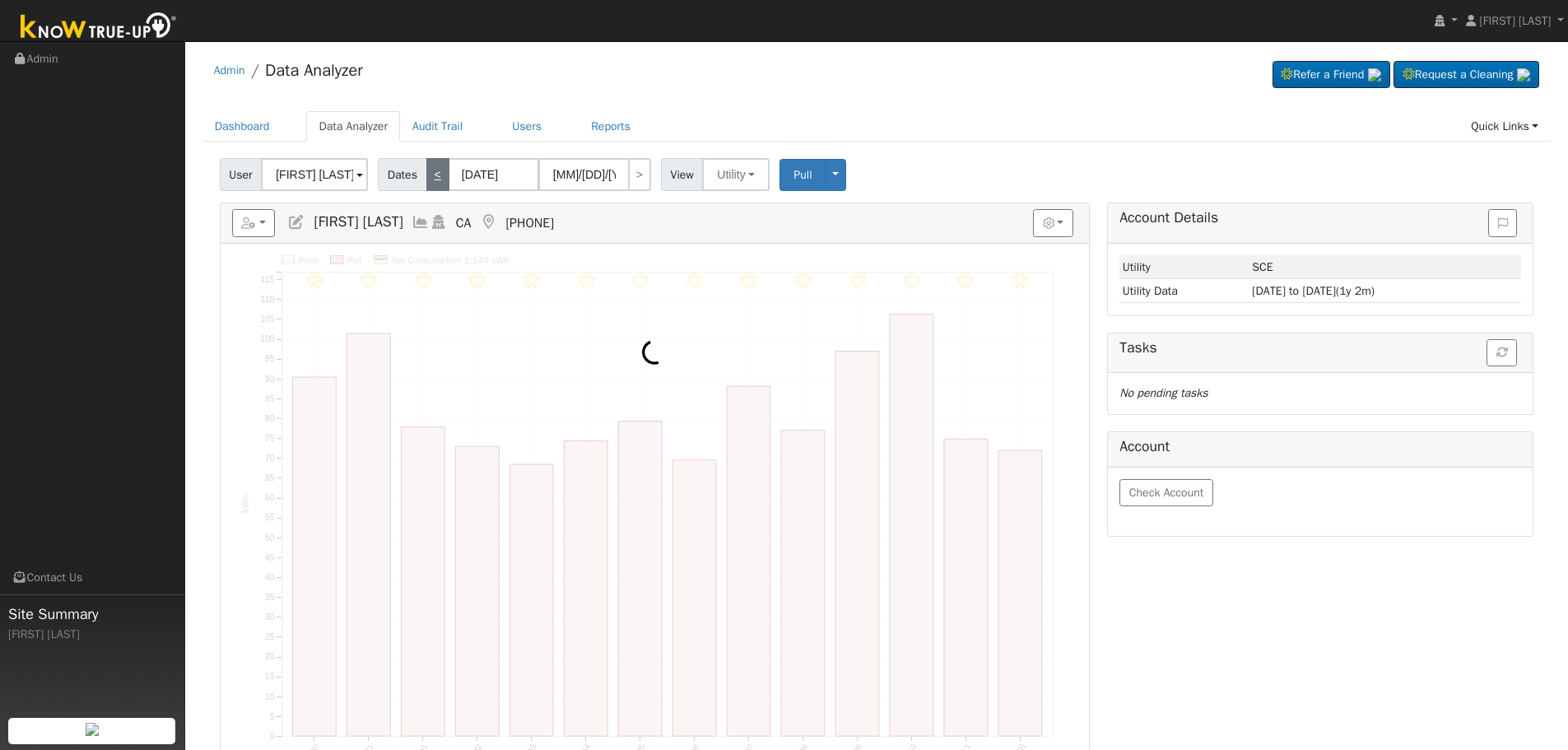 click on "<" at bounding box center [438, 175] 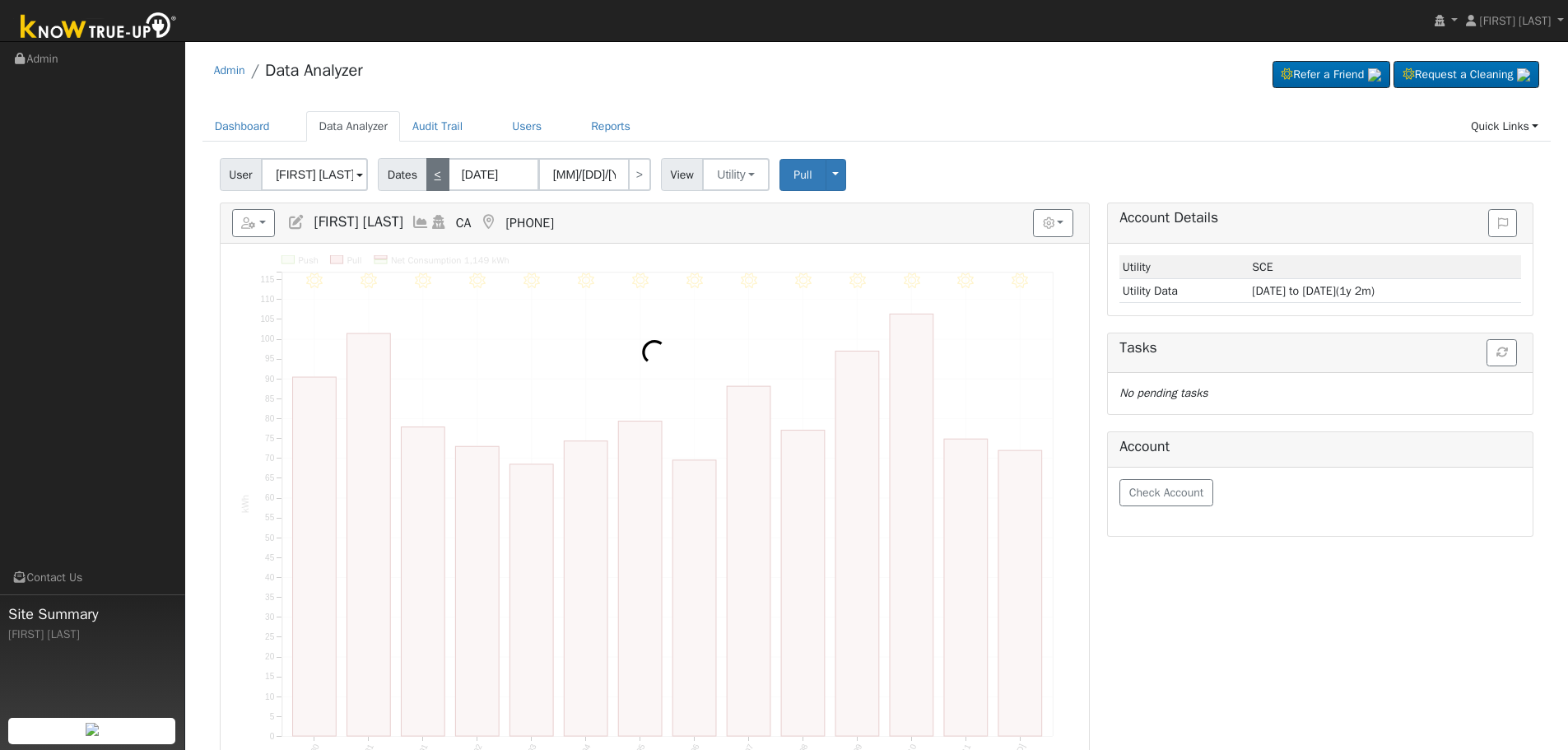 type on "[DATE]" 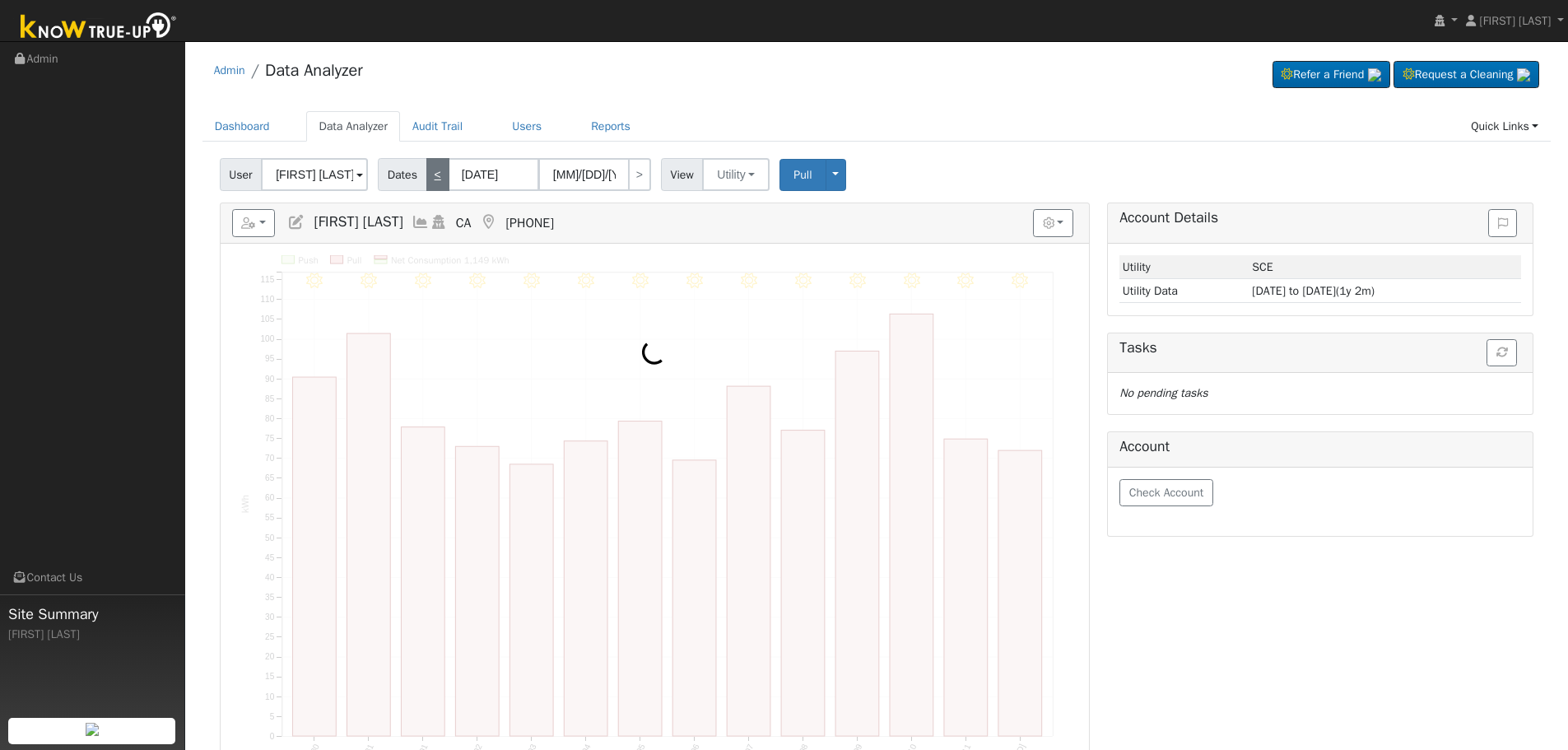 type on "[MM]/[DD]/[YYYY]" 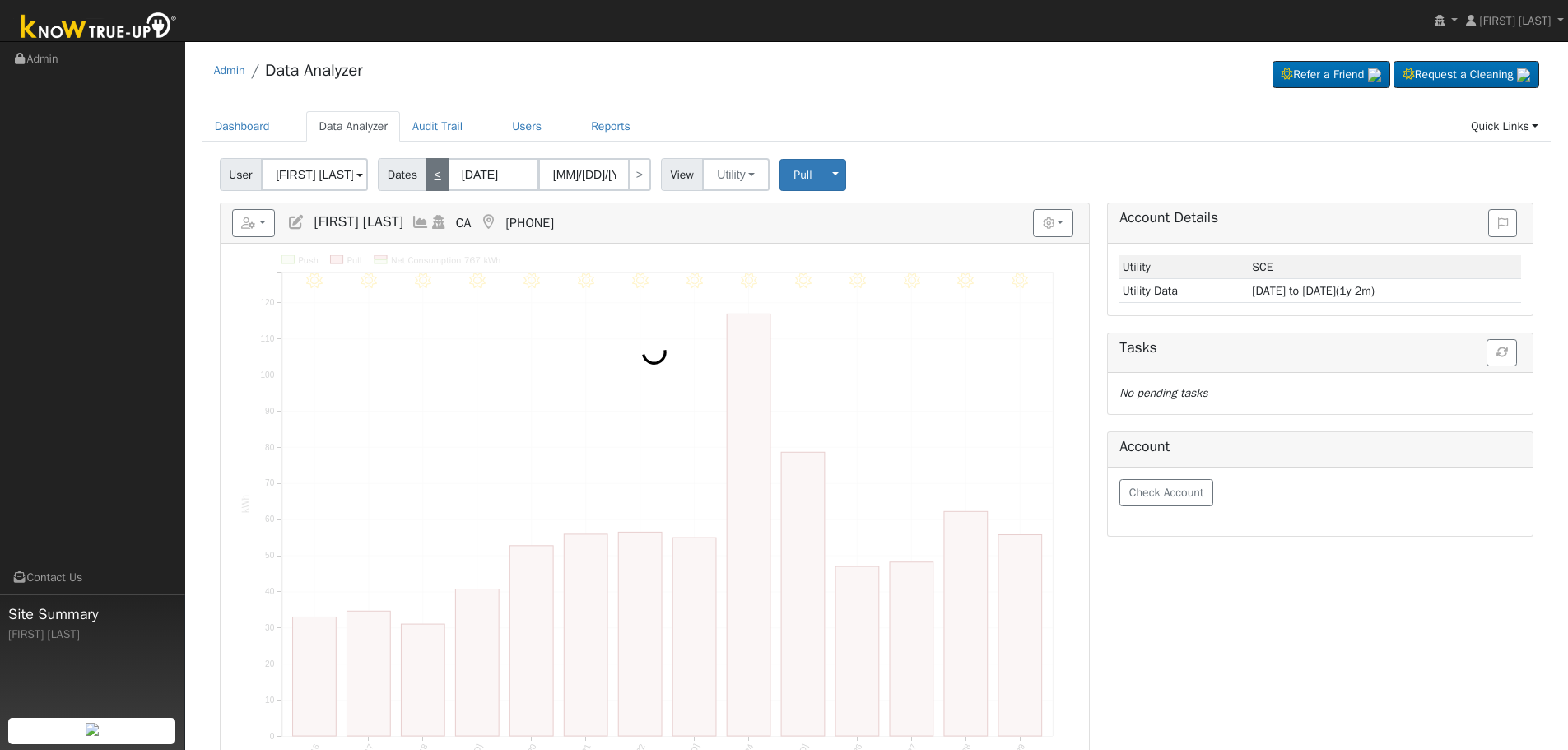 click on "<" at bounding box center [438, 175] 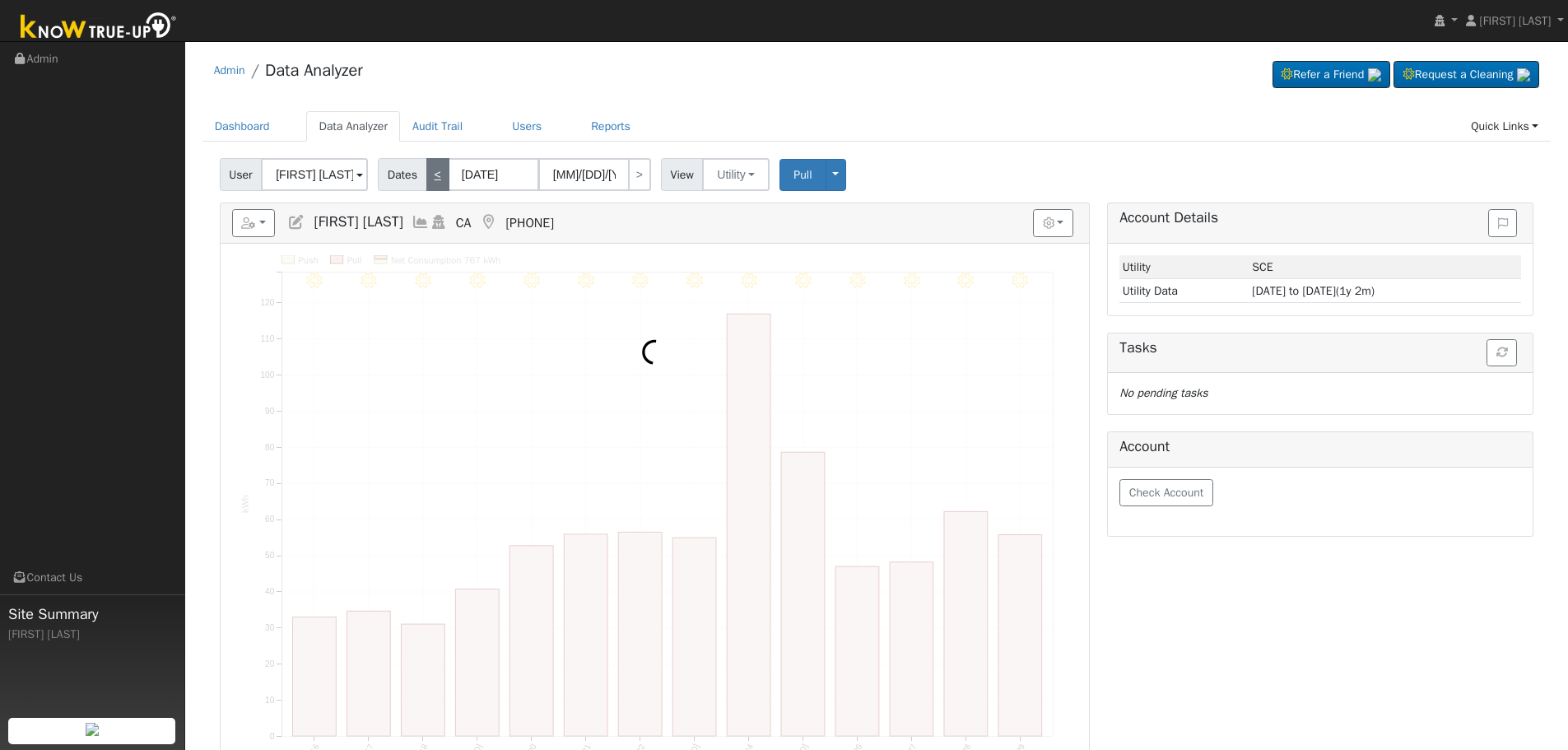 type on "04/18/2025" 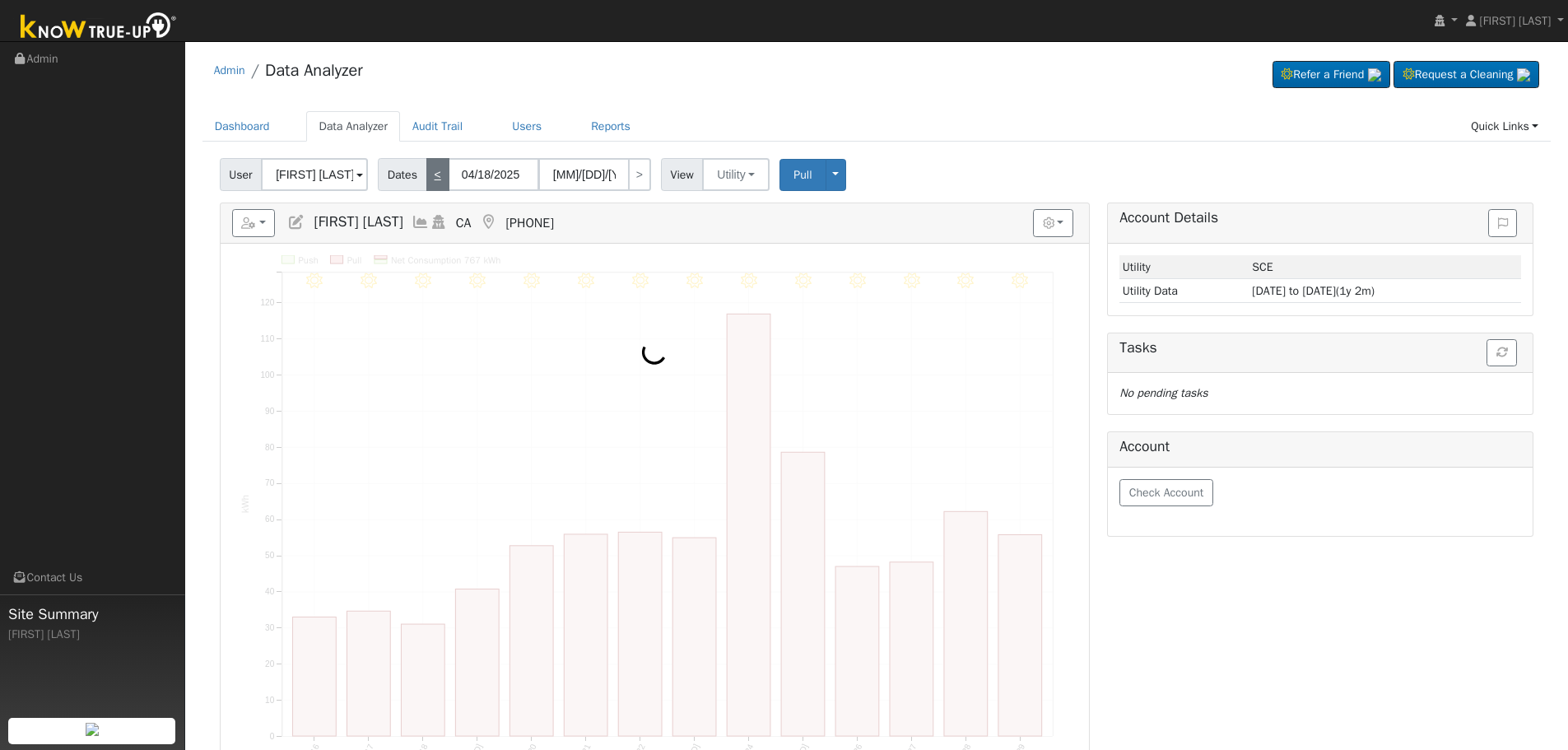 type on "[MM]/[DD]/[YYYY]" 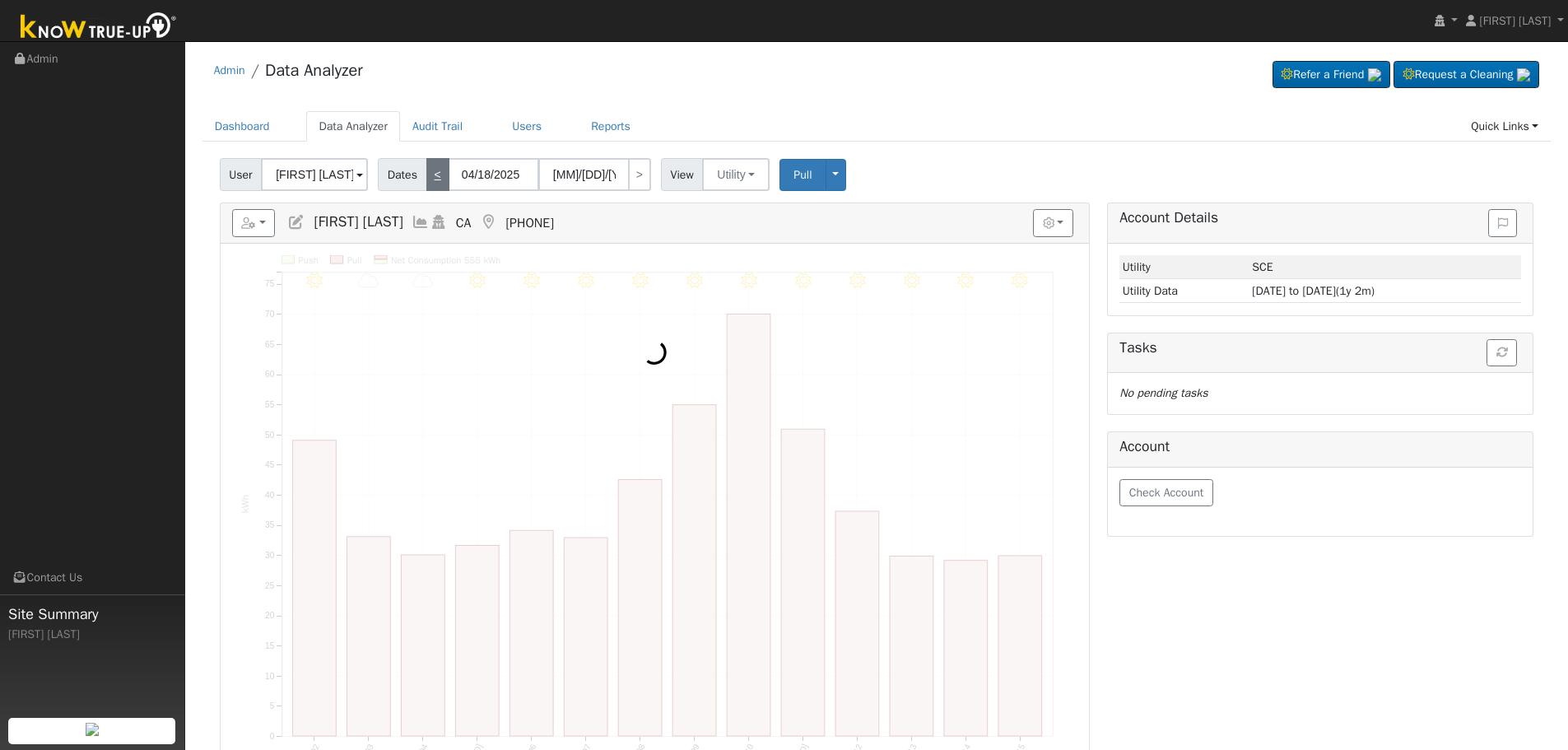 click on "<" at bounding box center [438, 175] 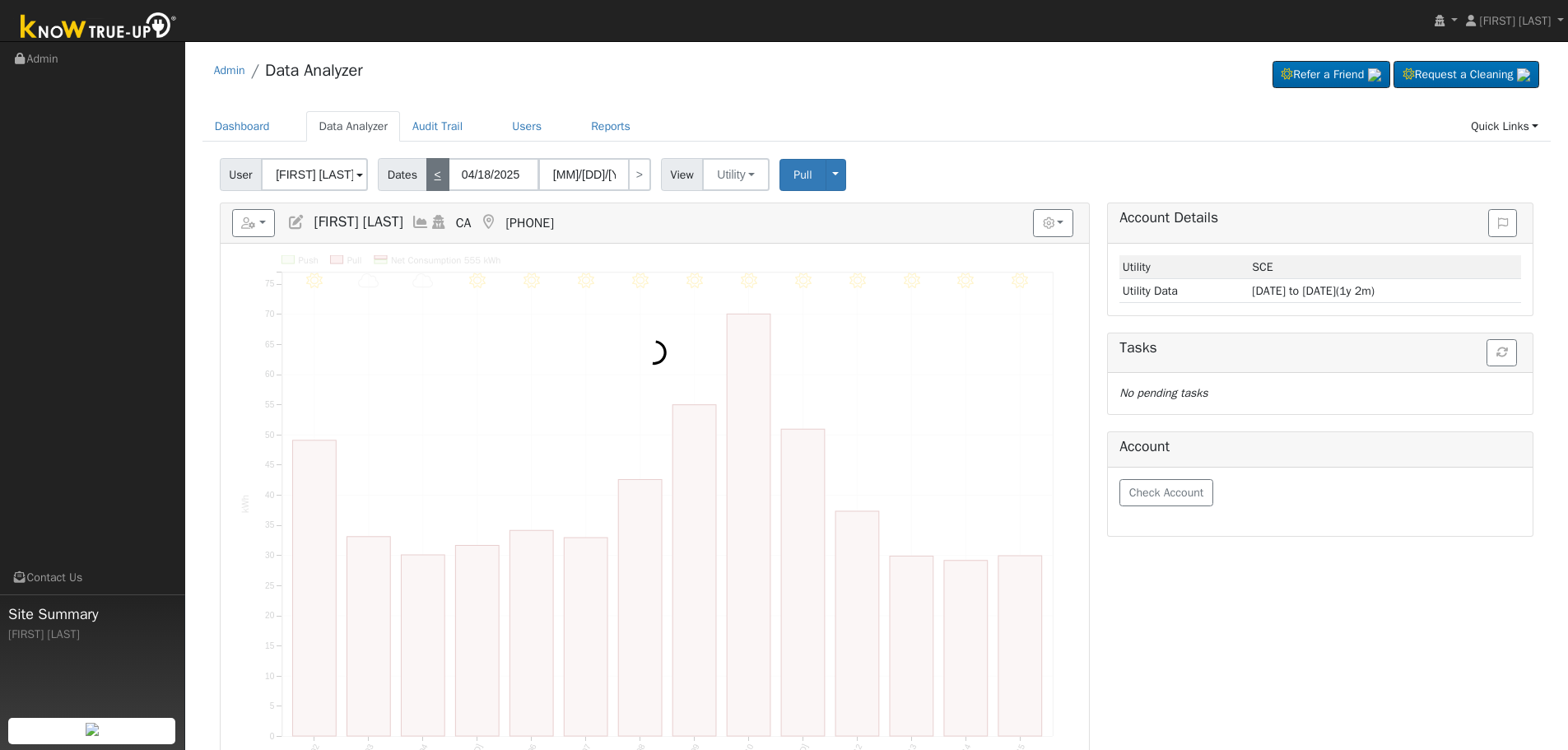 type on "04/04/2025" 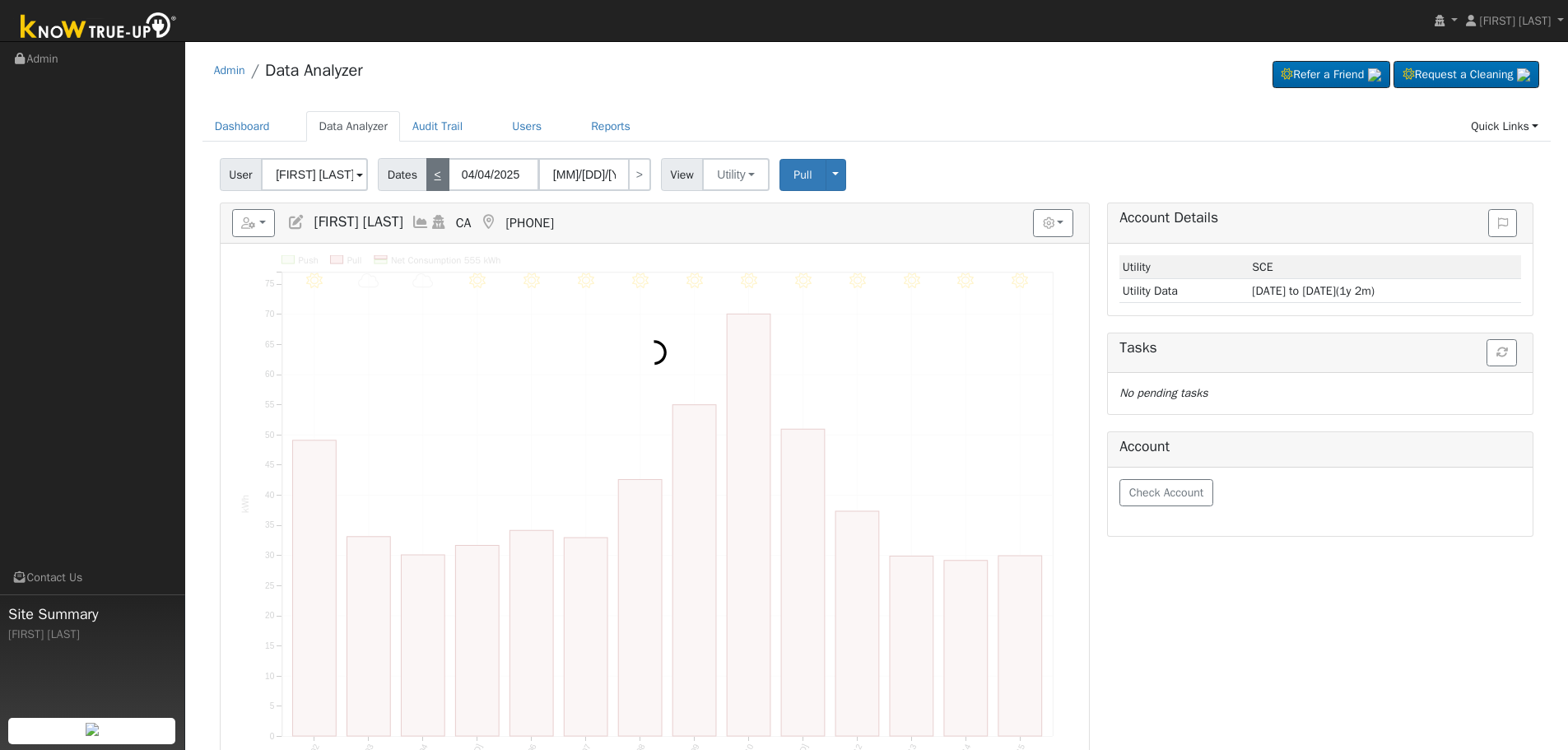 type on "[MM]/[DD]/[YYYY]" 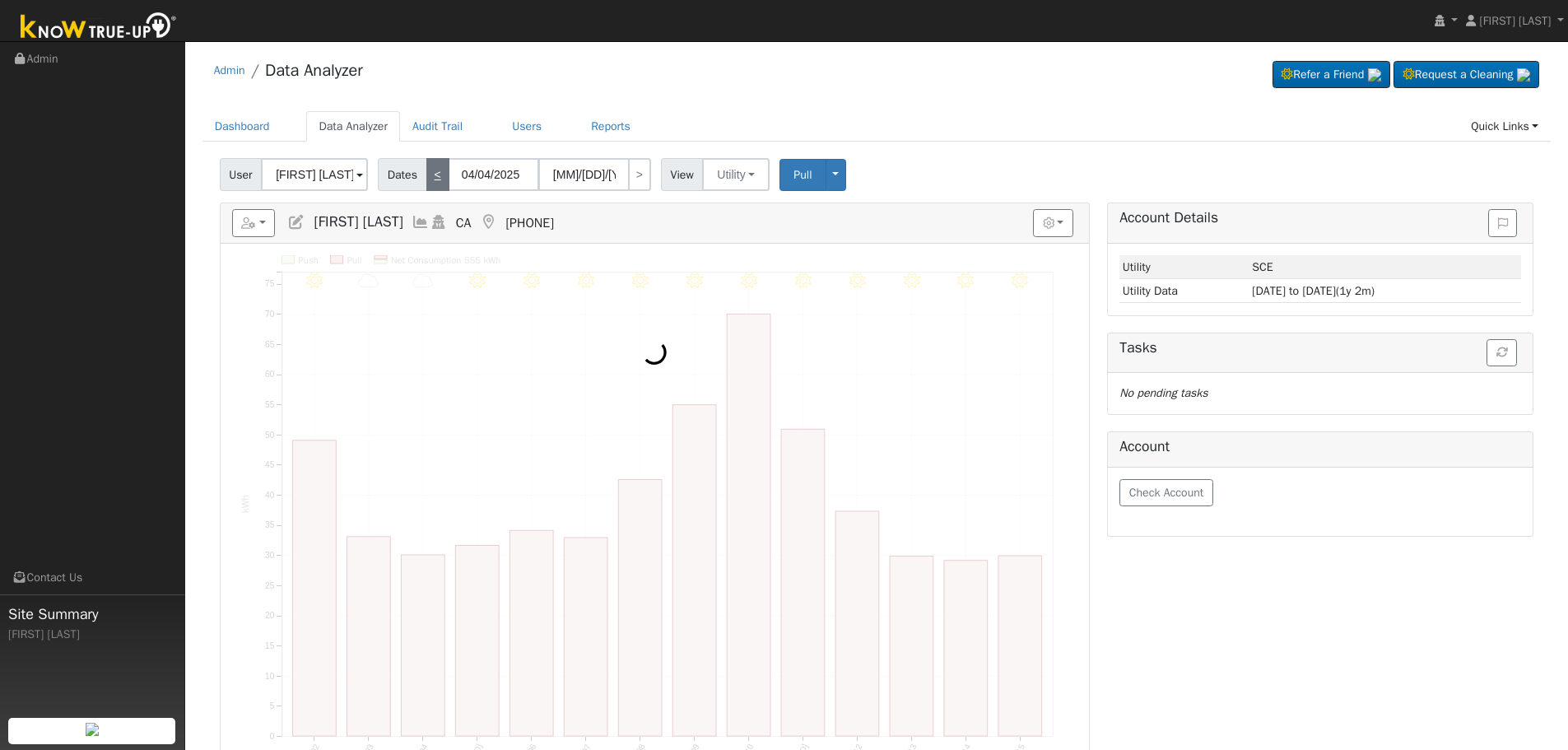 click on "<" at bounding box center [438, 175] 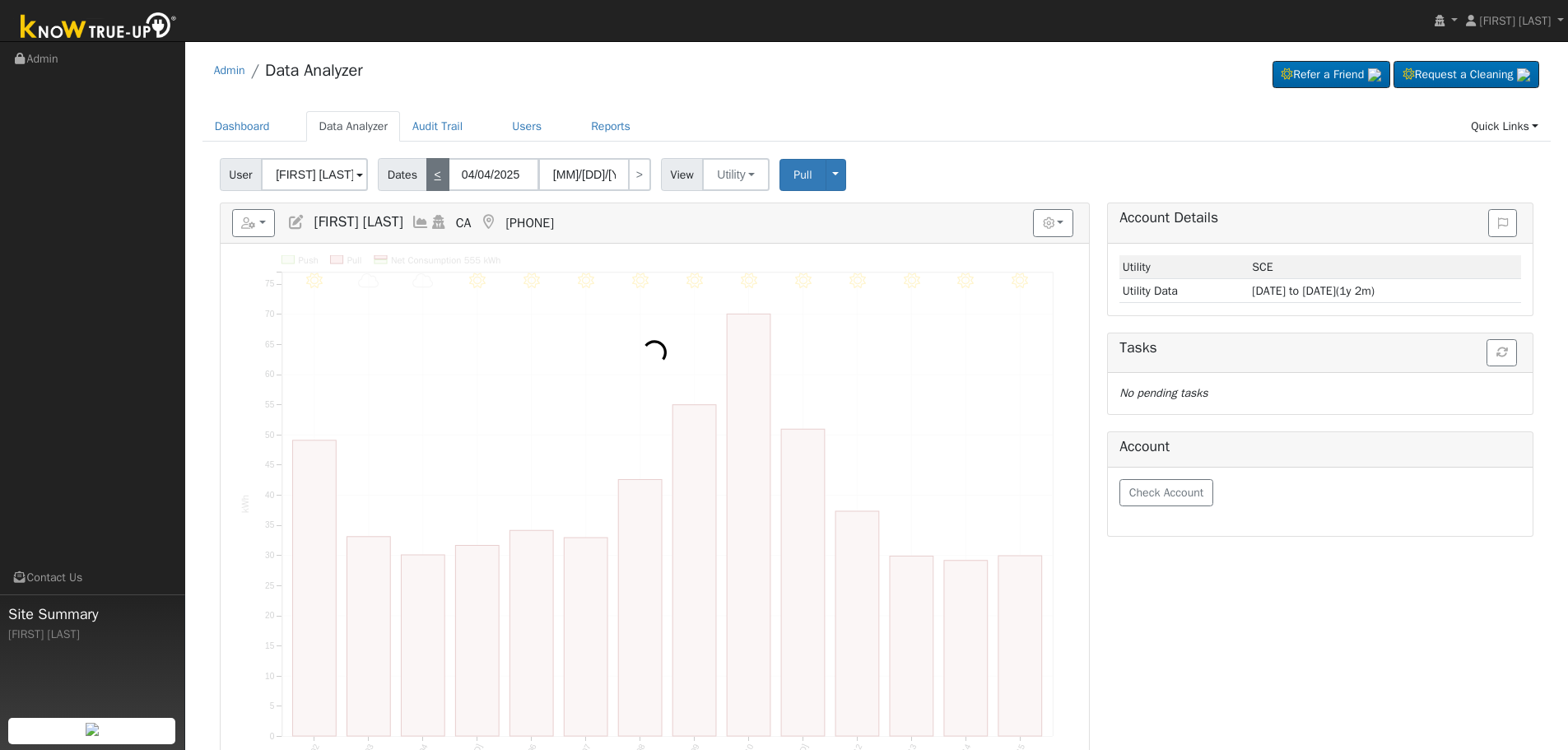 type on "03/21/2025" 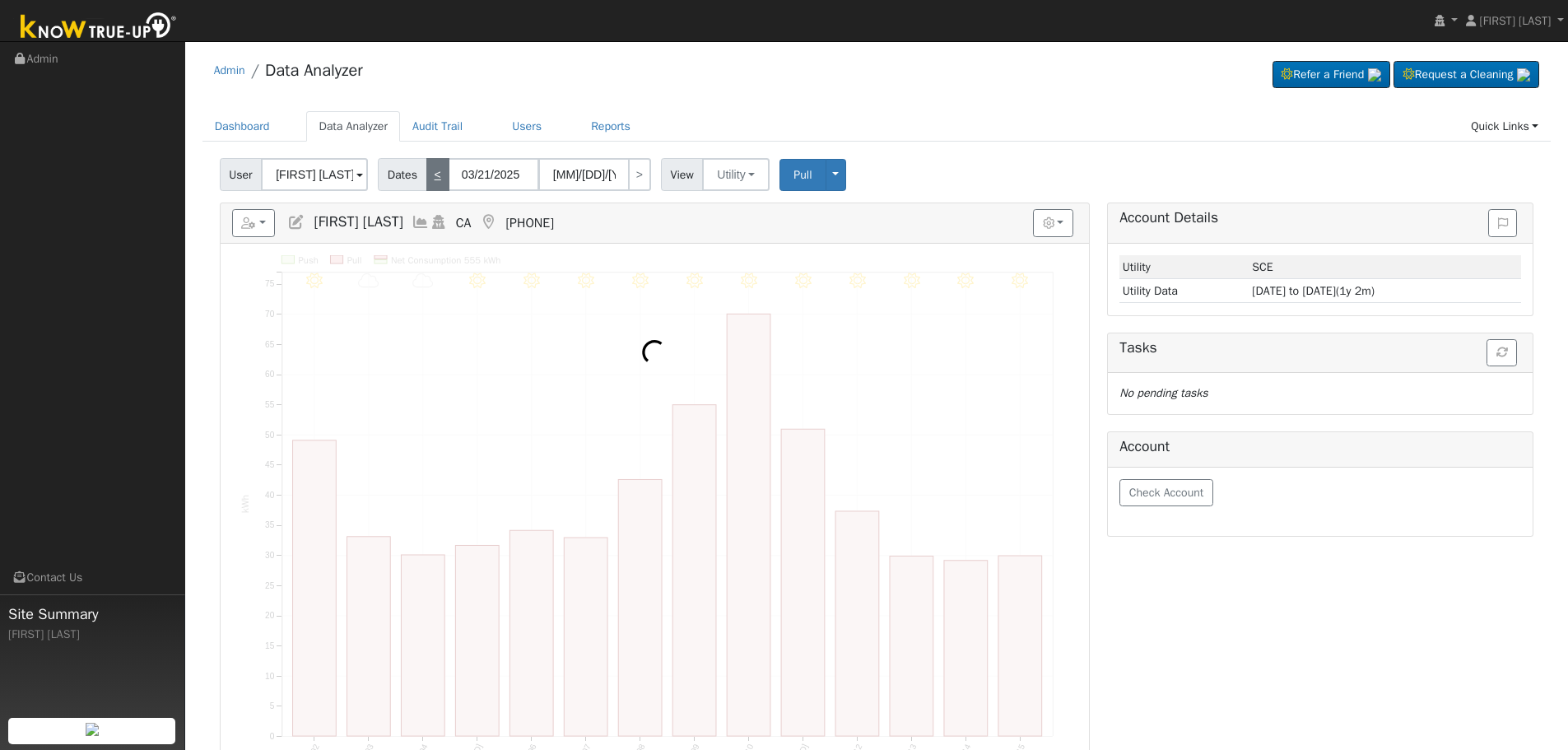 type on "[MM]/[DD]/[YYYY]" 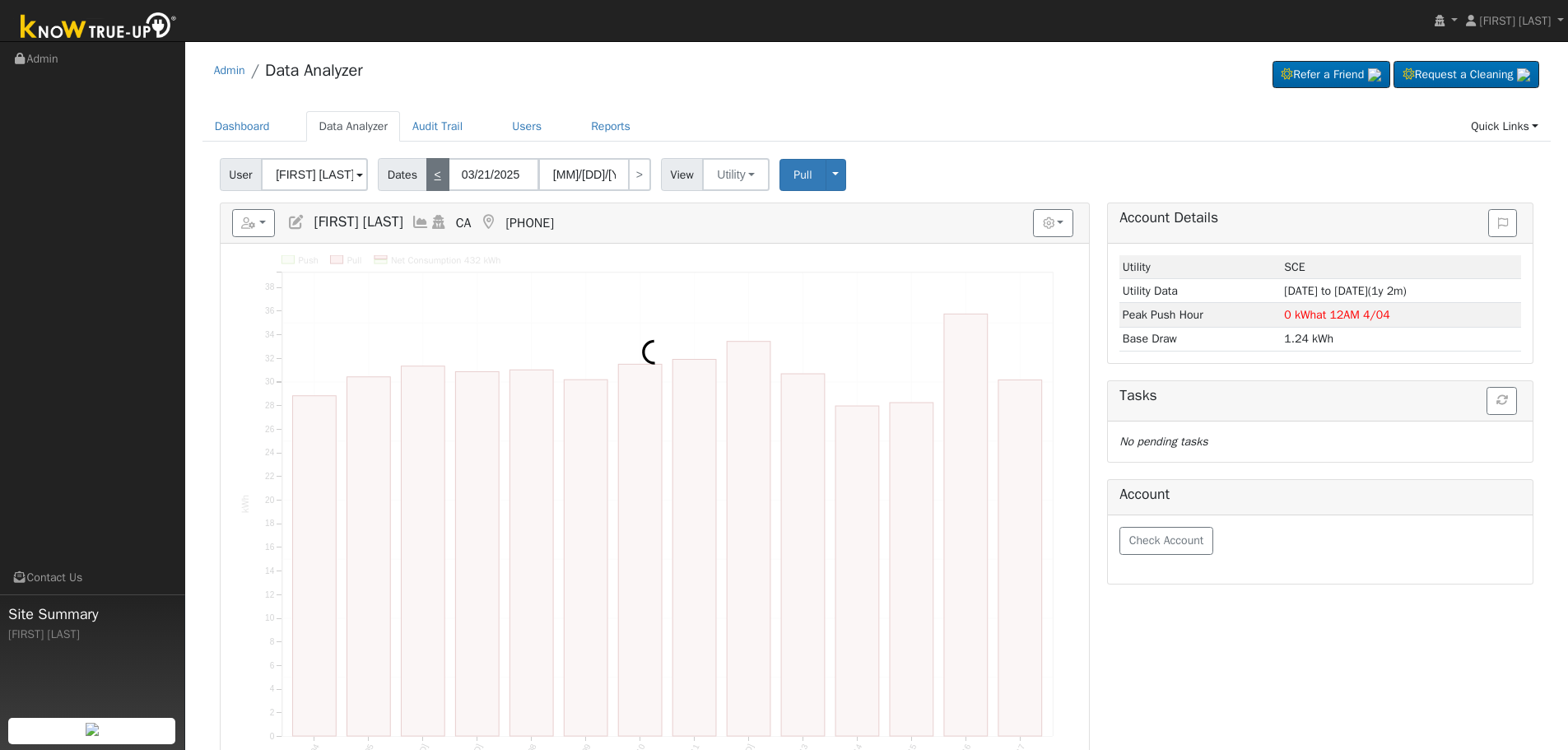 click on "<" at bounding box center (438, 175) 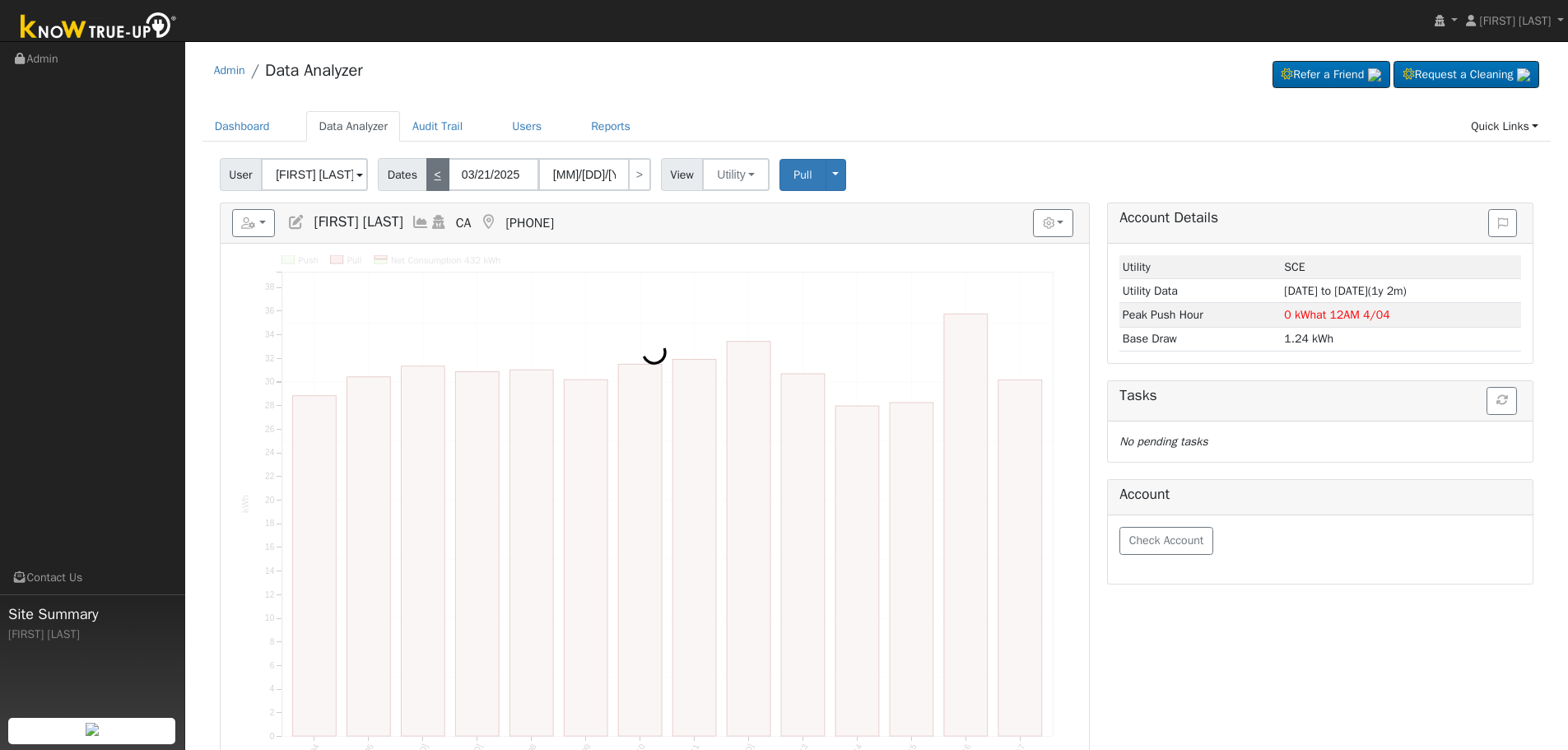 type on "[MM]/[DD]/[YYYY]" 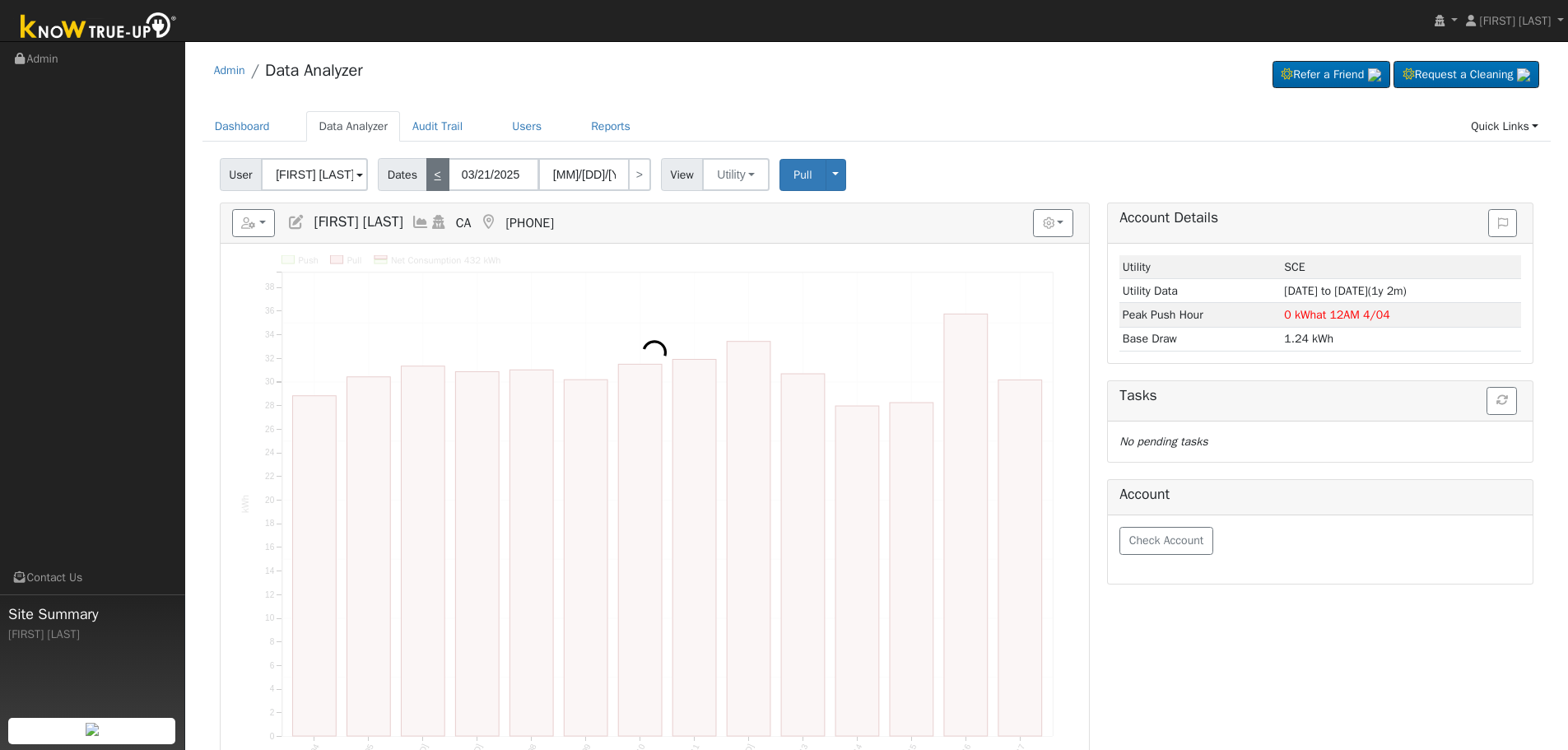 type on "03/20/2025" 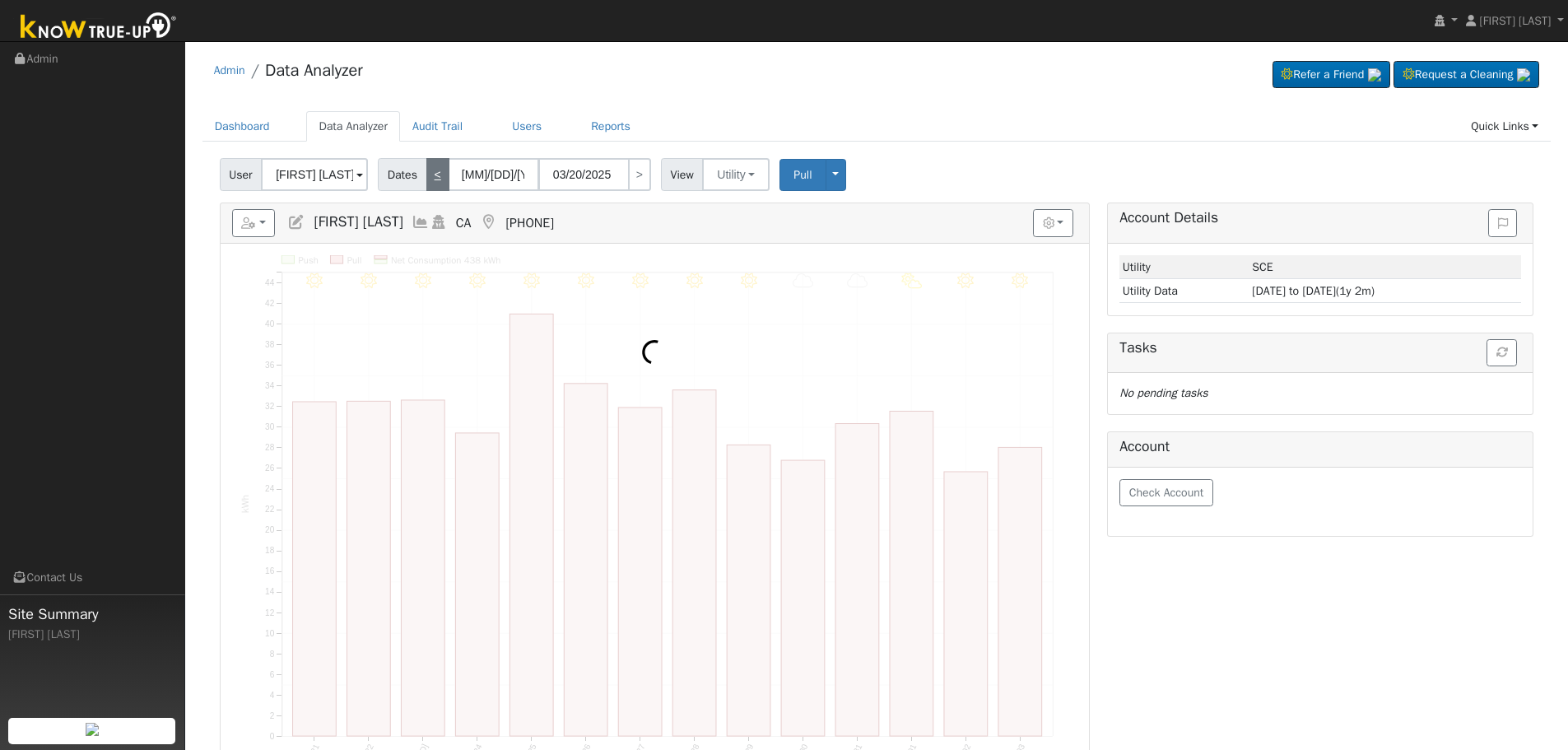 click on "<" at bounding box center [438, 175] 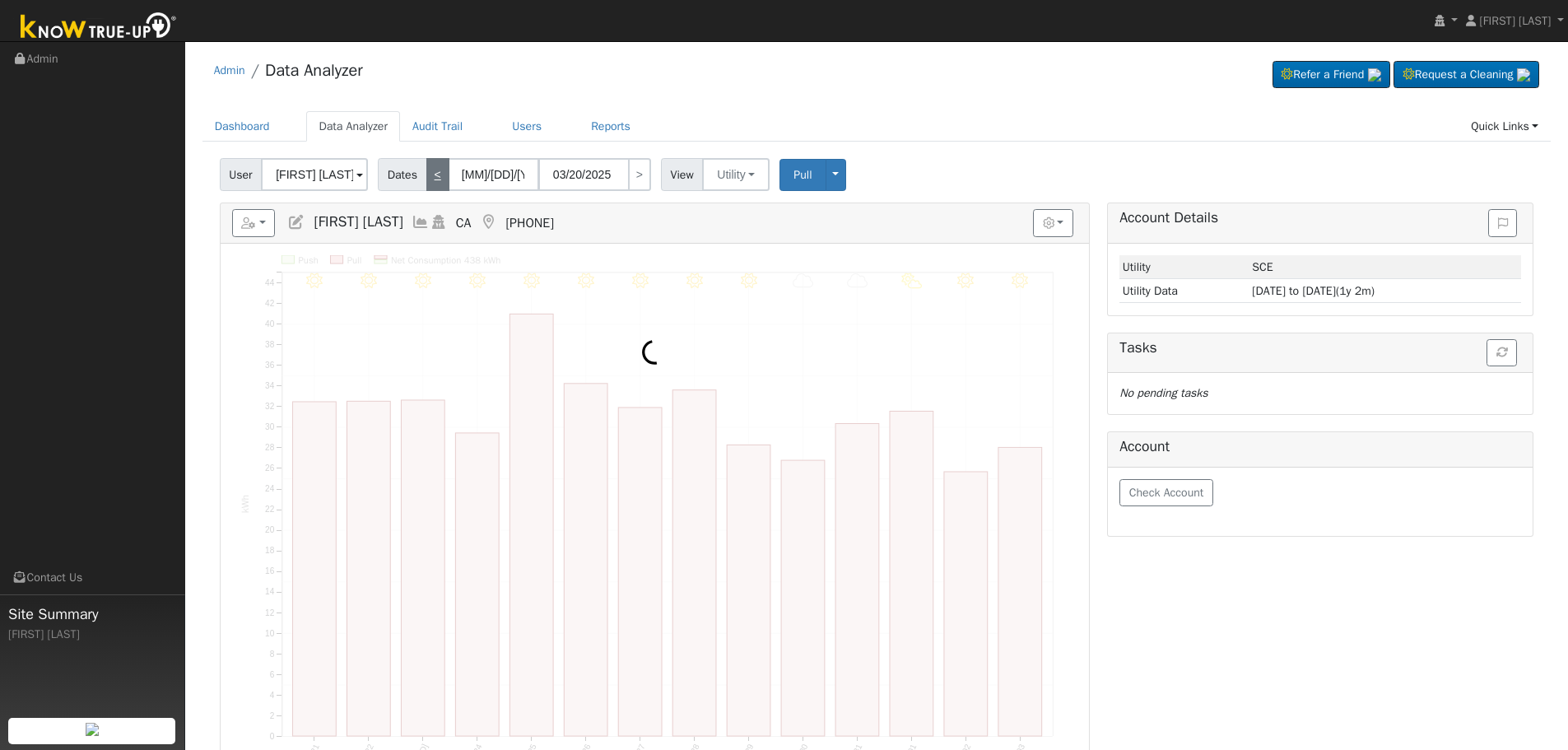type on "02/21/2025" 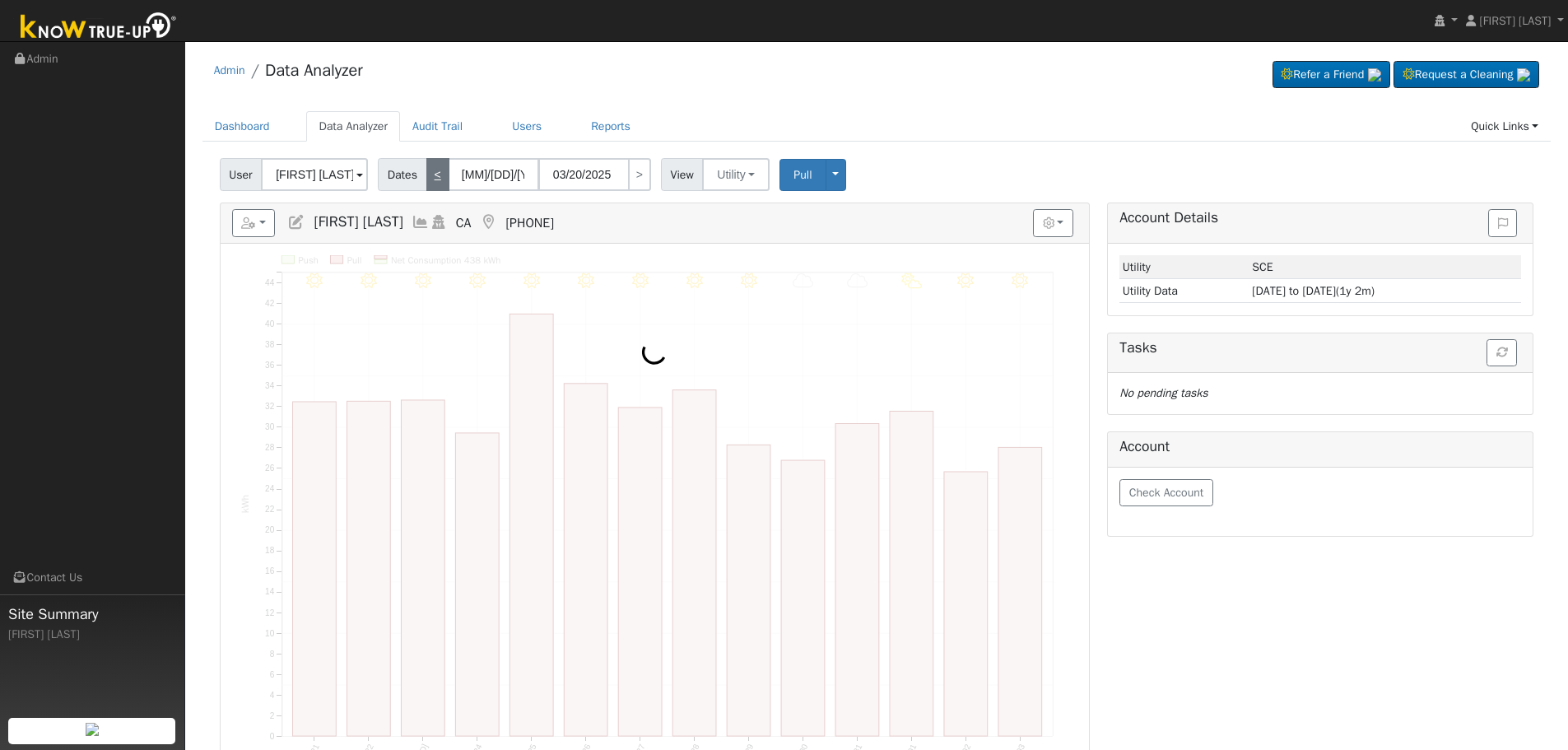 type on "03/06/2025" 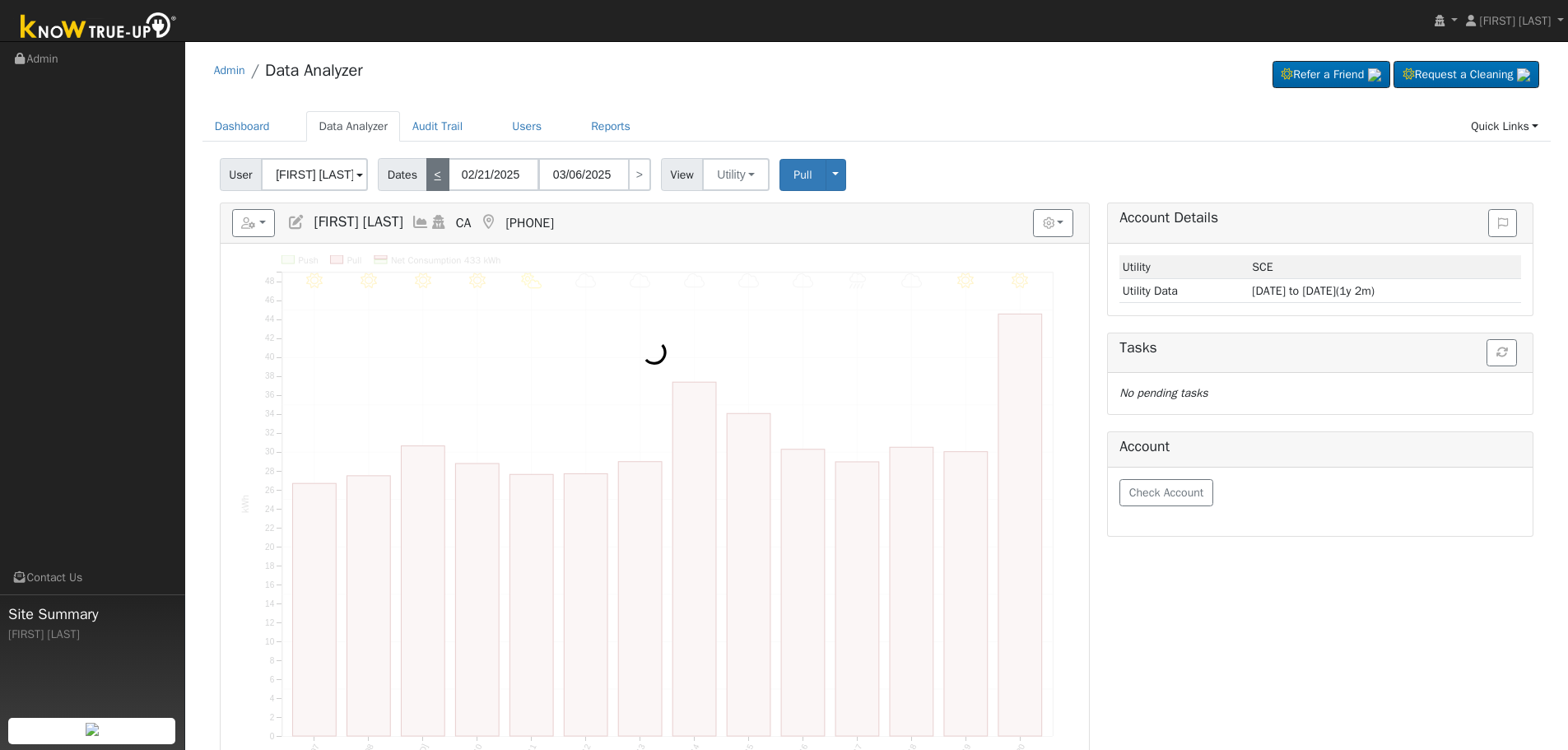 click on "<" at bounding box center (438, 175) 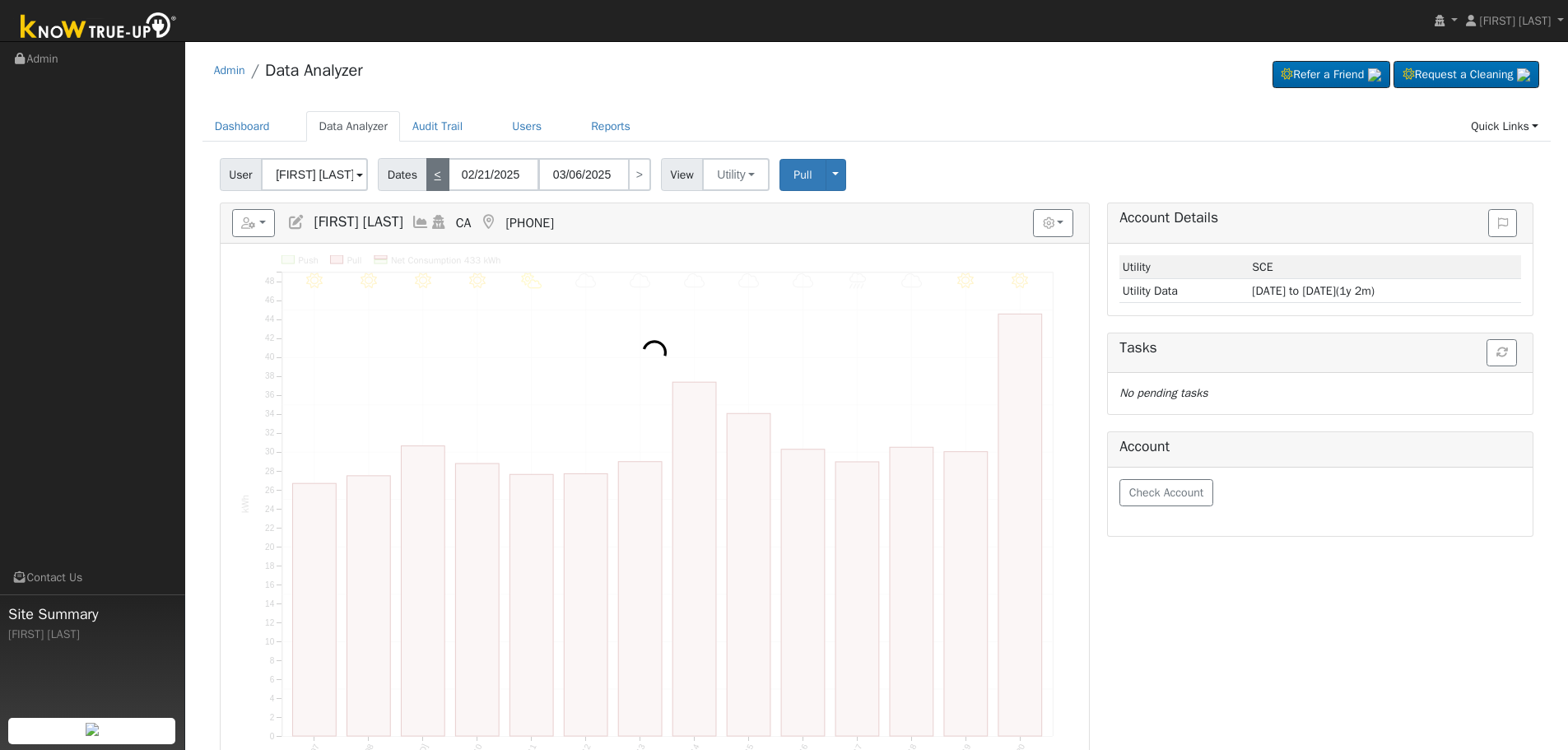 type on "02/07/2025" 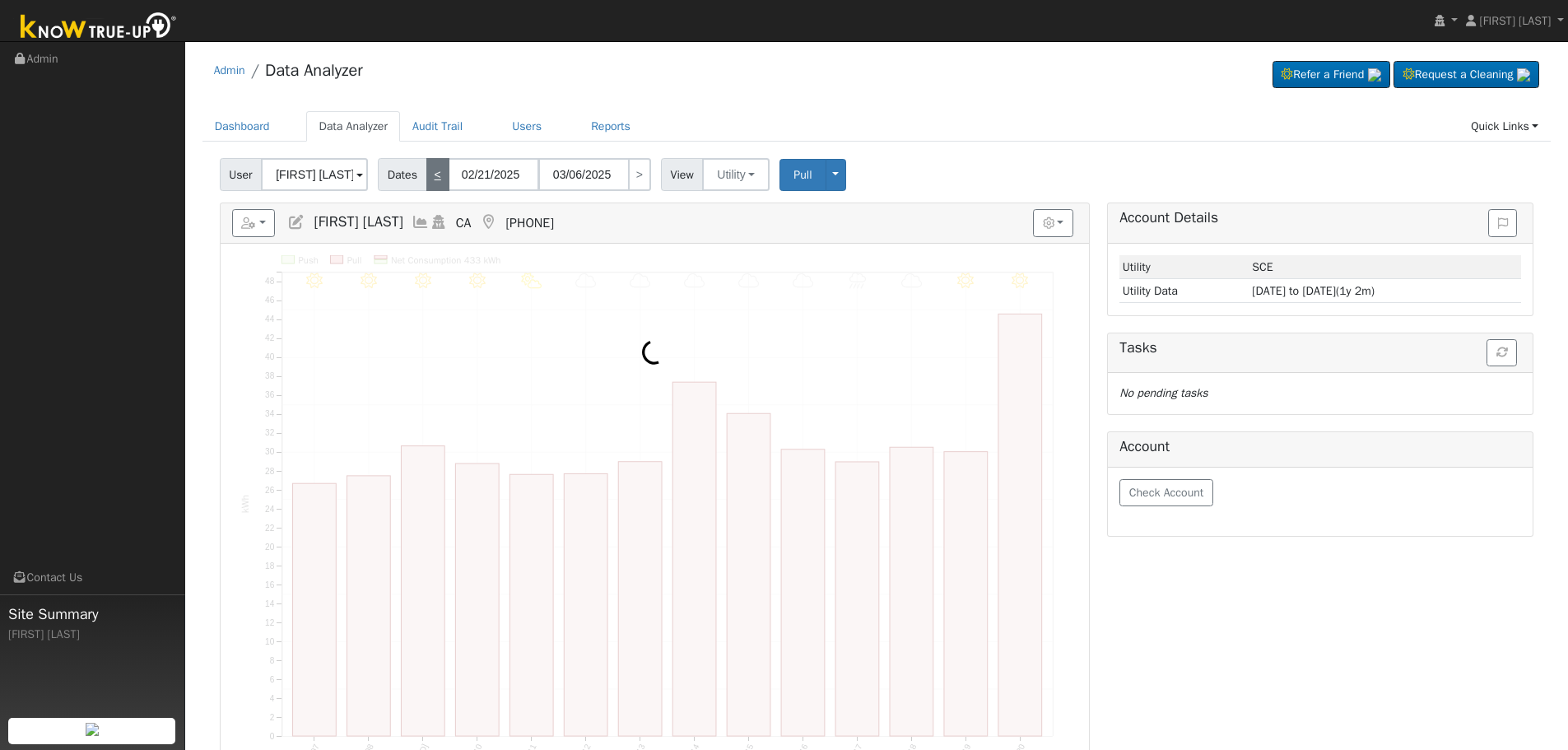 type on "02/20/2025" 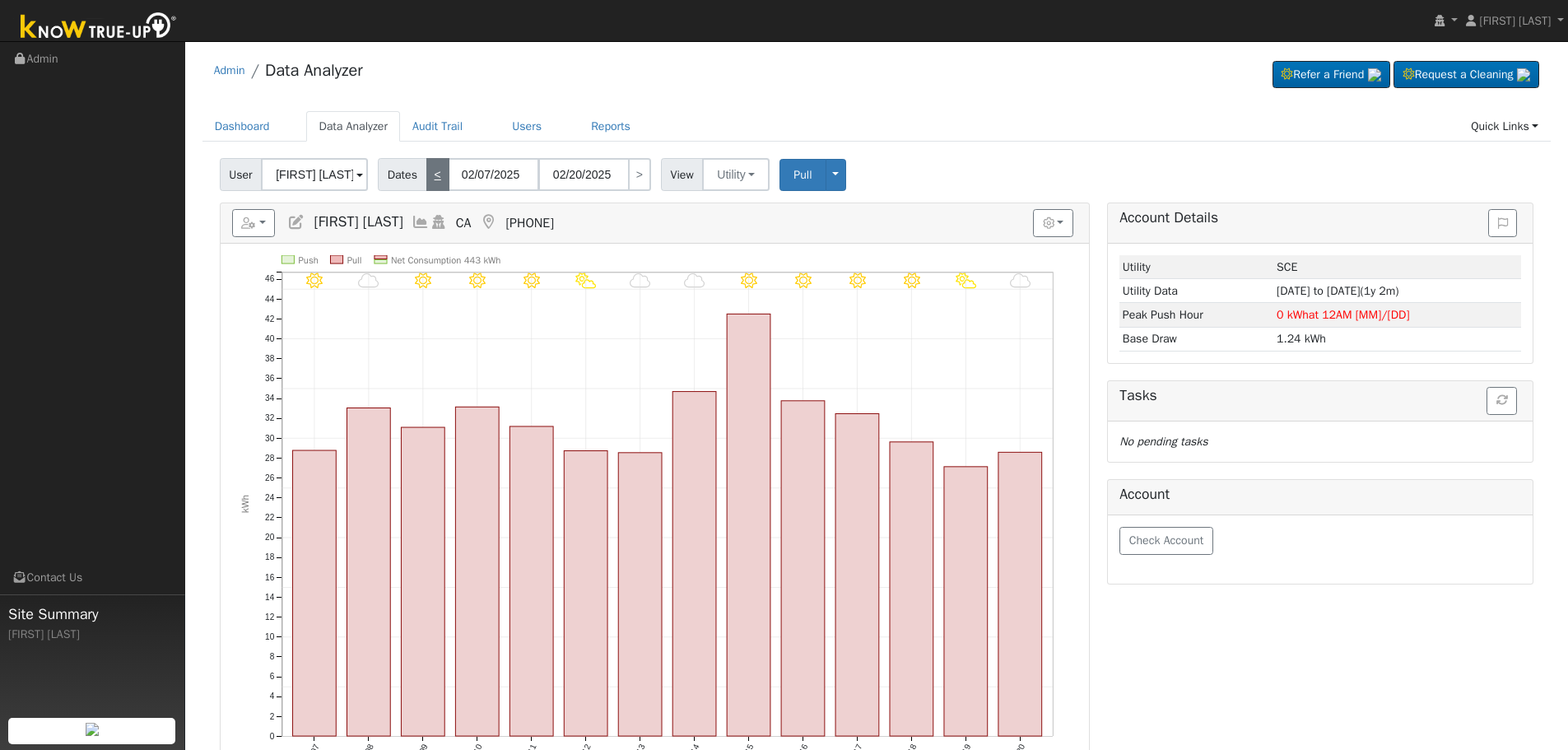 click on "<" at bounding box center (438, 175) 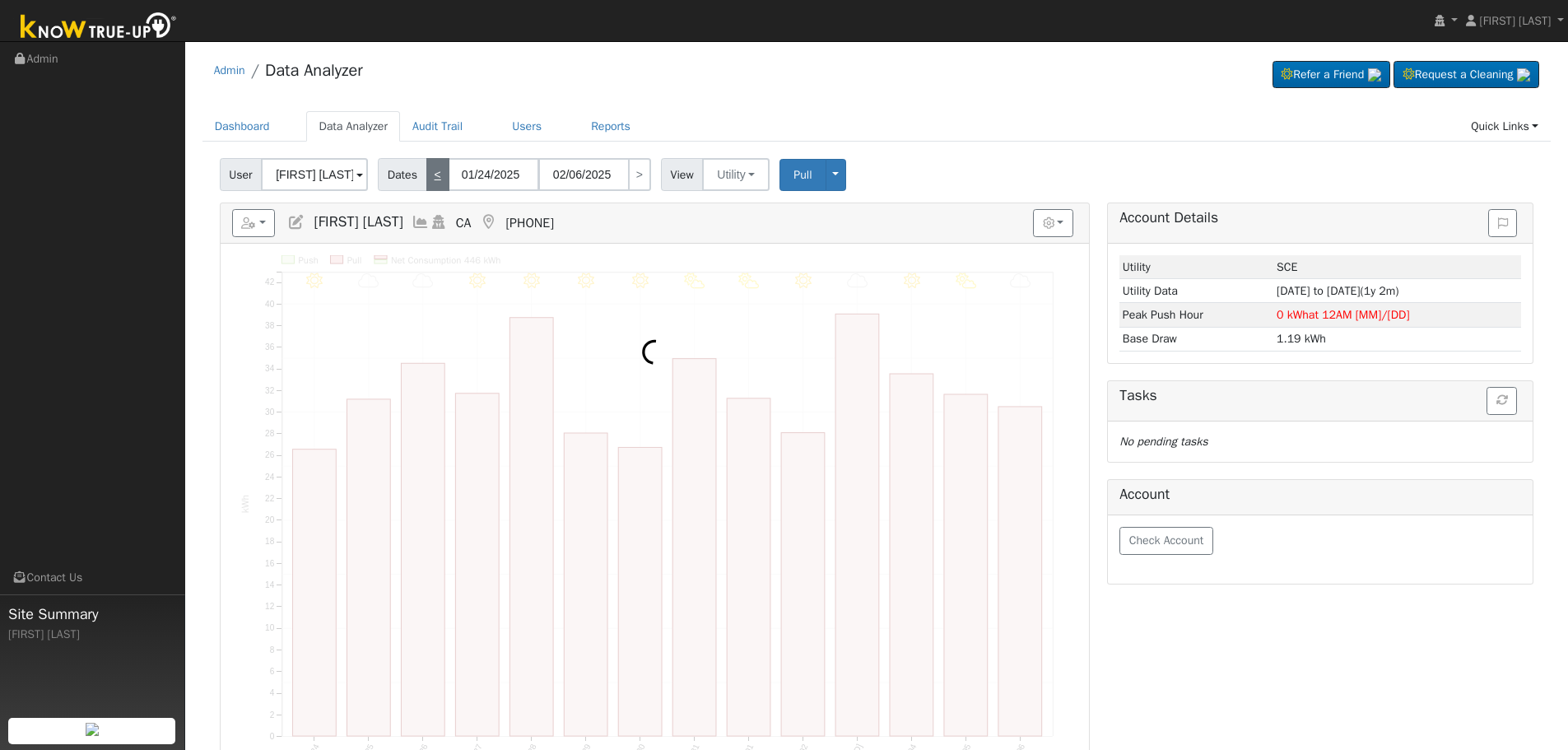 click on "<" at bounding box center [438, 175] 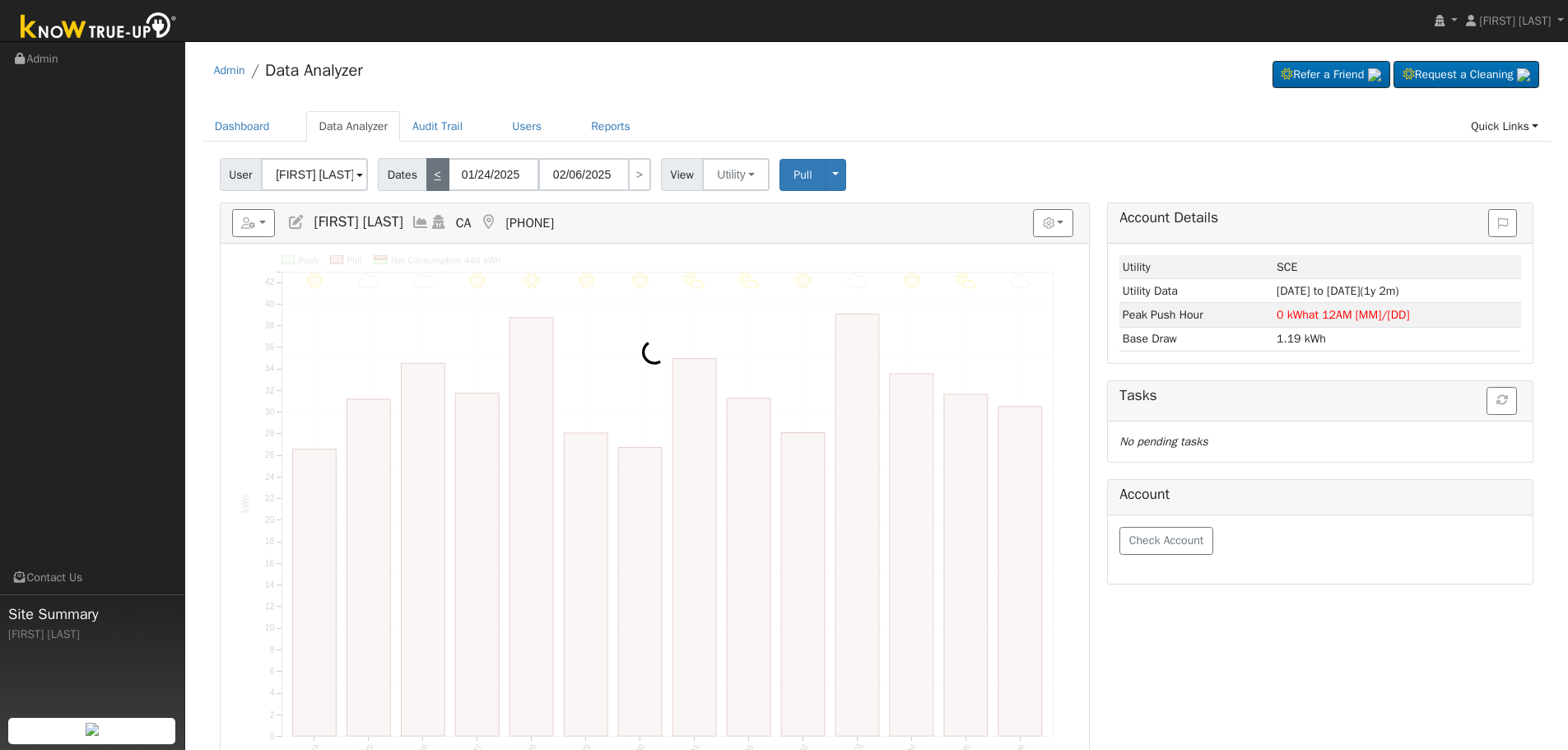 type on "01/10/2025" 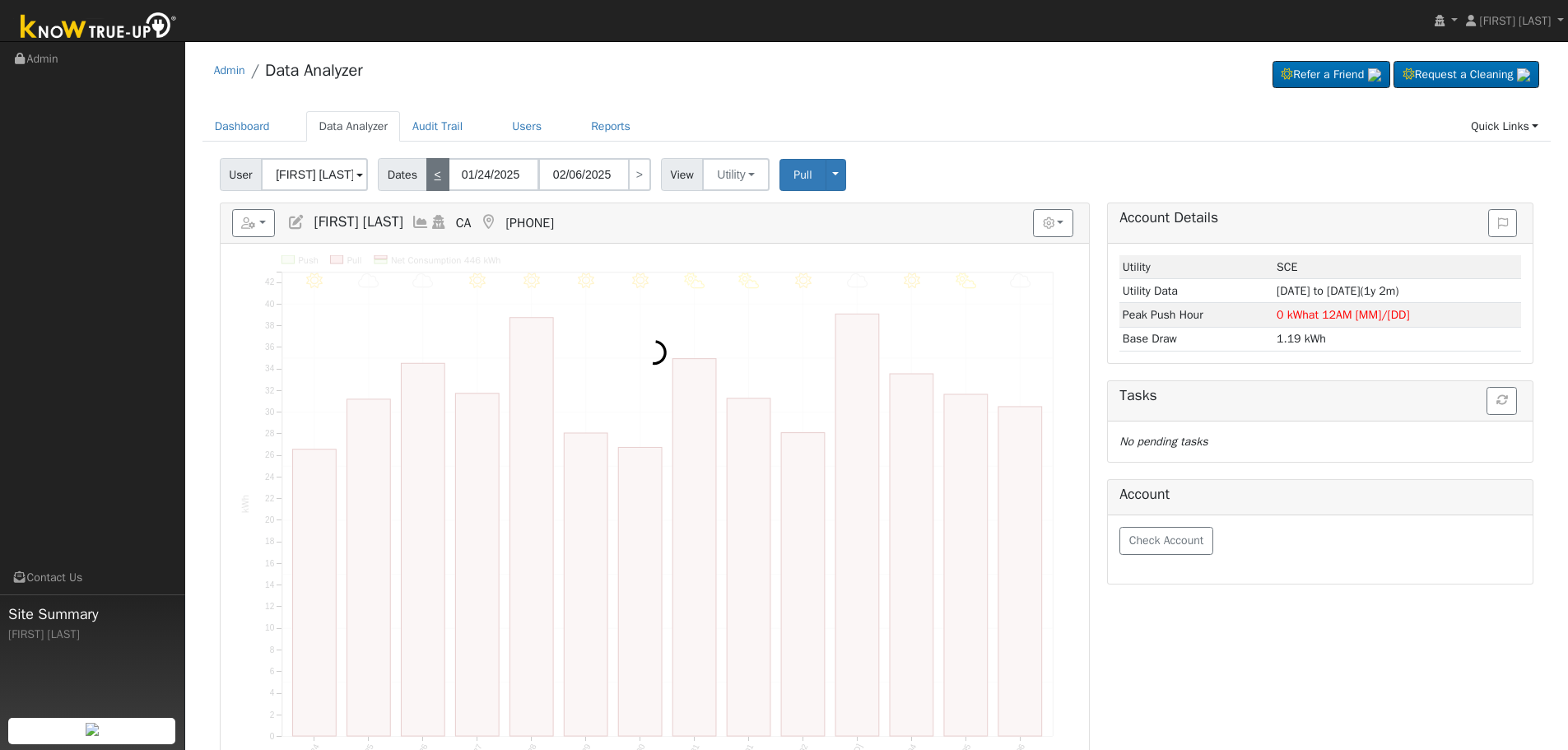 type on "01/23/2025" 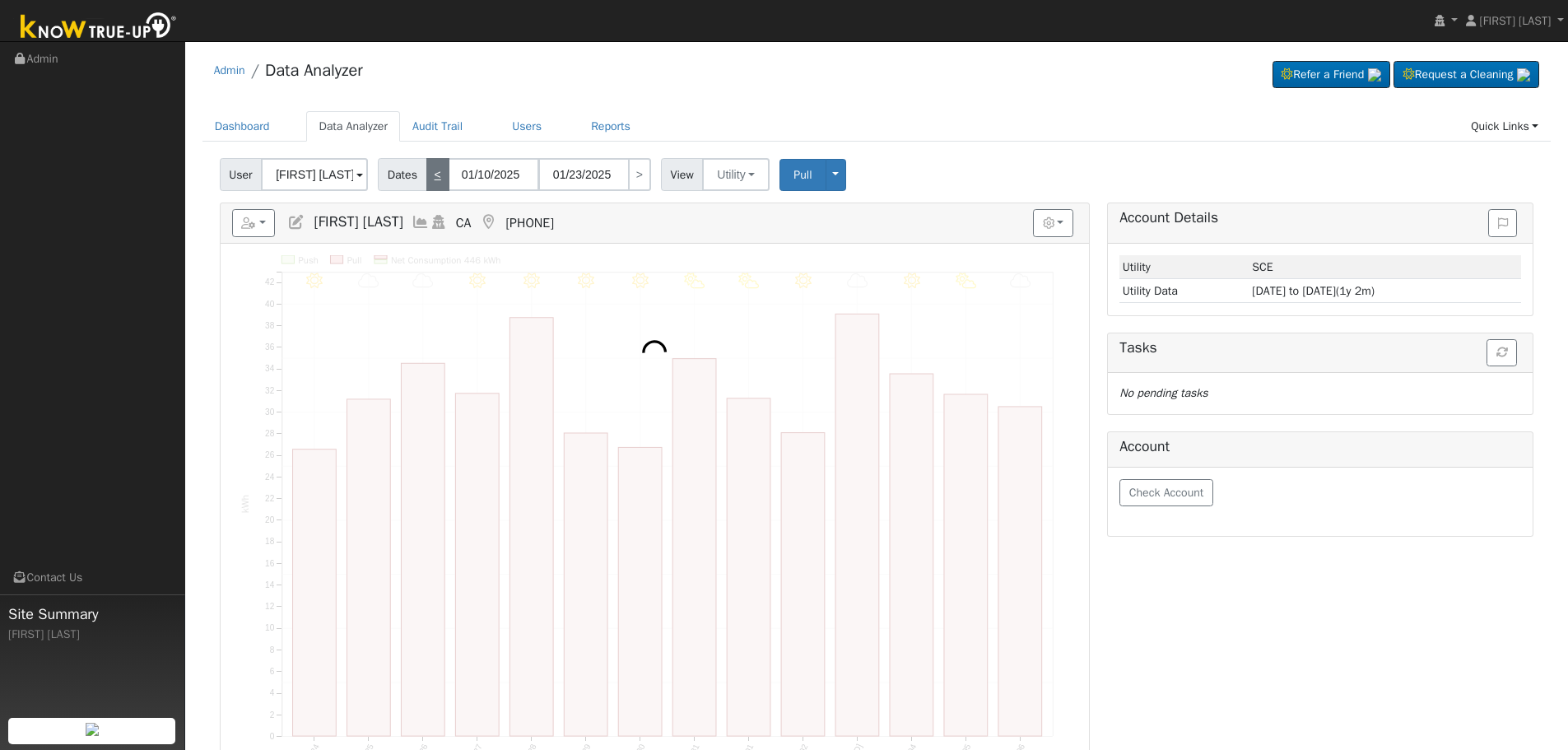 click on "<" at bounding box center [438, 175] 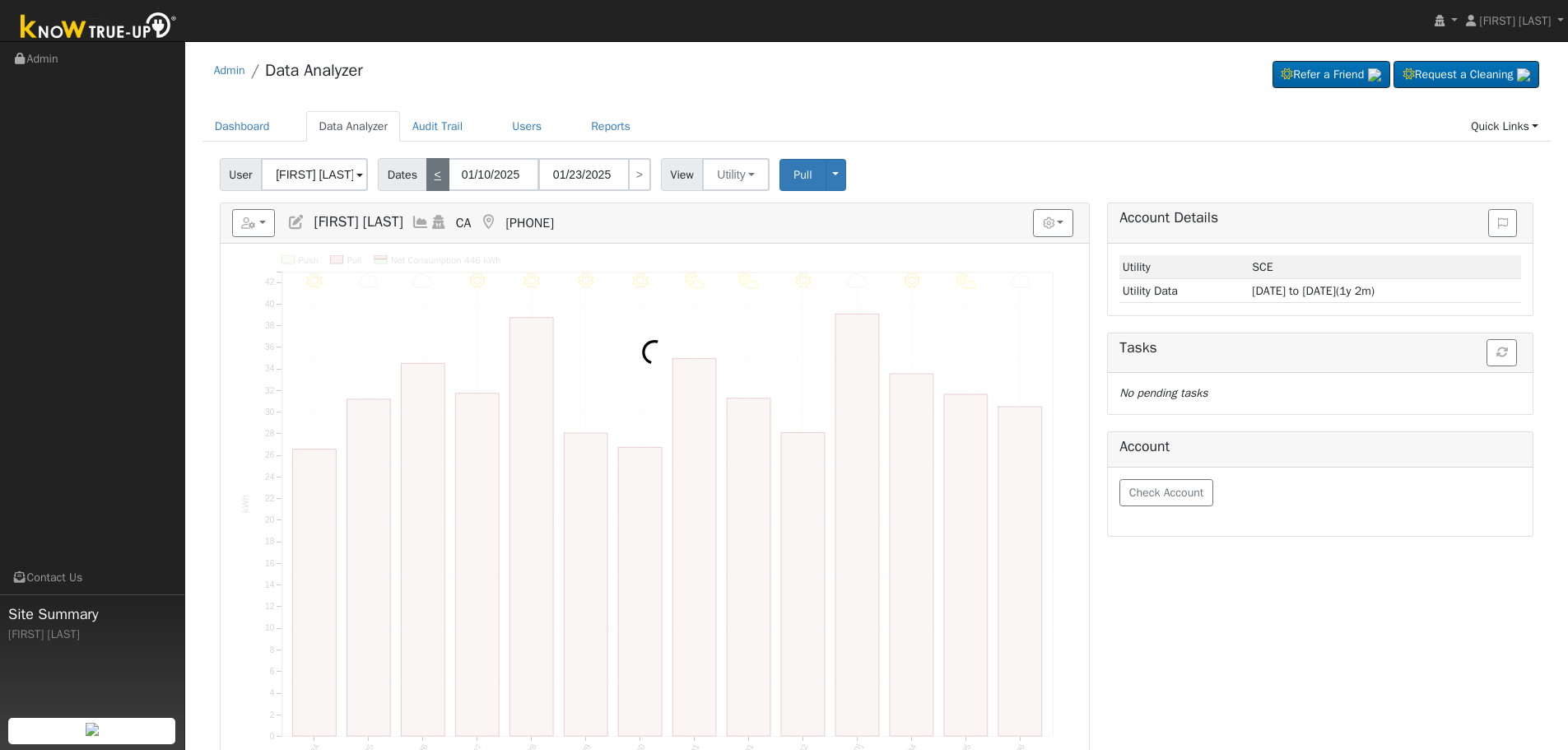type on "12/27/2024" 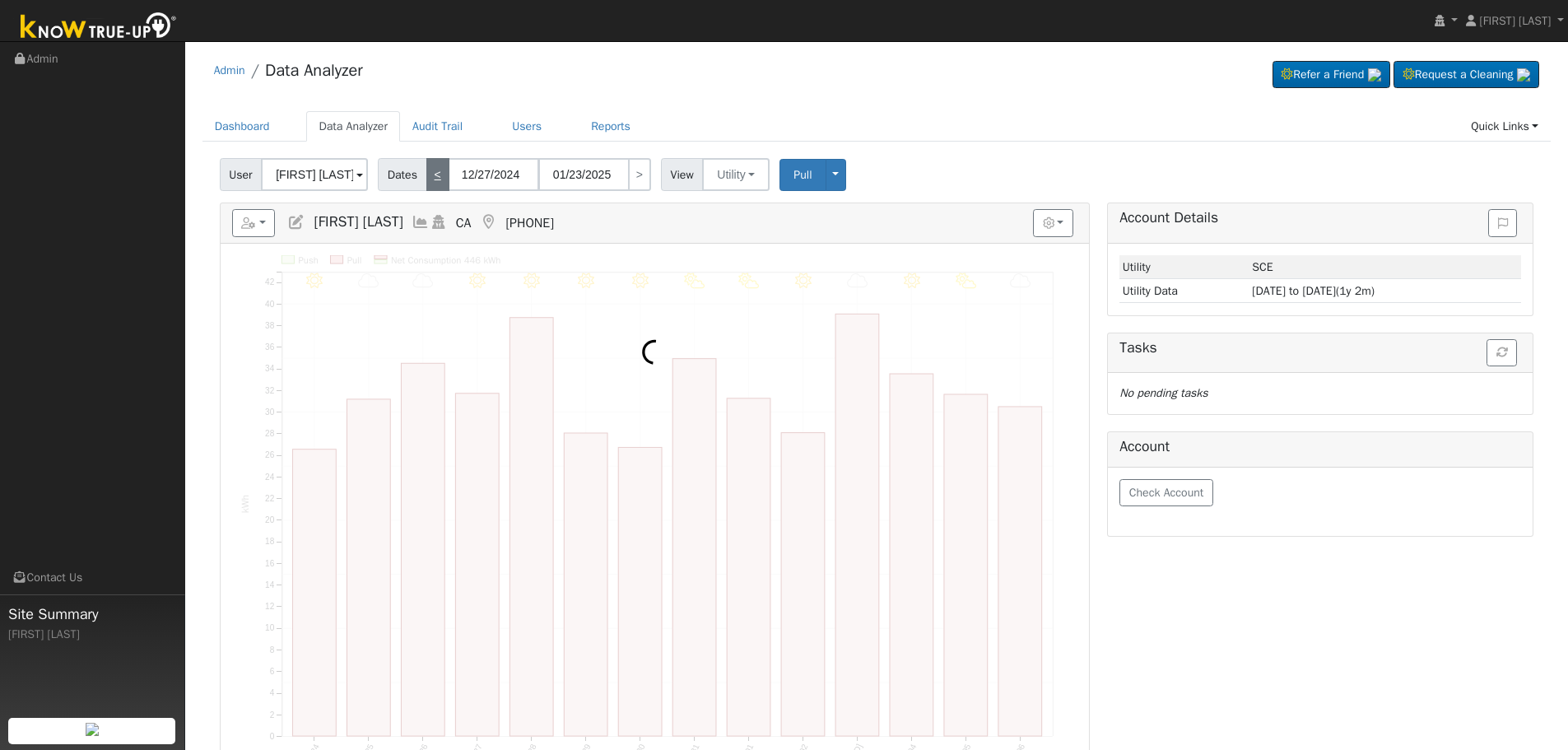 type on "01/09/2025" 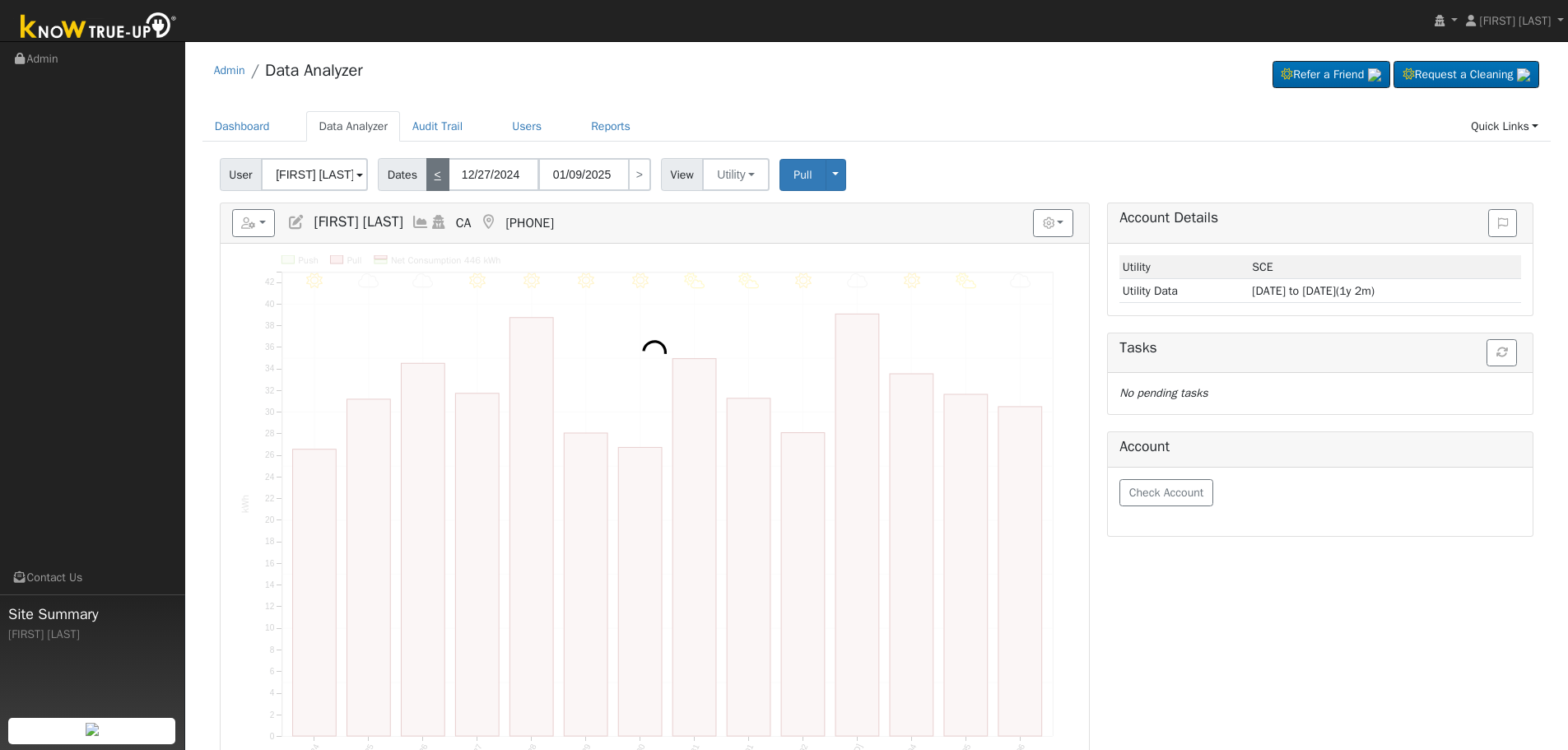 click on "<" at bounding box center (438, 175) 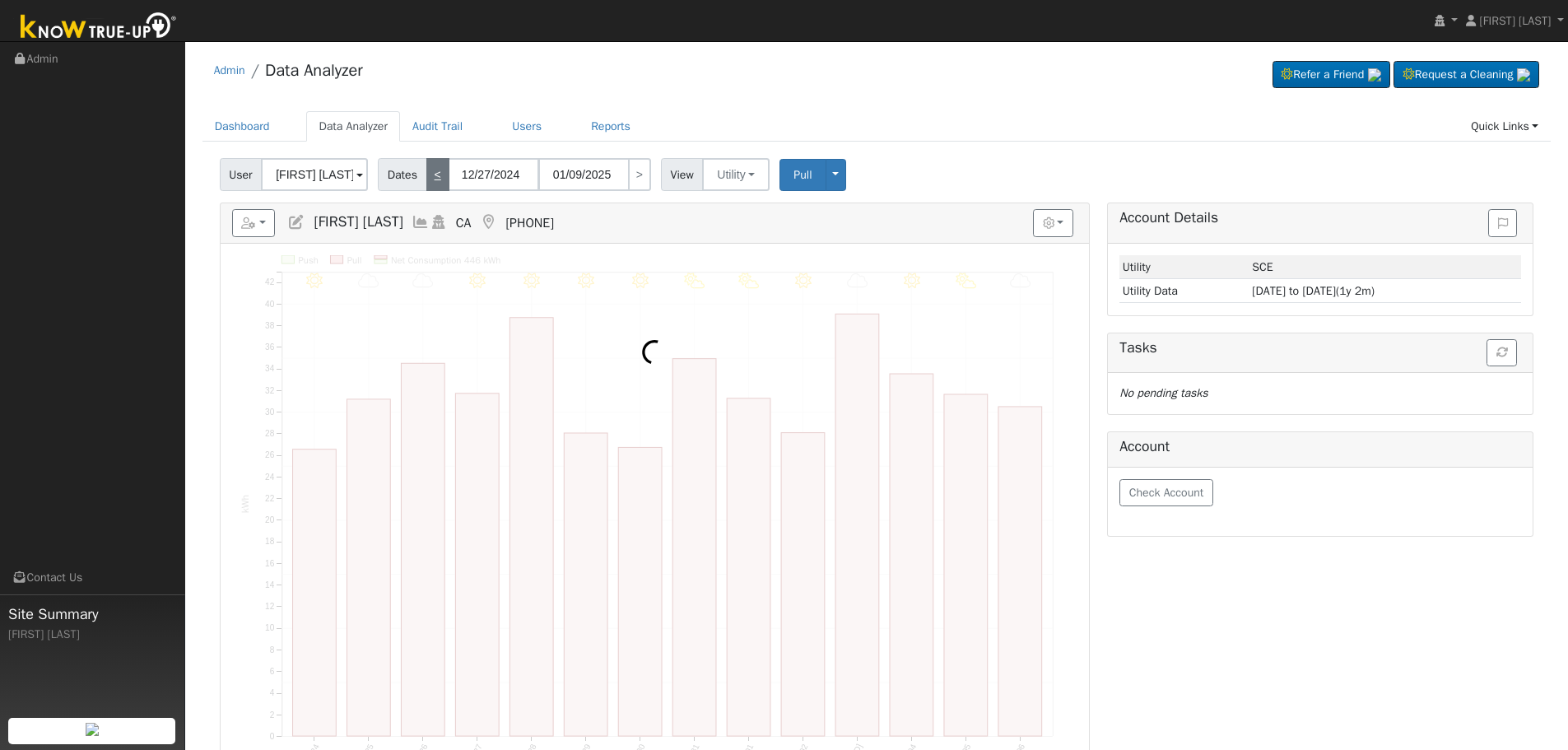 type on "12/13/2024" 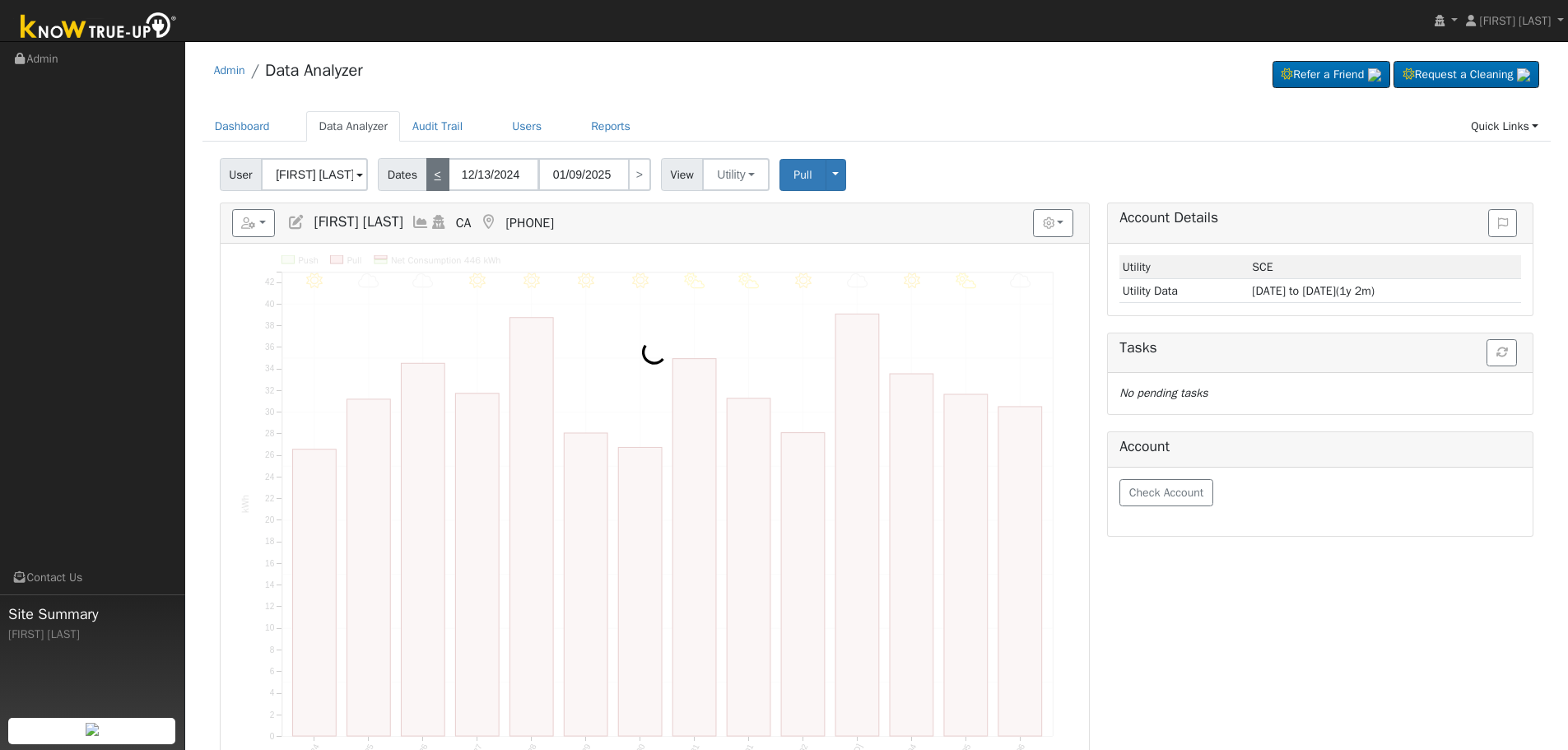 type on "12/26/2024" 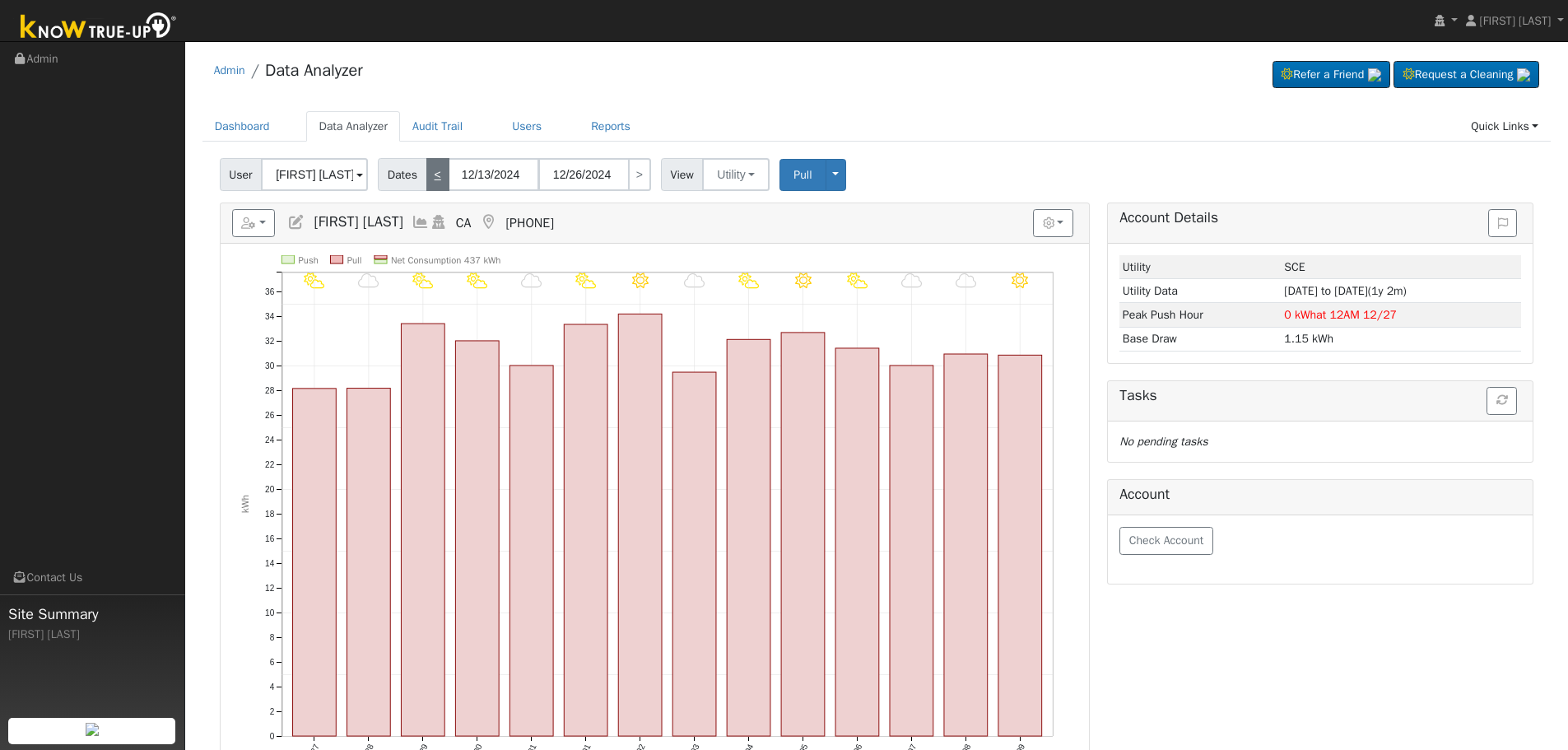click on "<" at bounding box center [438, 175] 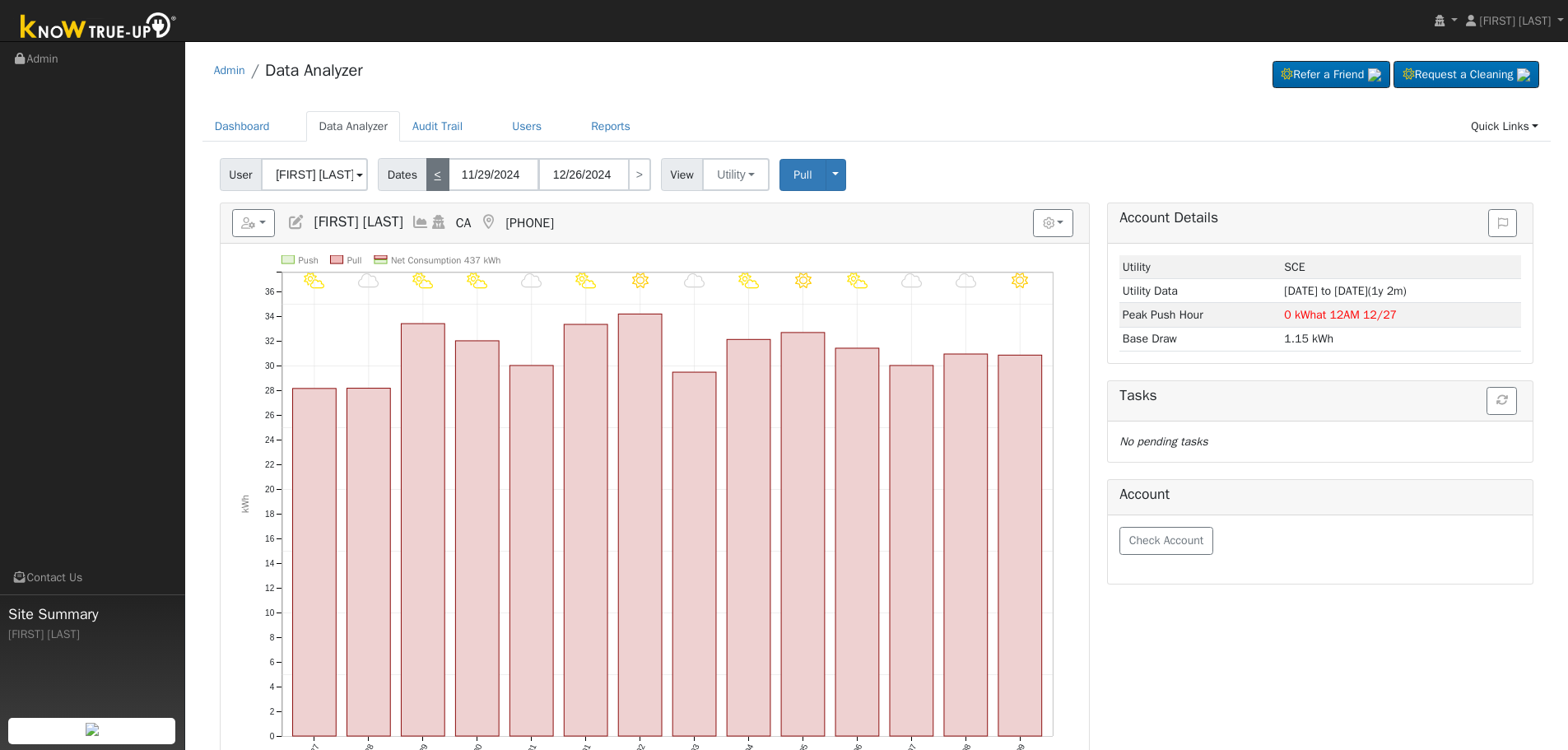 type on "12/12/2024" 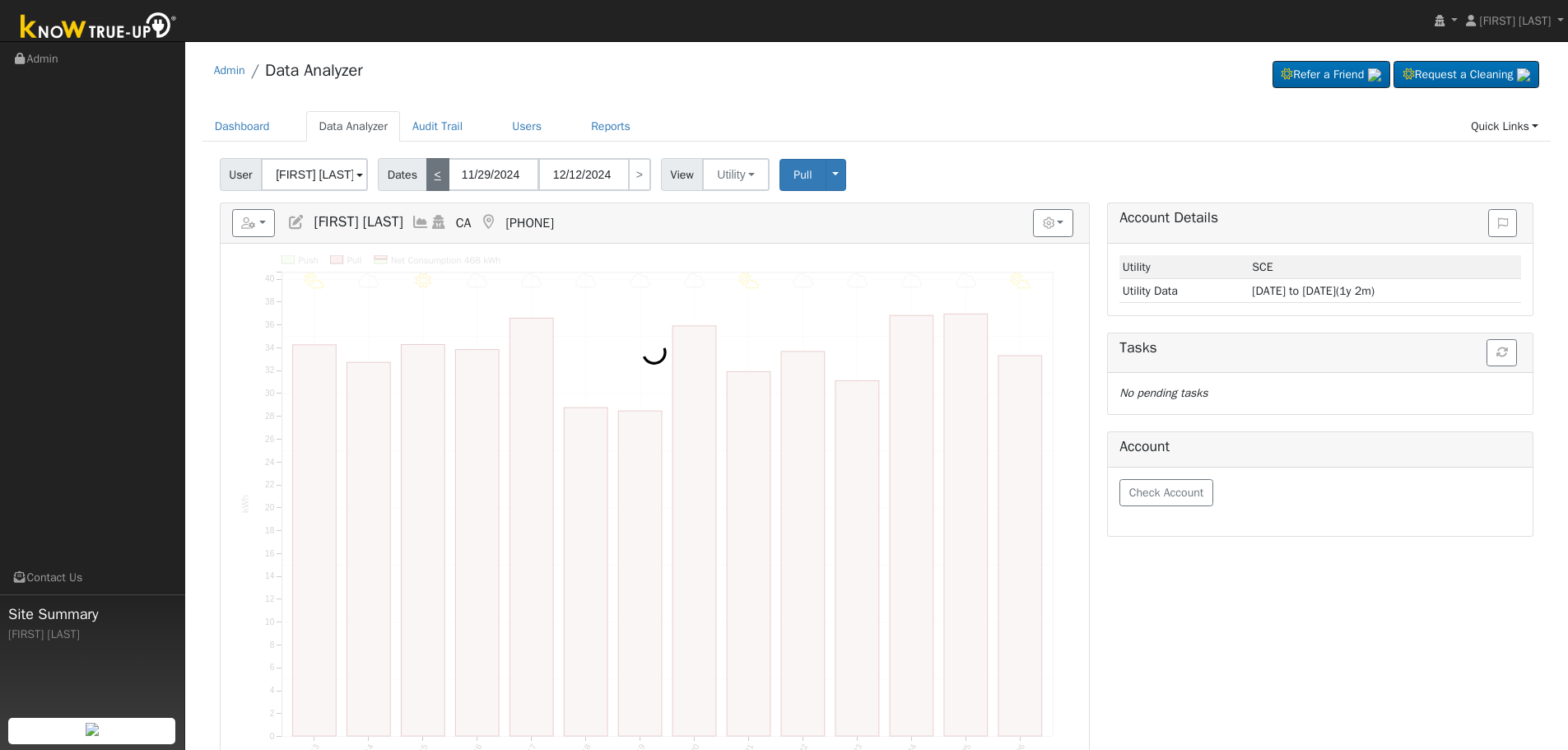 click on "<" at bounding box center [438, 175] 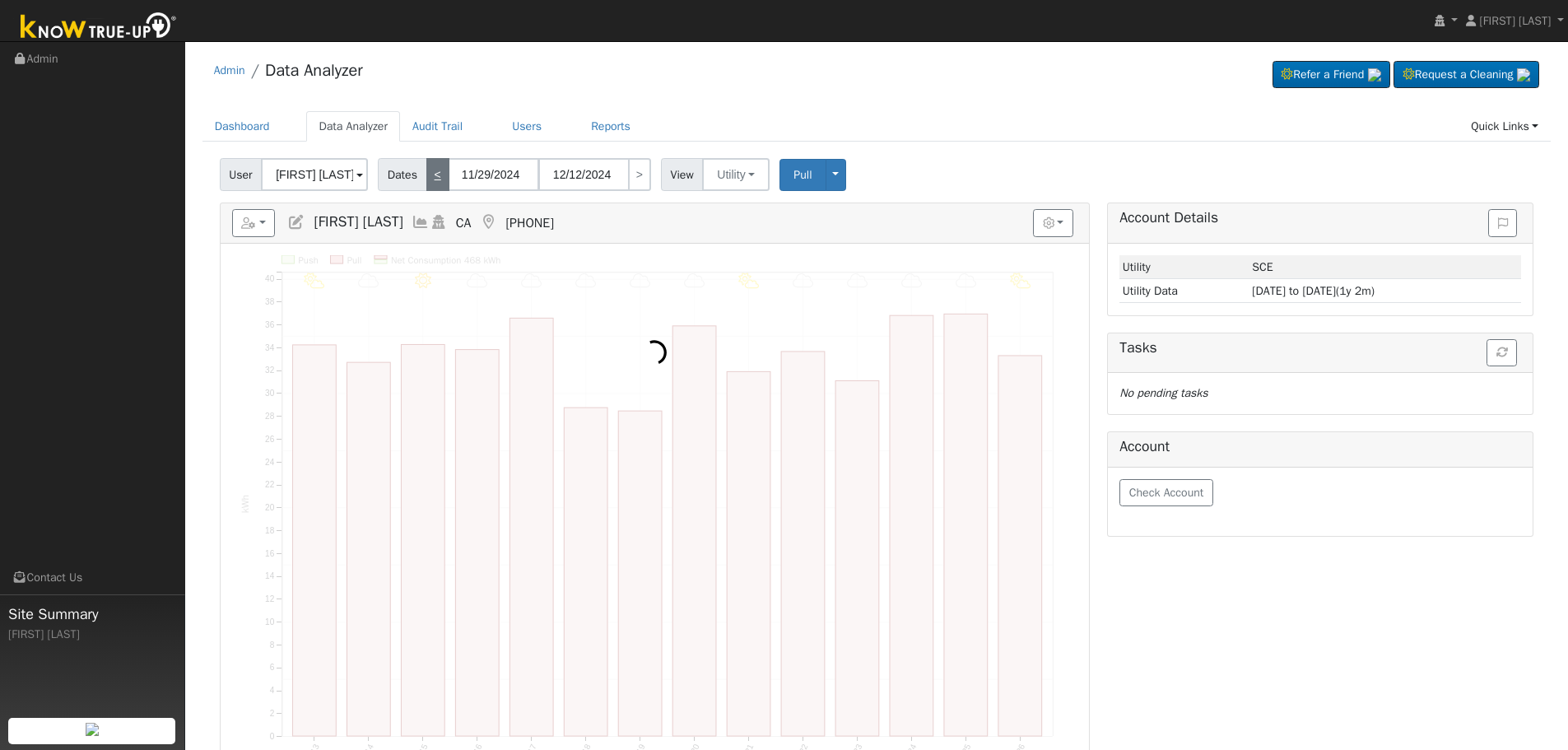 type on "11/15/2024" 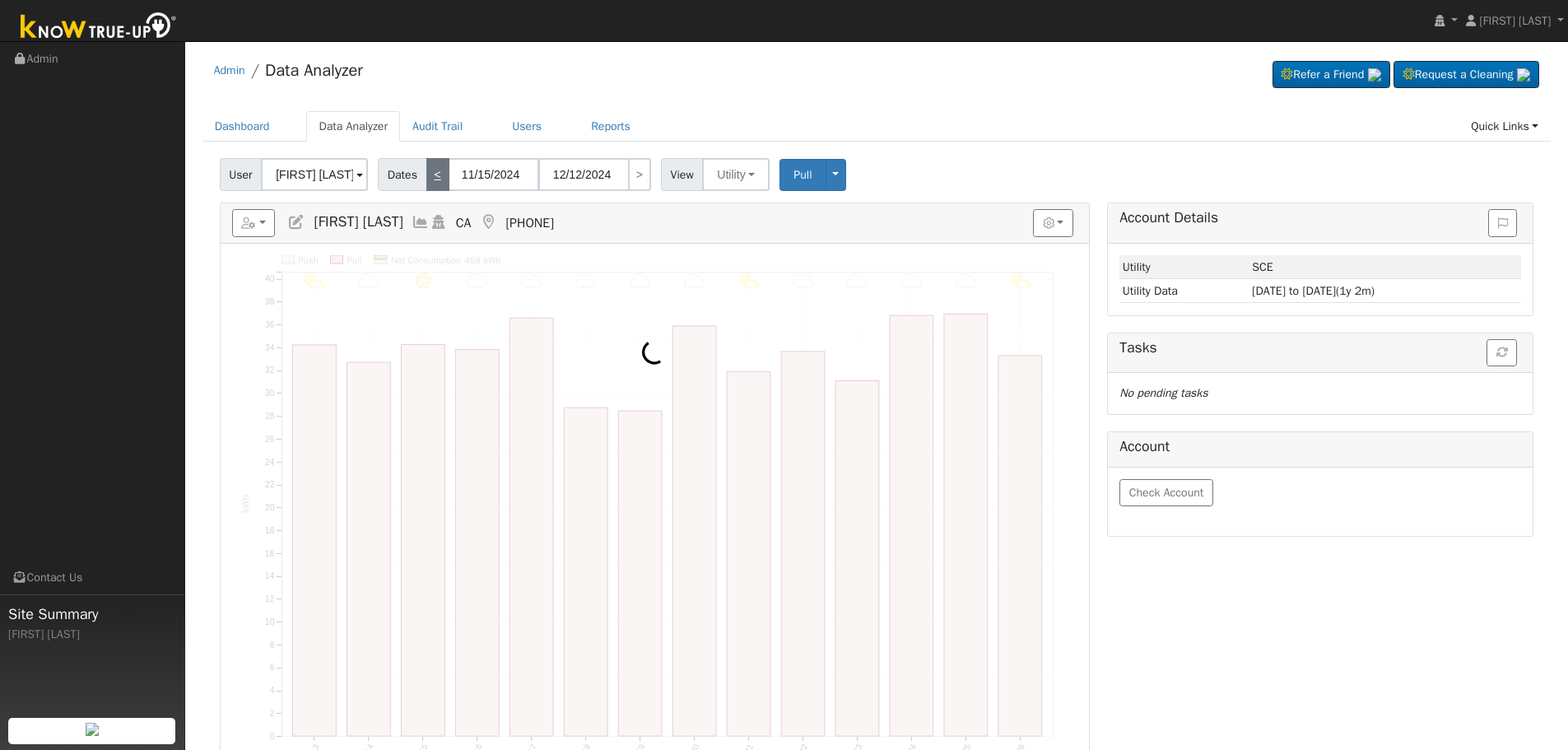 type on "[MM]/[DD]/[YYYY]" 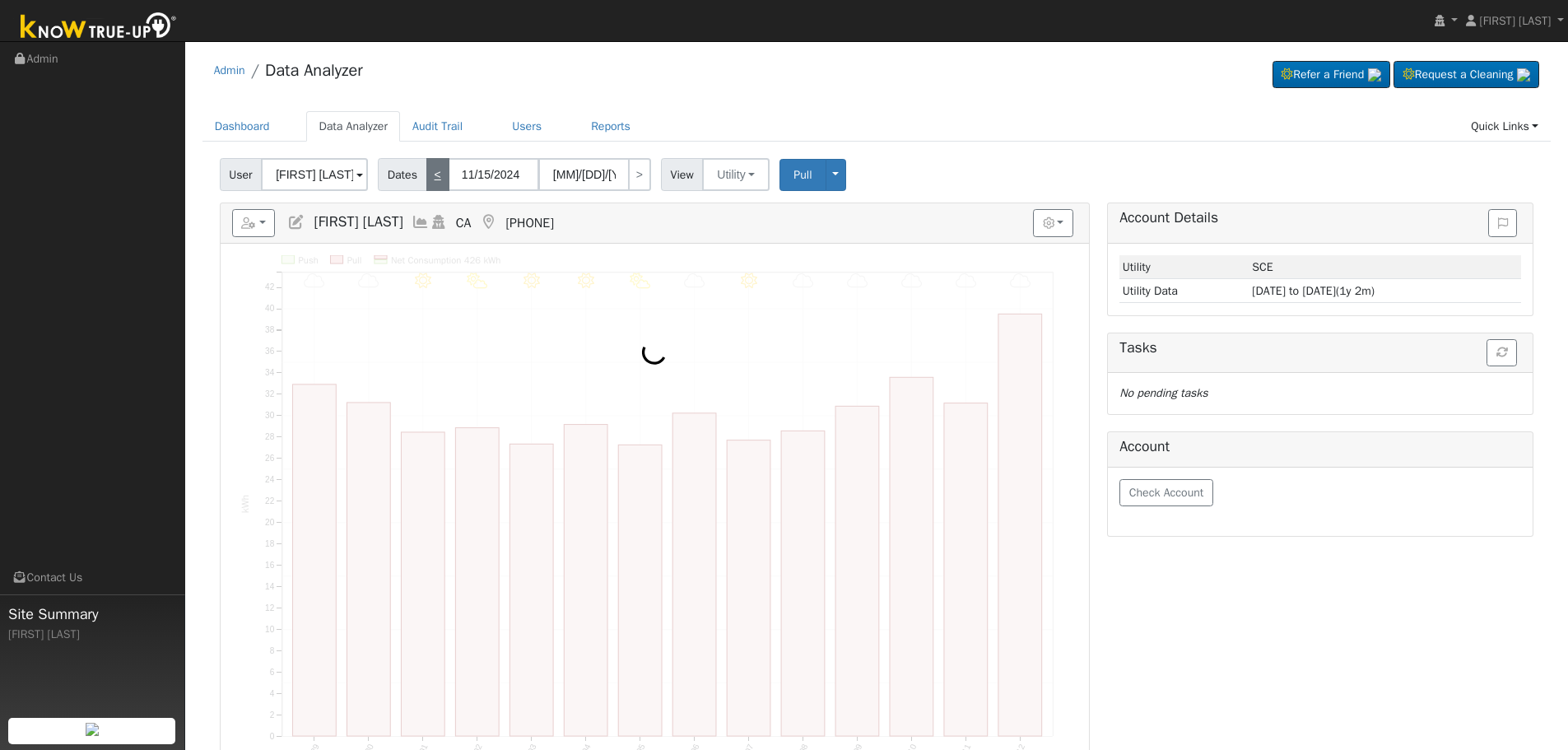 click on "<" at bounding box center (438, 175) 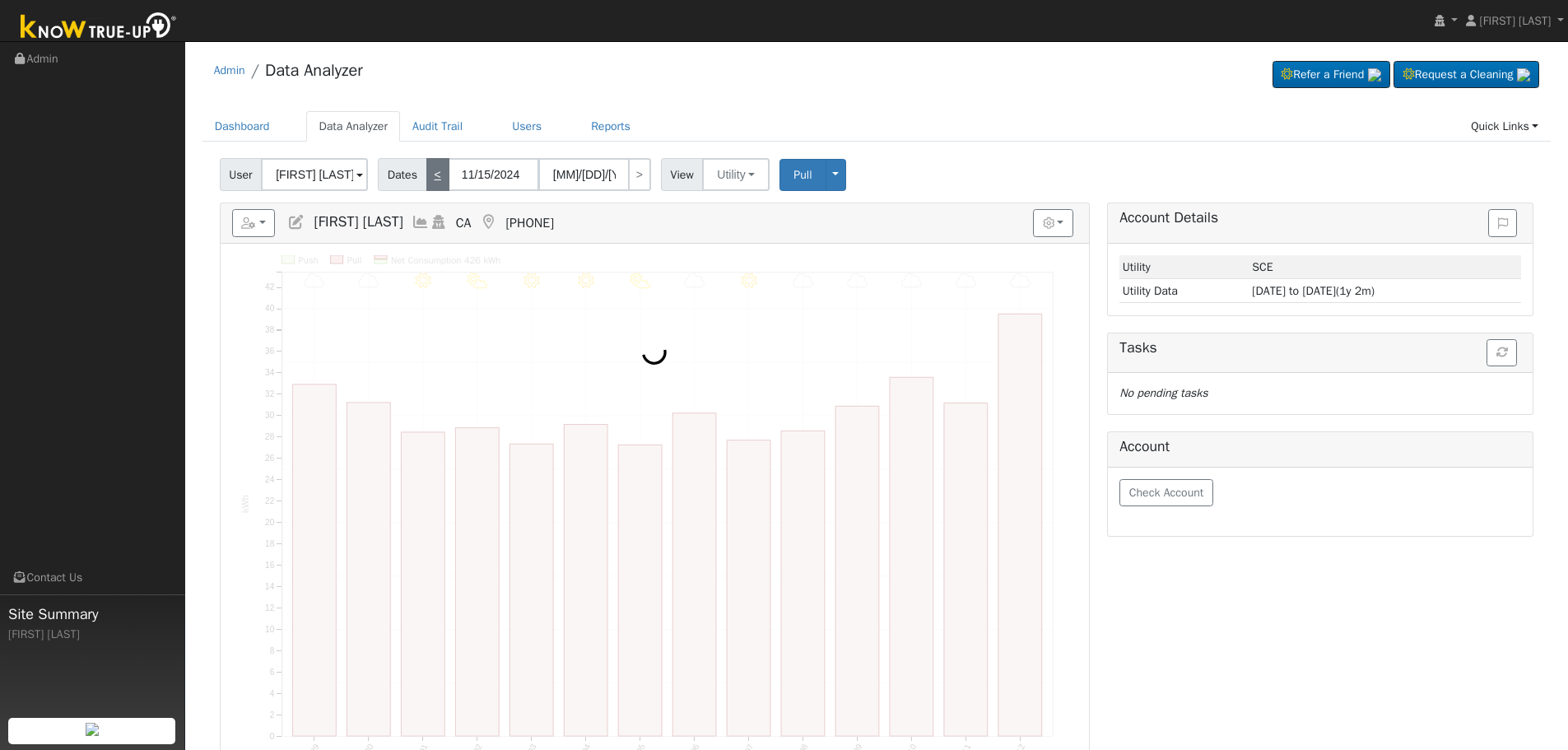 type on "11/01/2024" 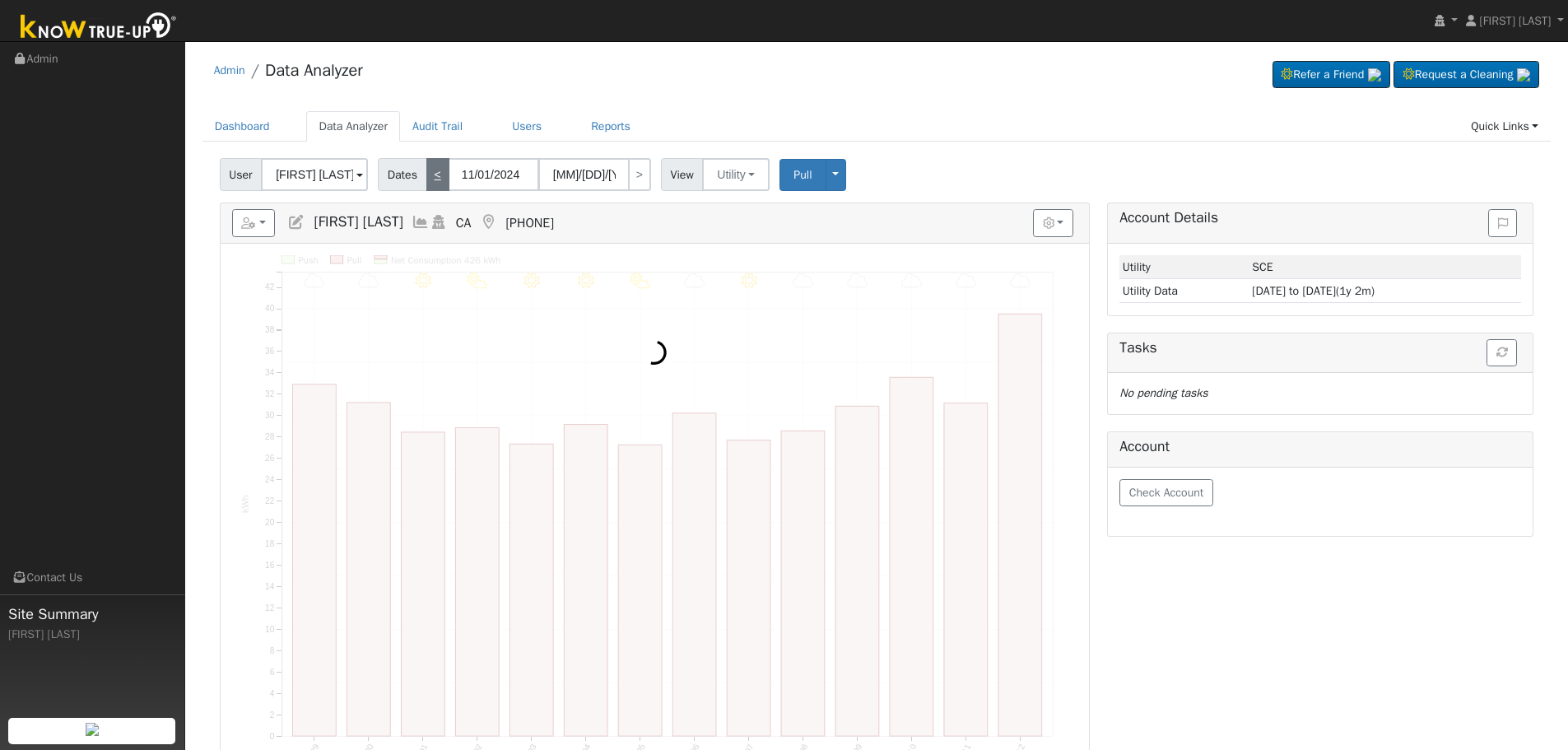 type on "11/14/2024" 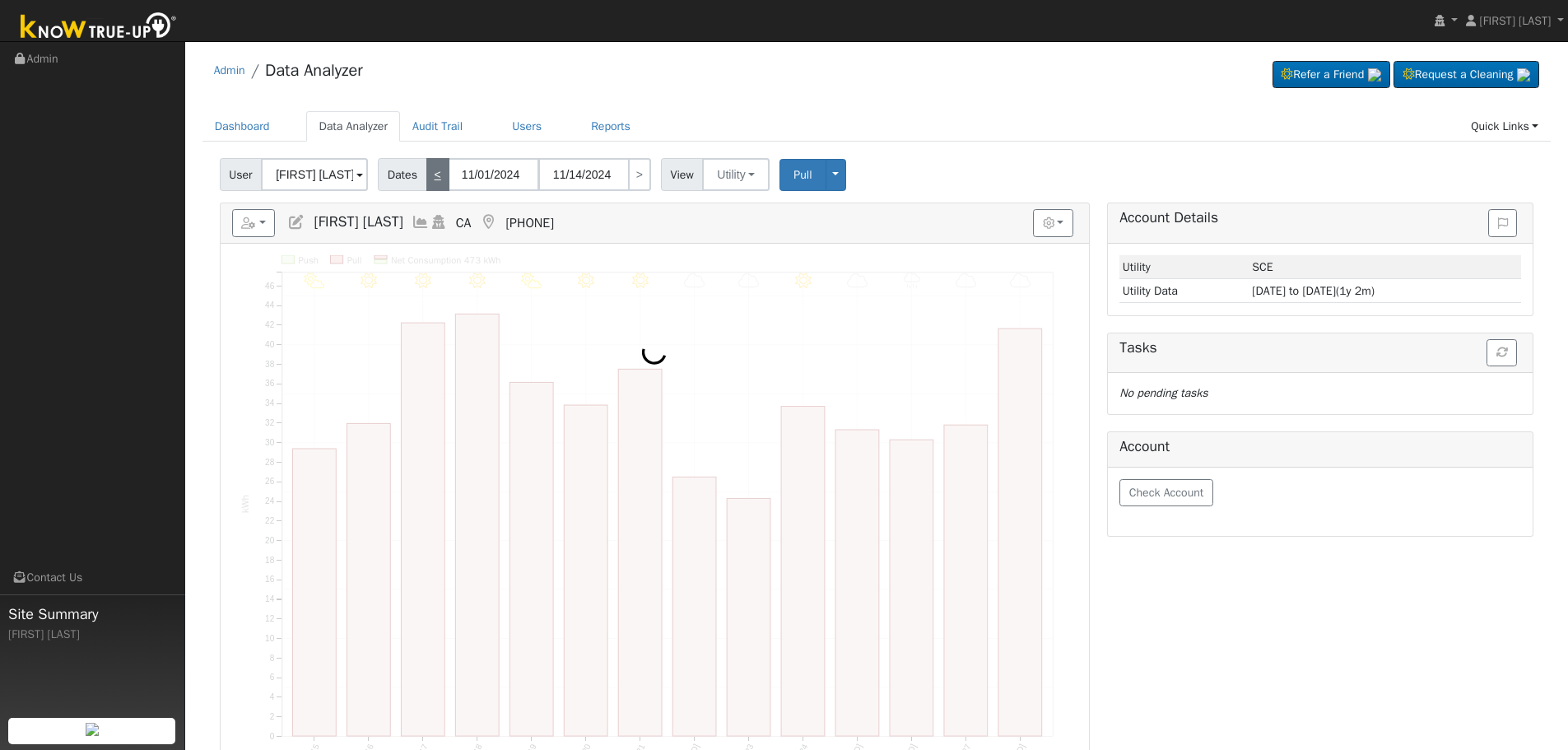 click on "<" at bounding box center (438, 175) 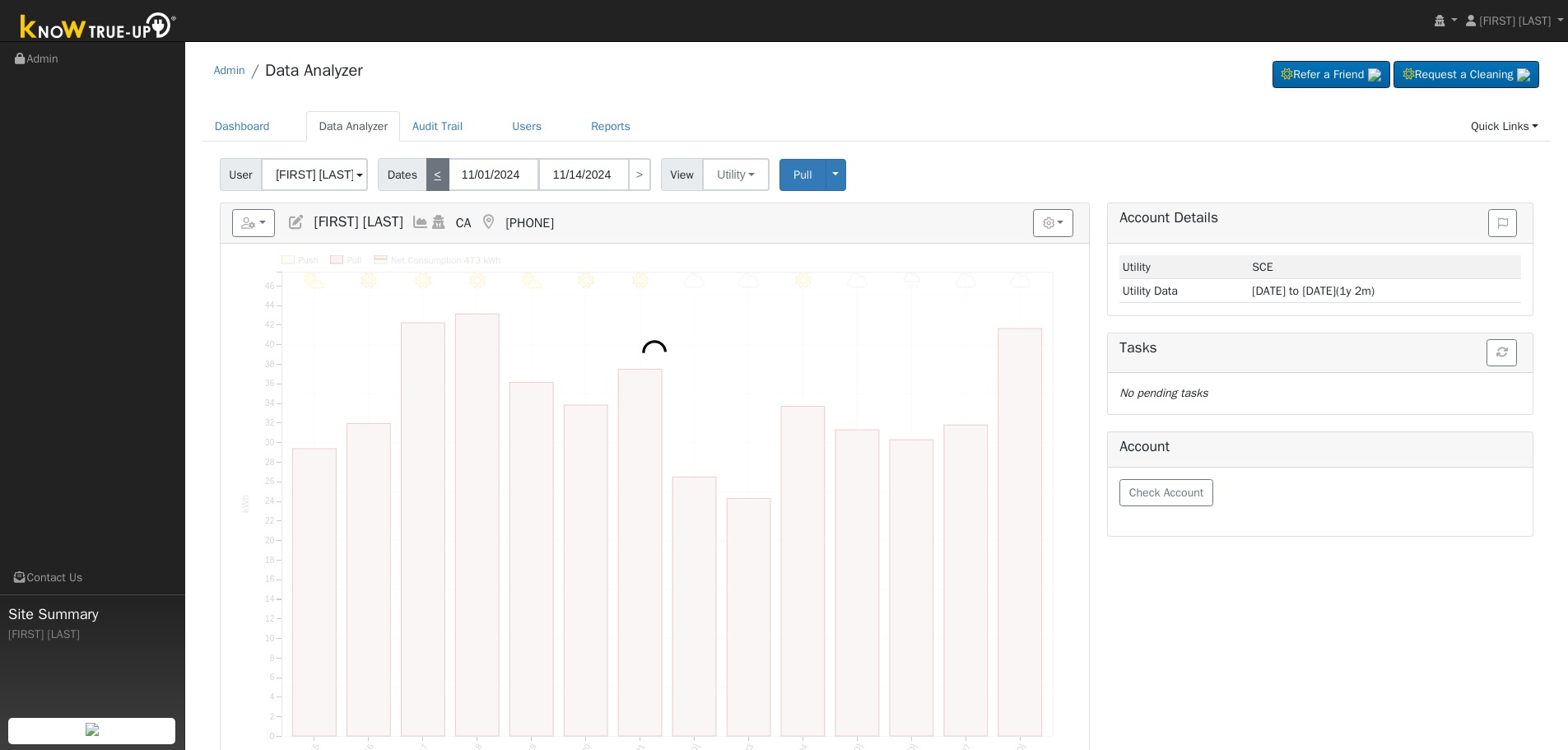 type on "10/18/2024" 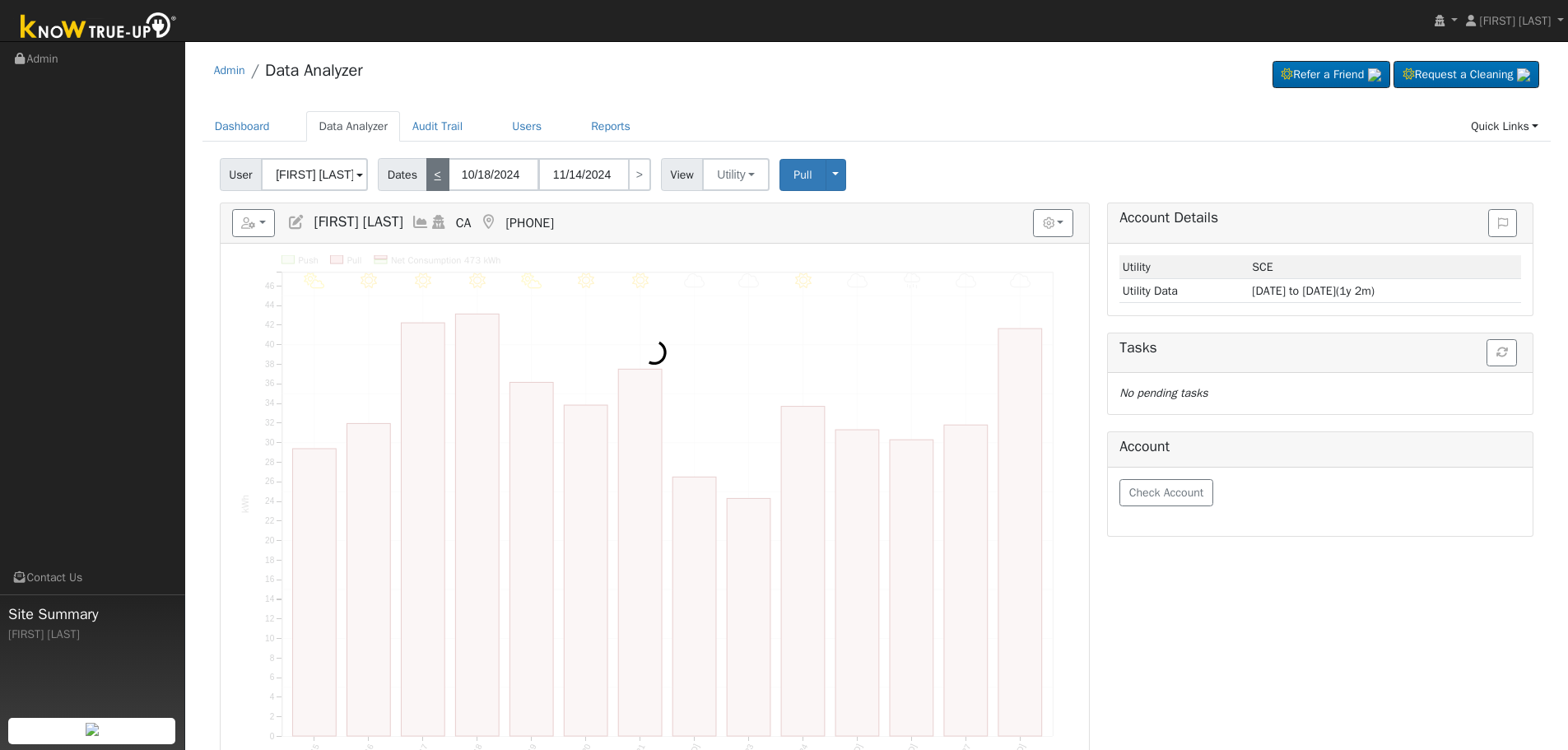 type on "10/31/2024" 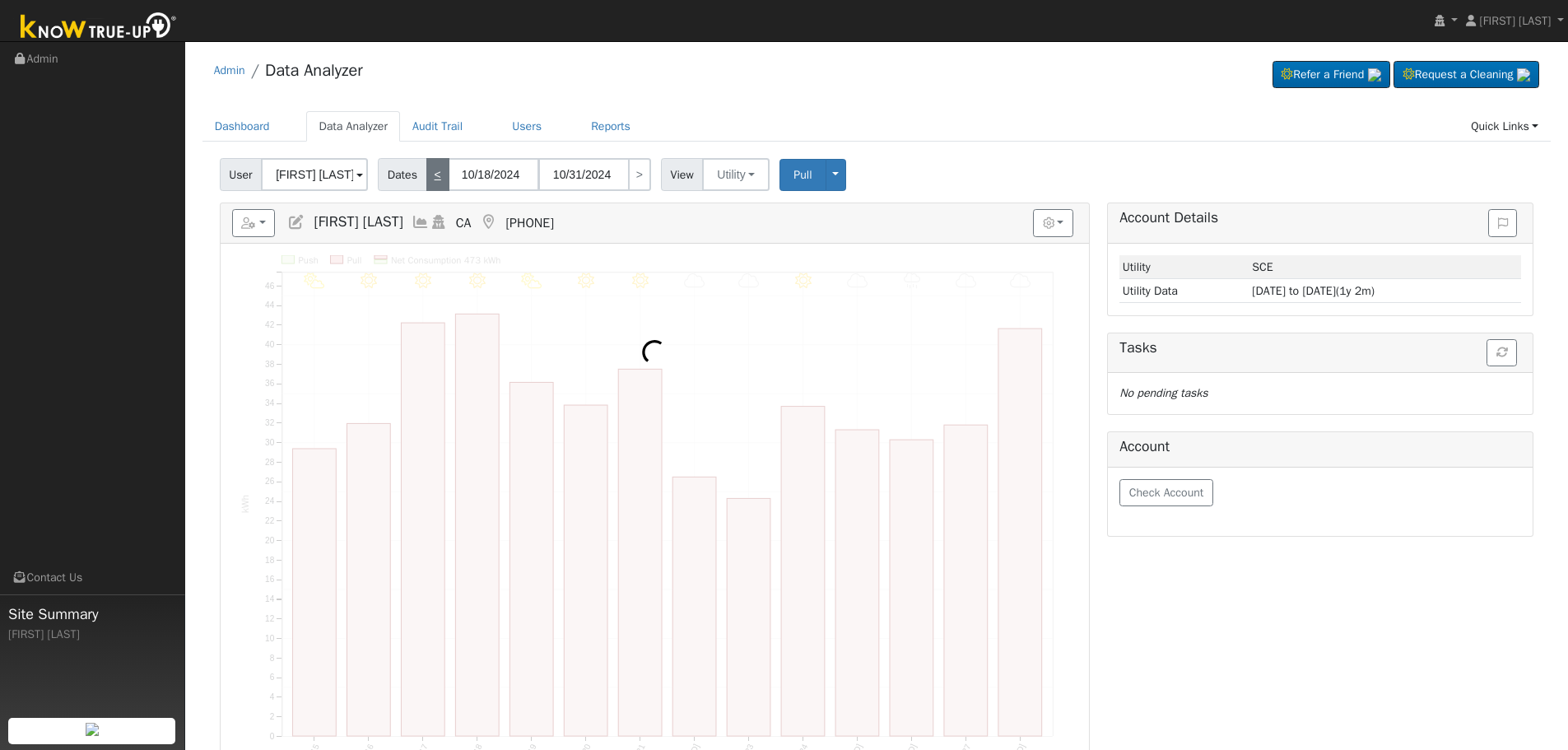 click on "<" at bounding box center [438, 175] 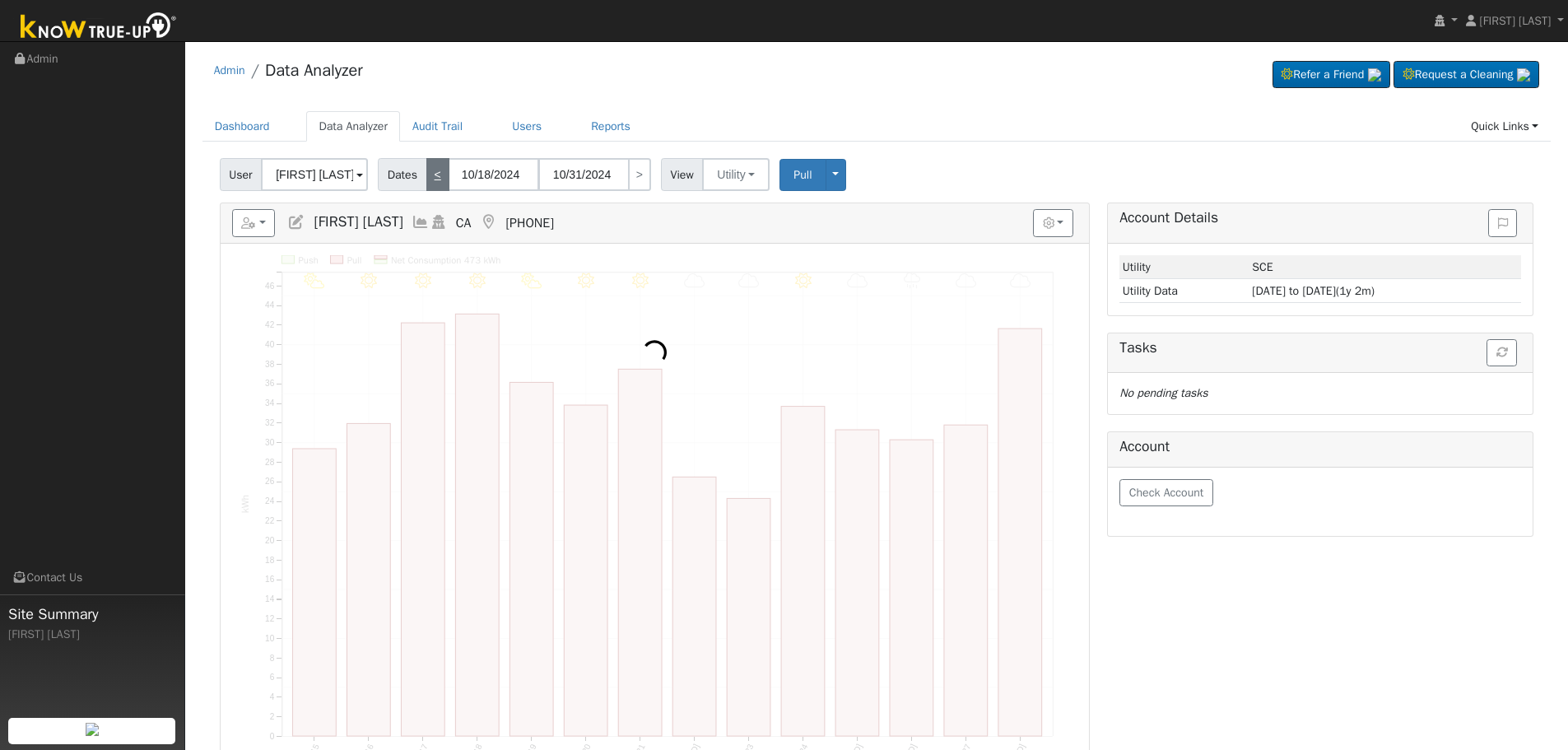 type on "[MM]/[DD]/[YYYY]" 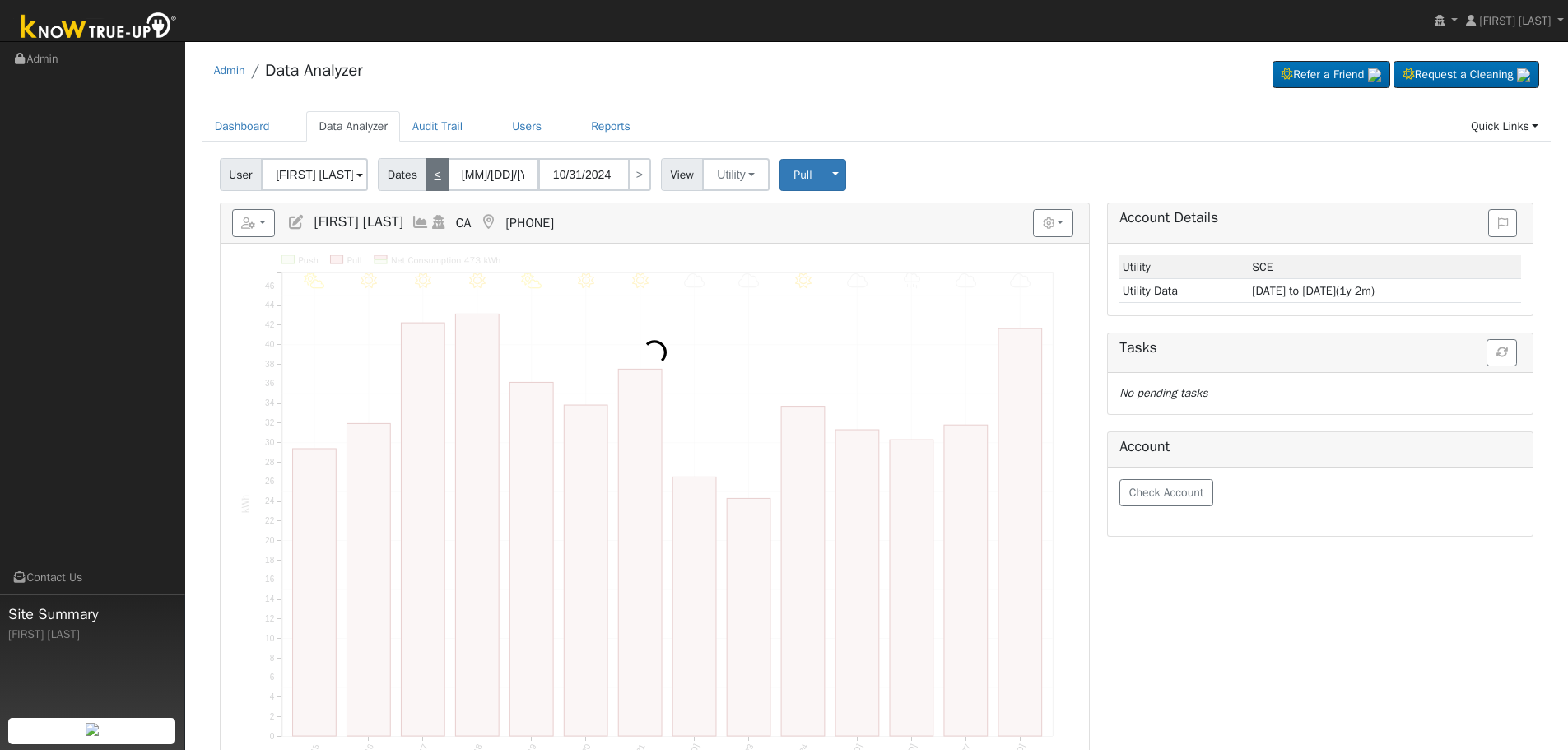 type on "[MM]/[DD]/[YYYY]" 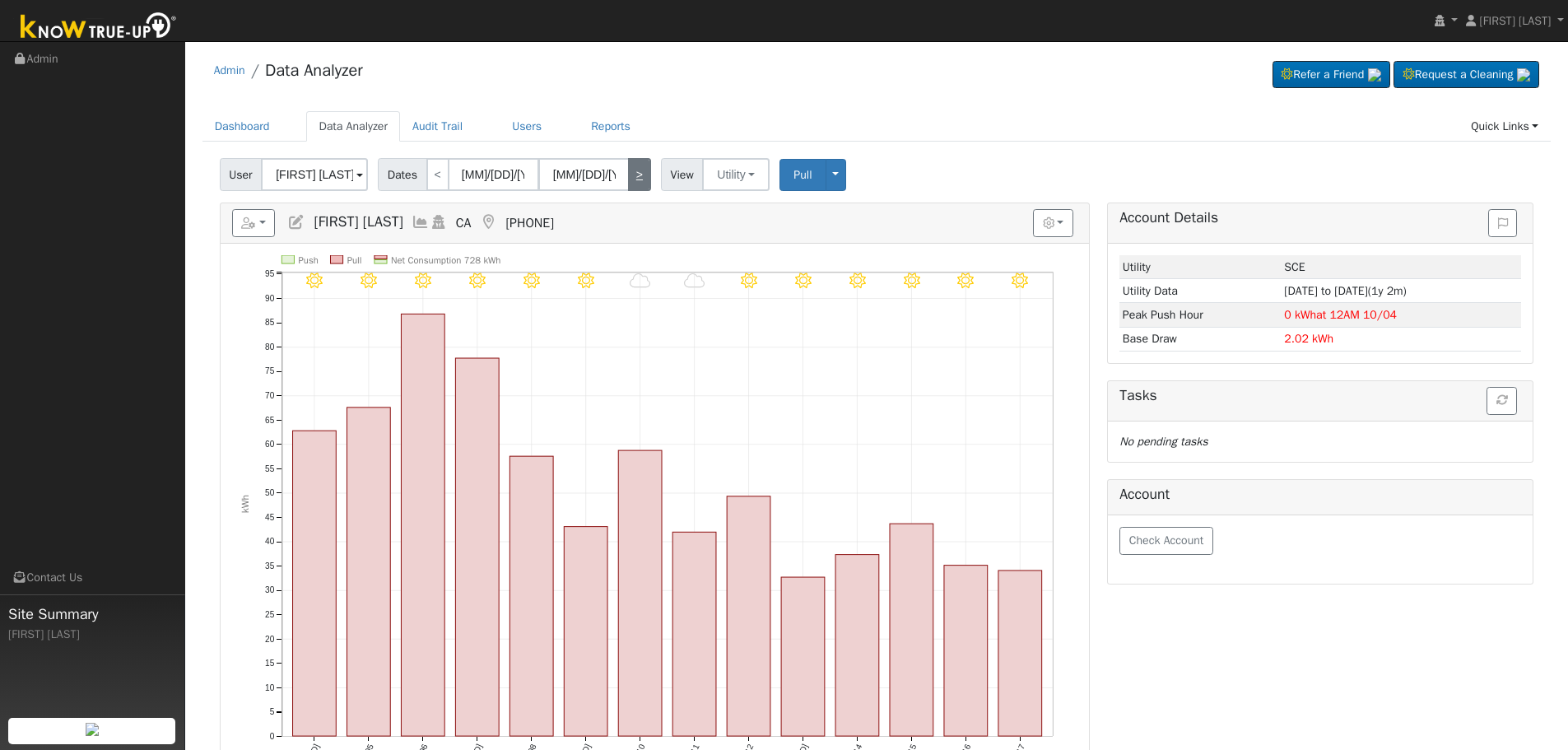 click on ">" at bounding box center (640, 175) 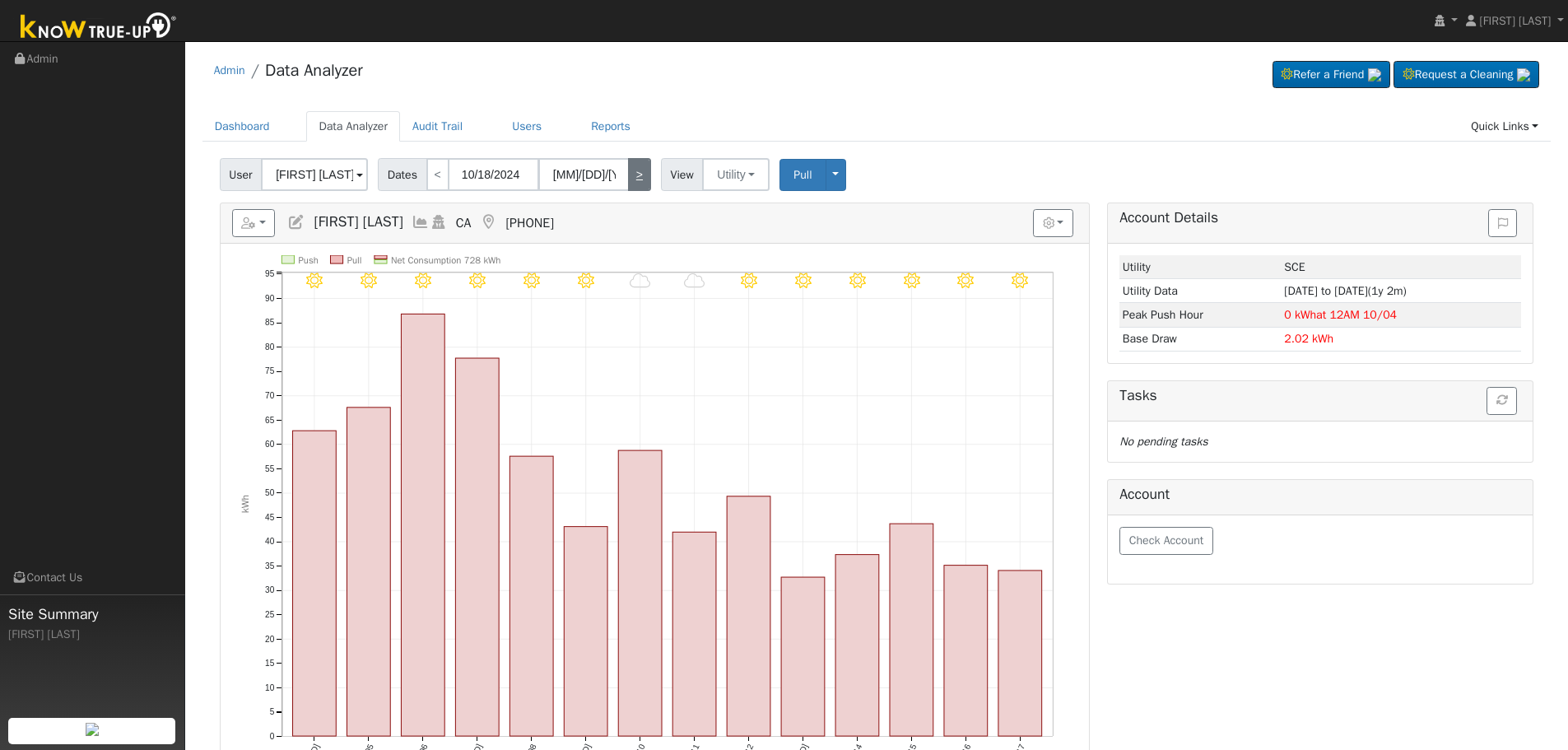 type on "10/31/2024" 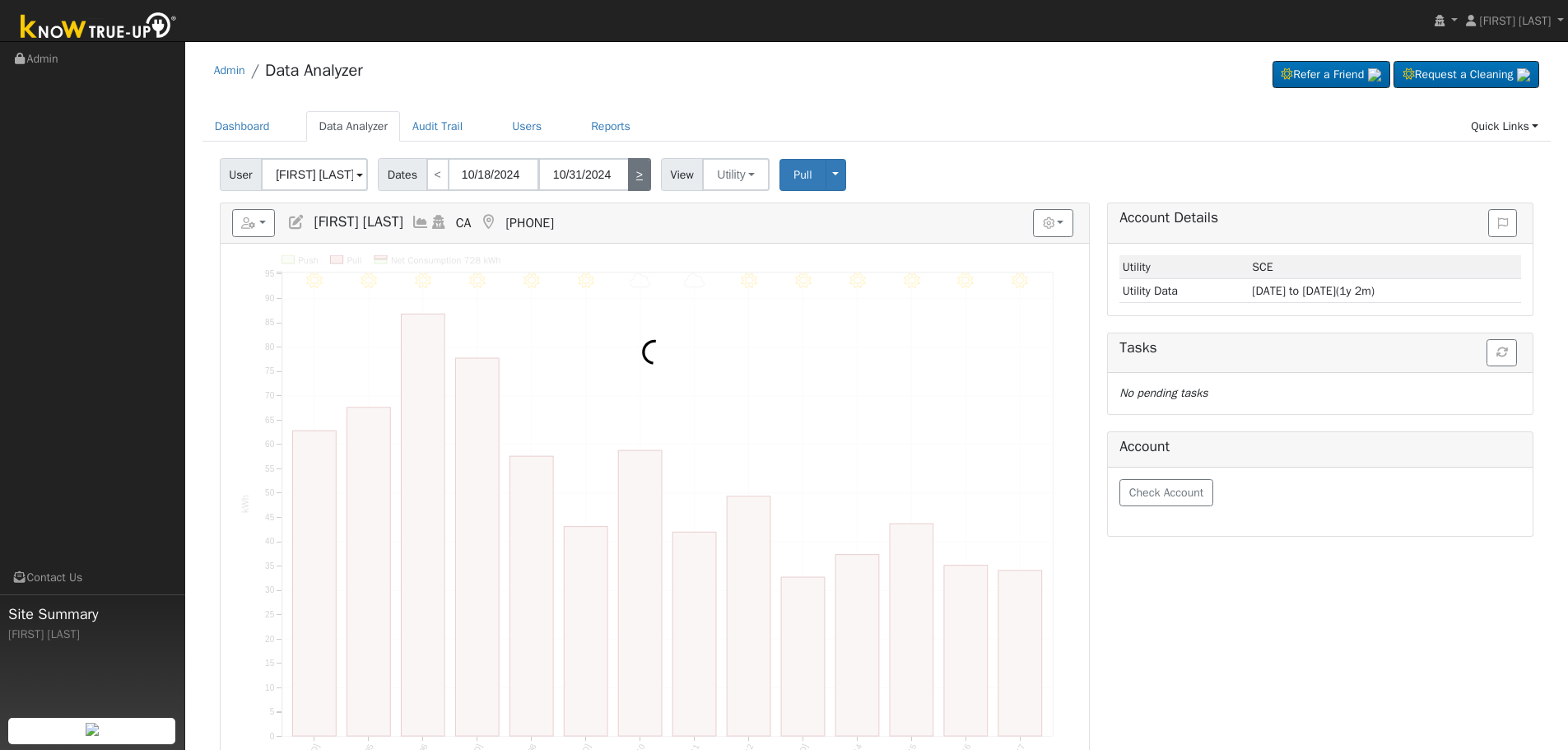click on ">" at bounding box center (640, 175) 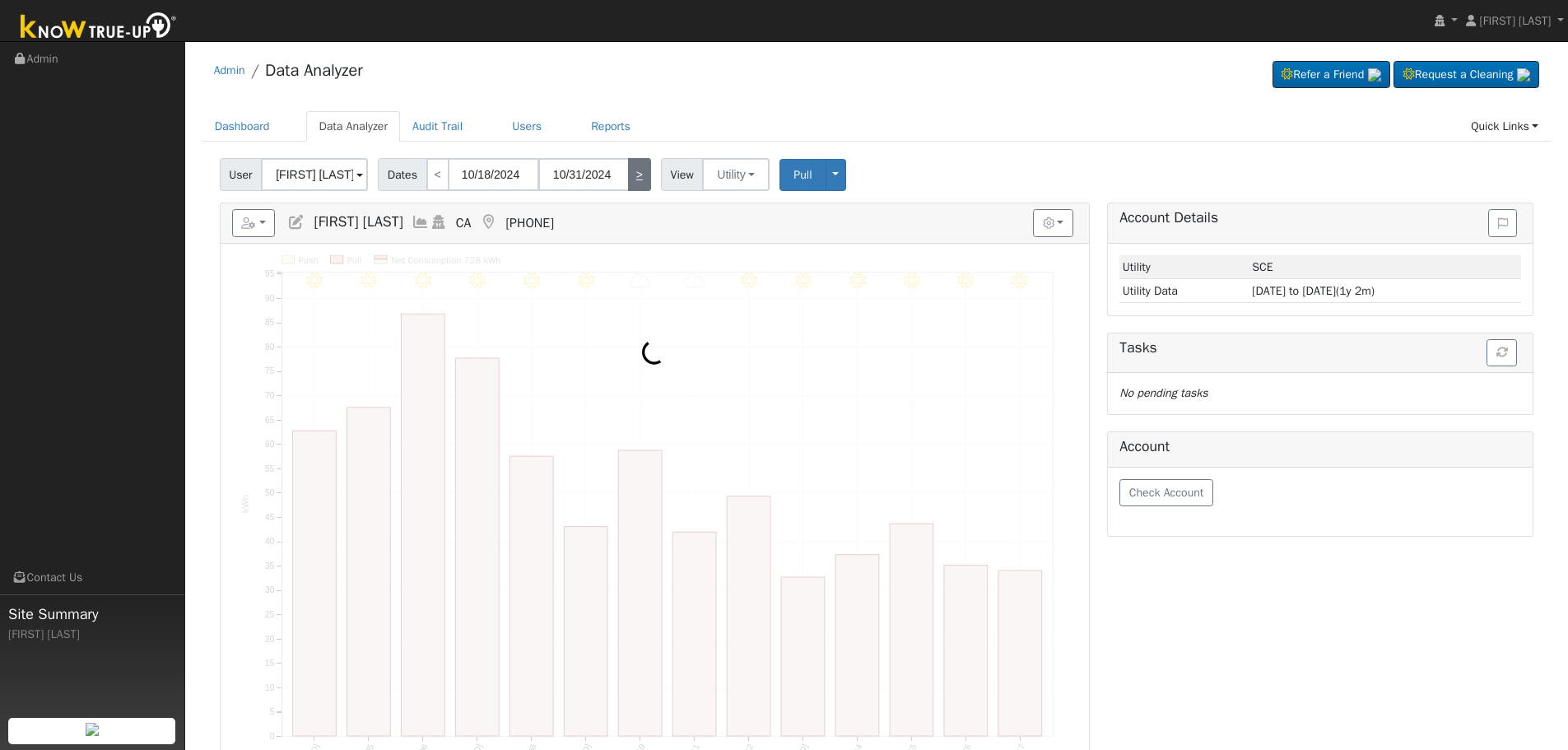 type on "11/01/2024" 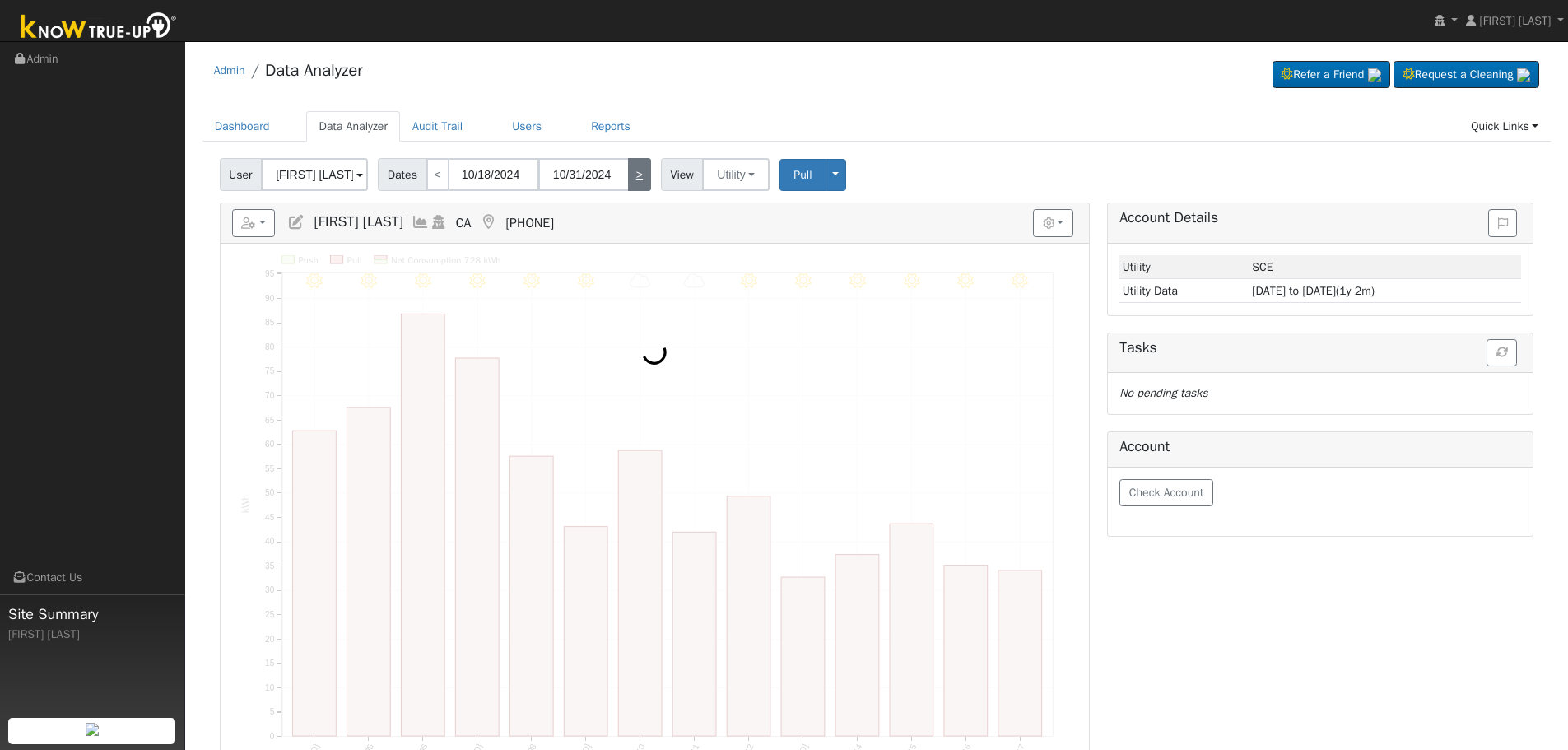 type on "11/14/2024" 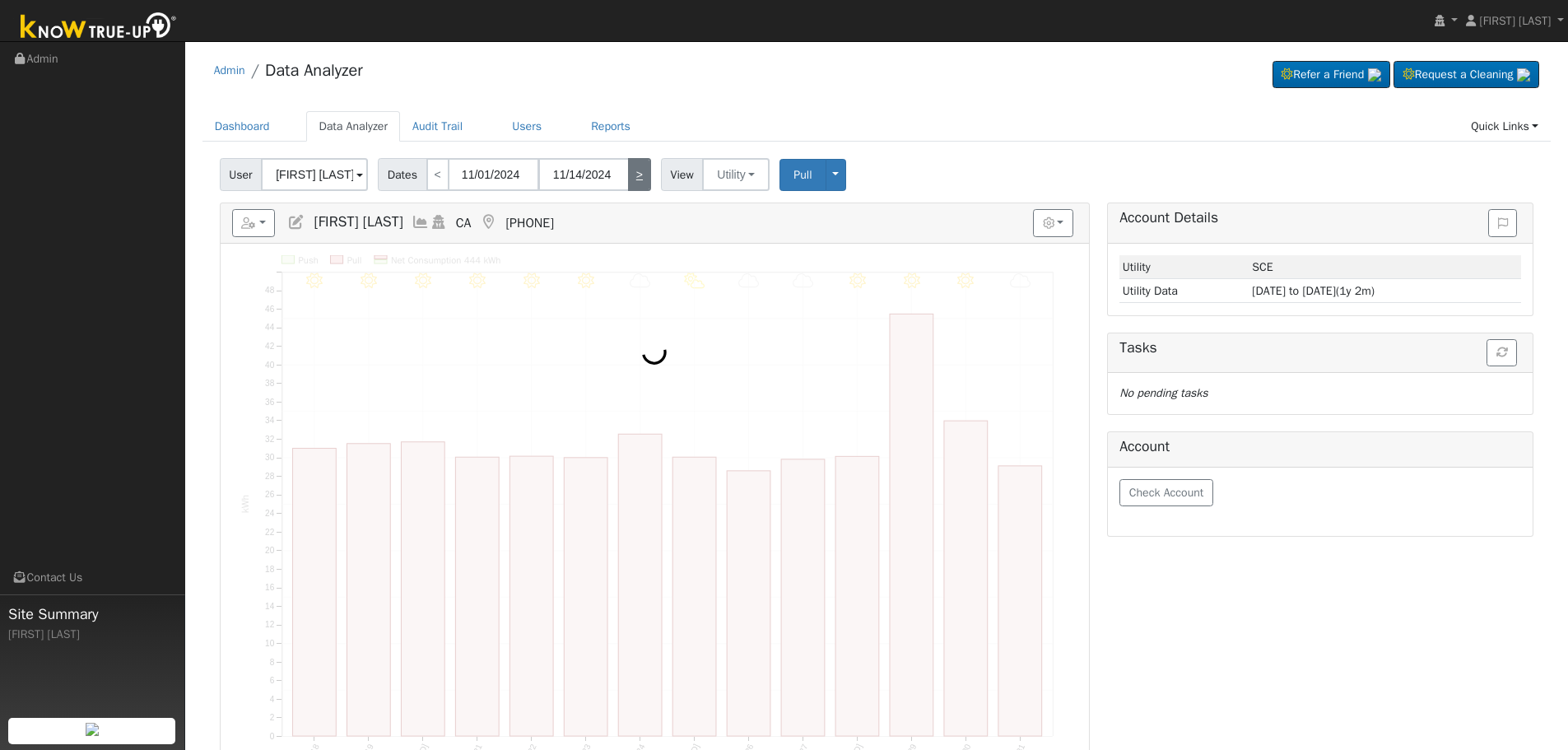 click on ">" at bounding box center (640, 175) 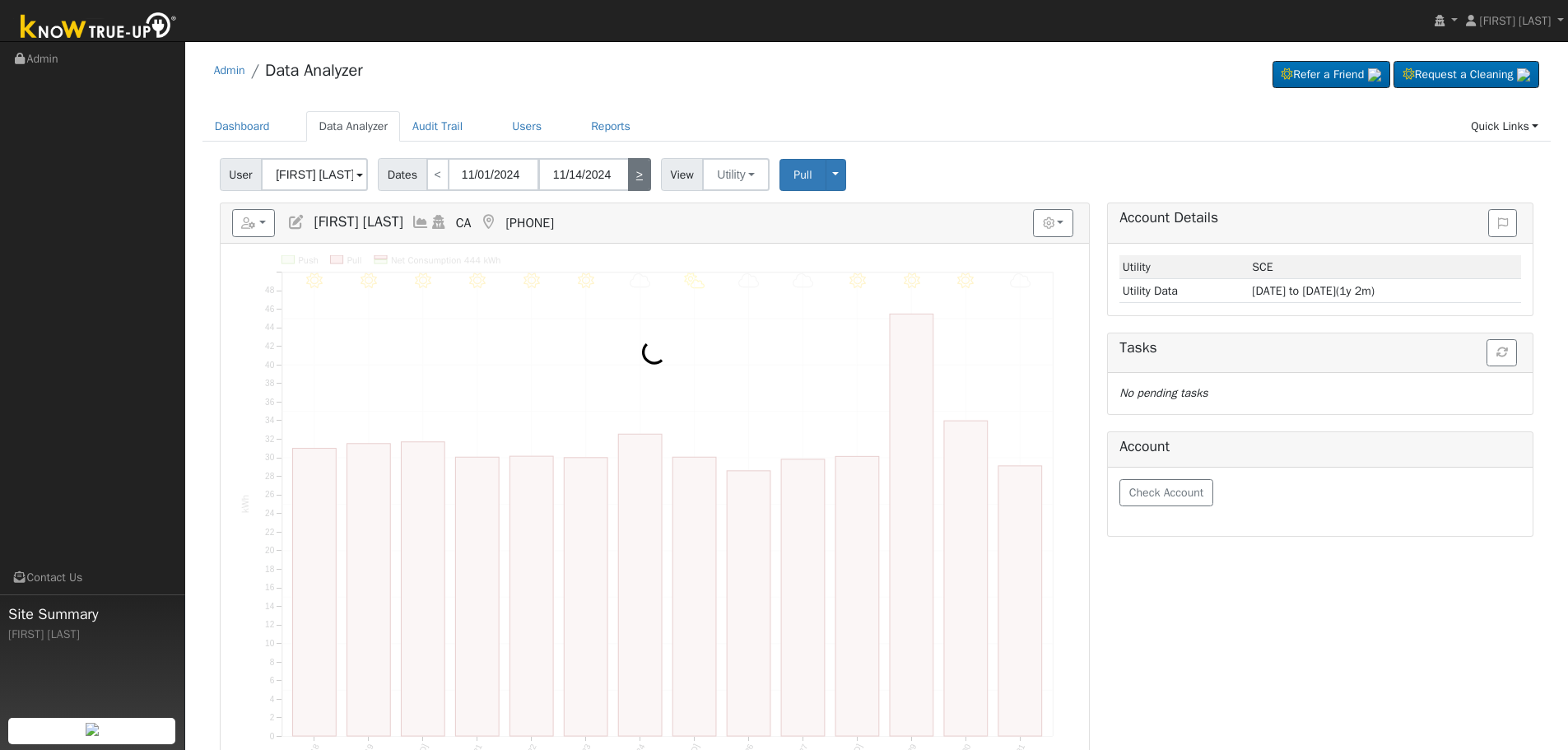 type on "11/15/2024" 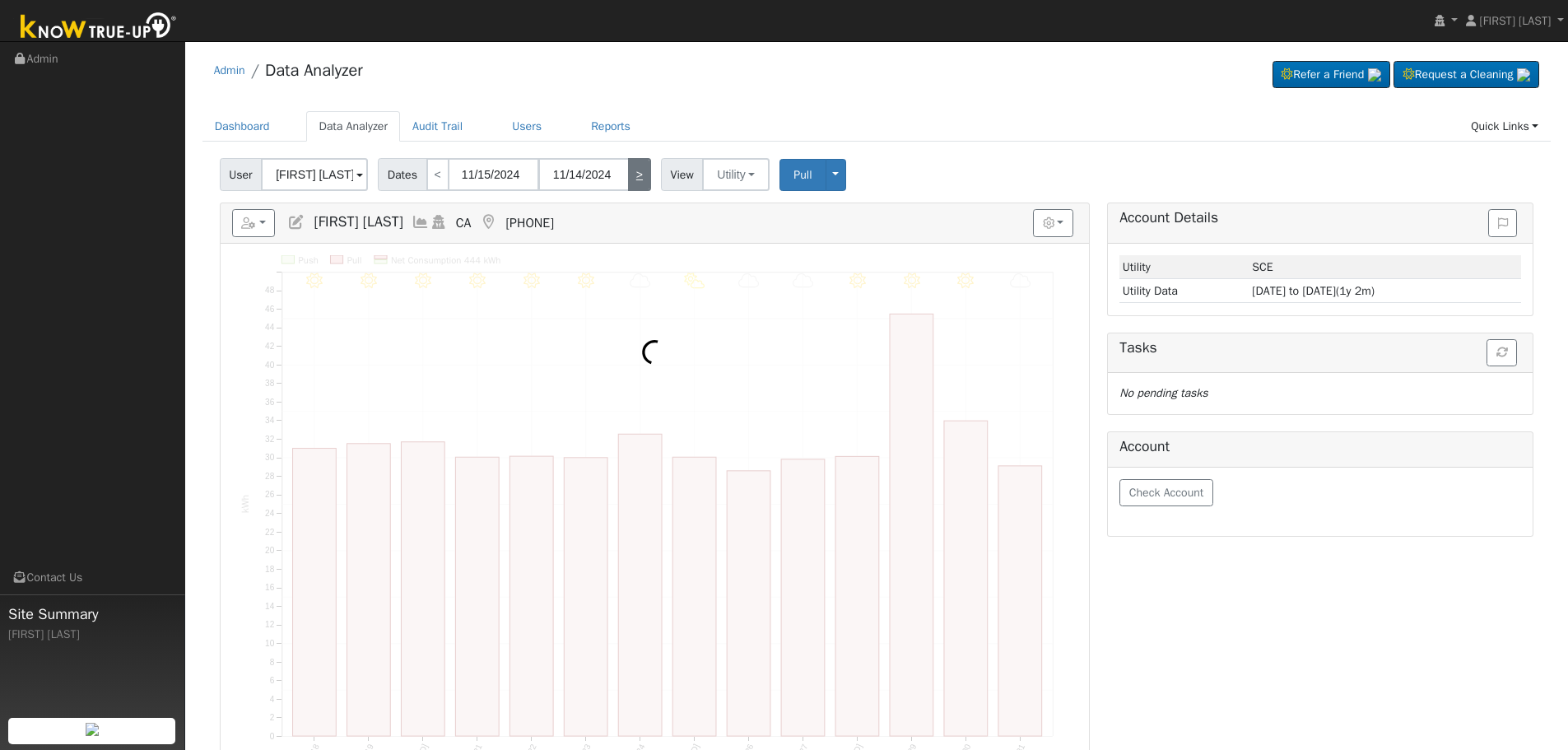 type on "[MM]/[DD]/[YYYY]" 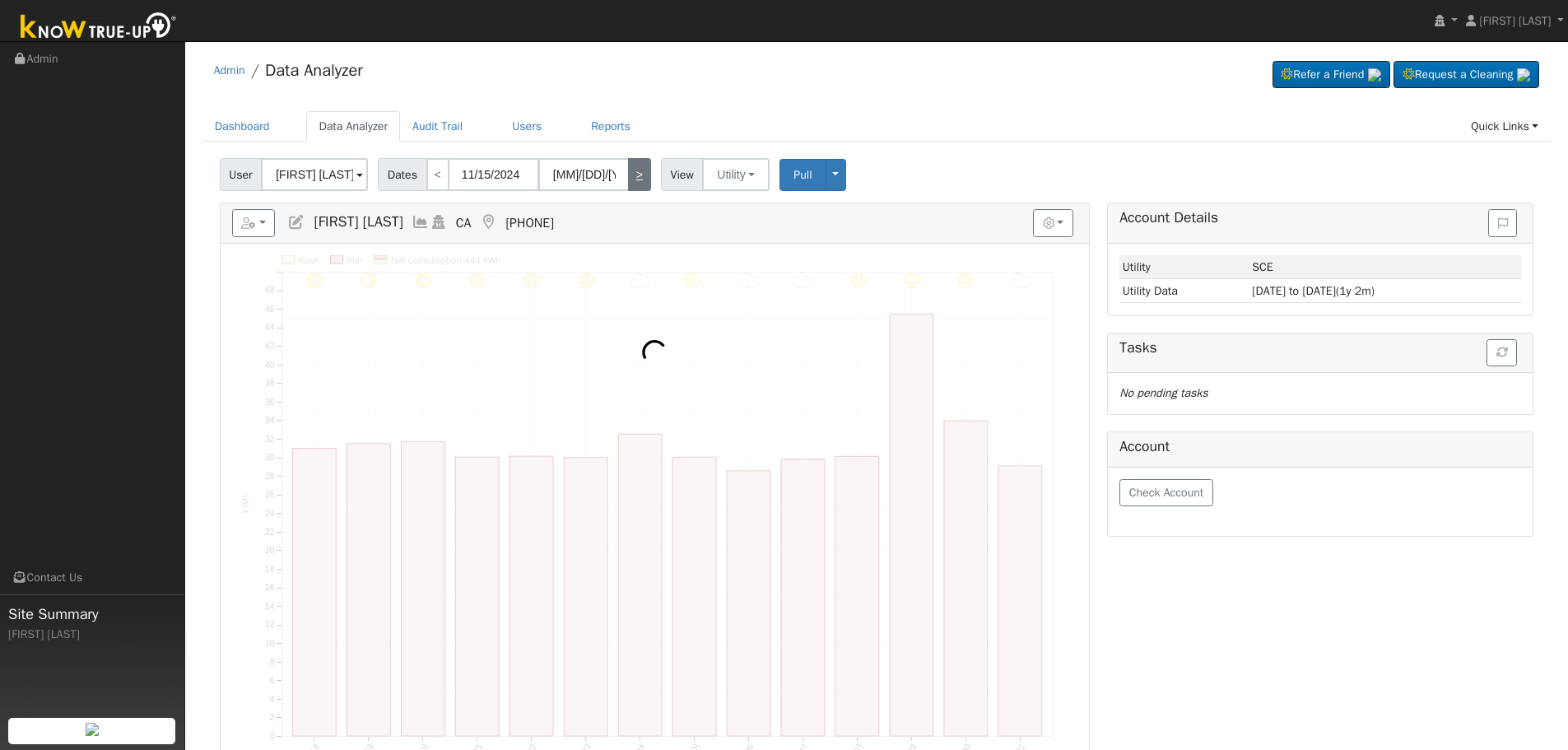 click on ">" at bounding box center [640, 175] 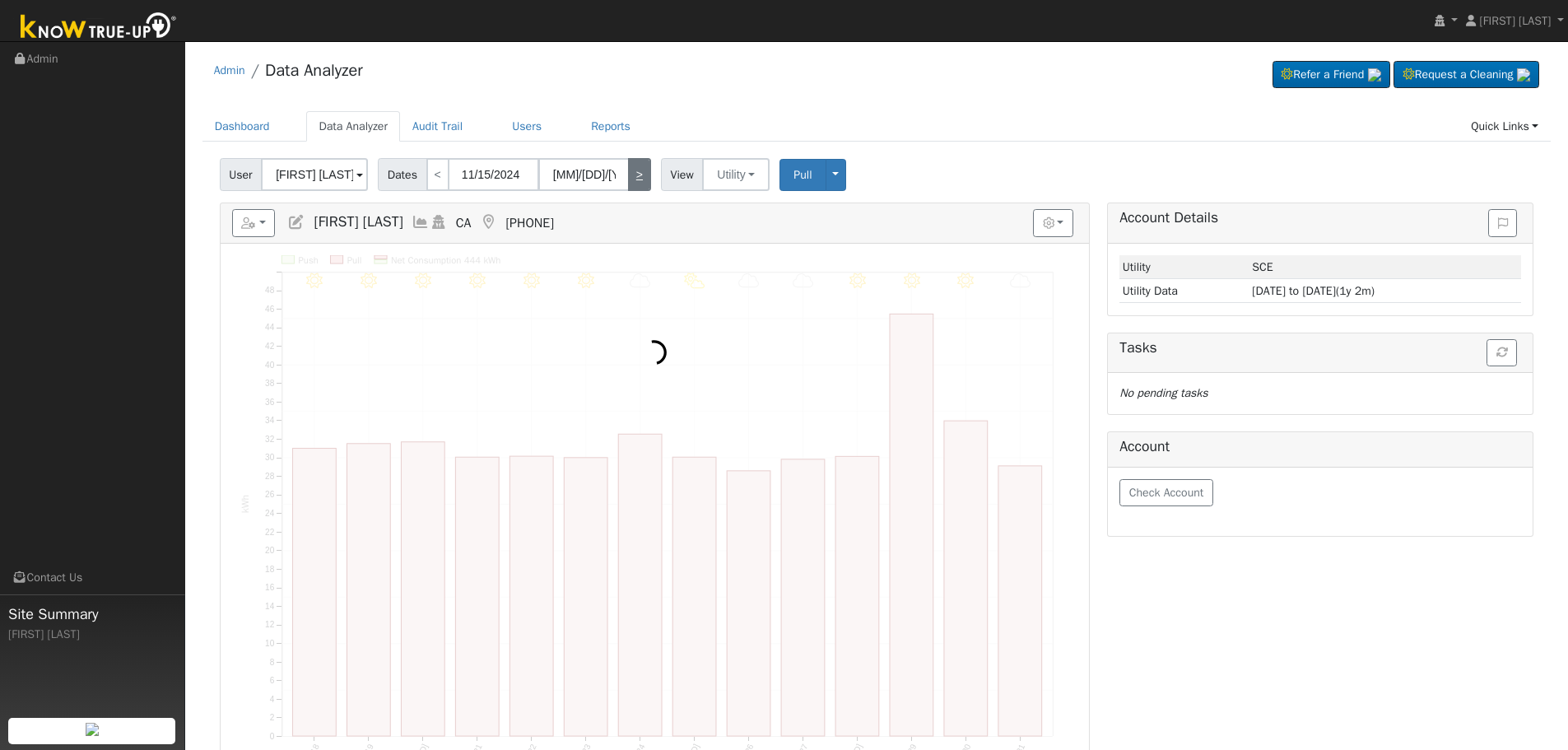 type on "11/29/2024" 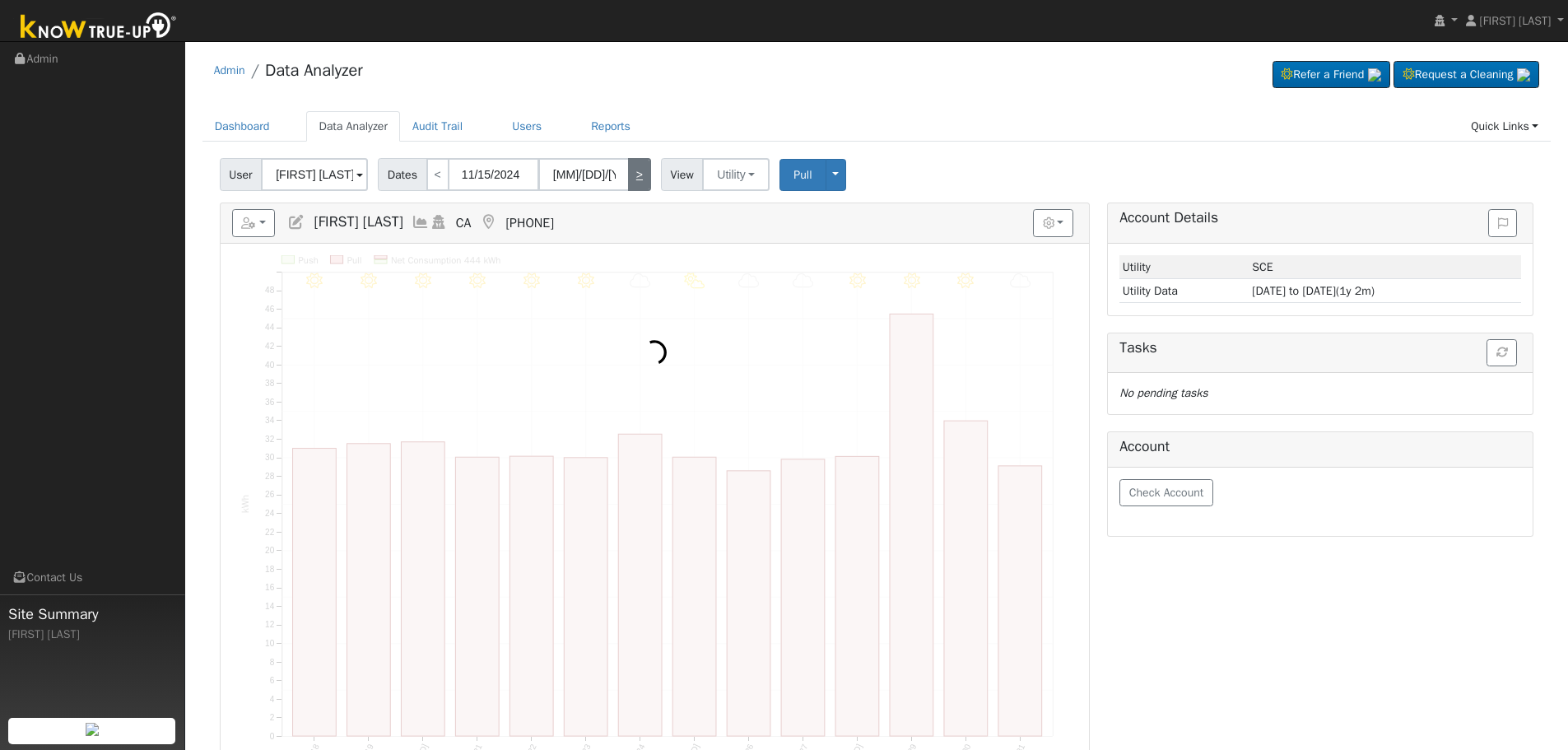 type on "12/12/2024" 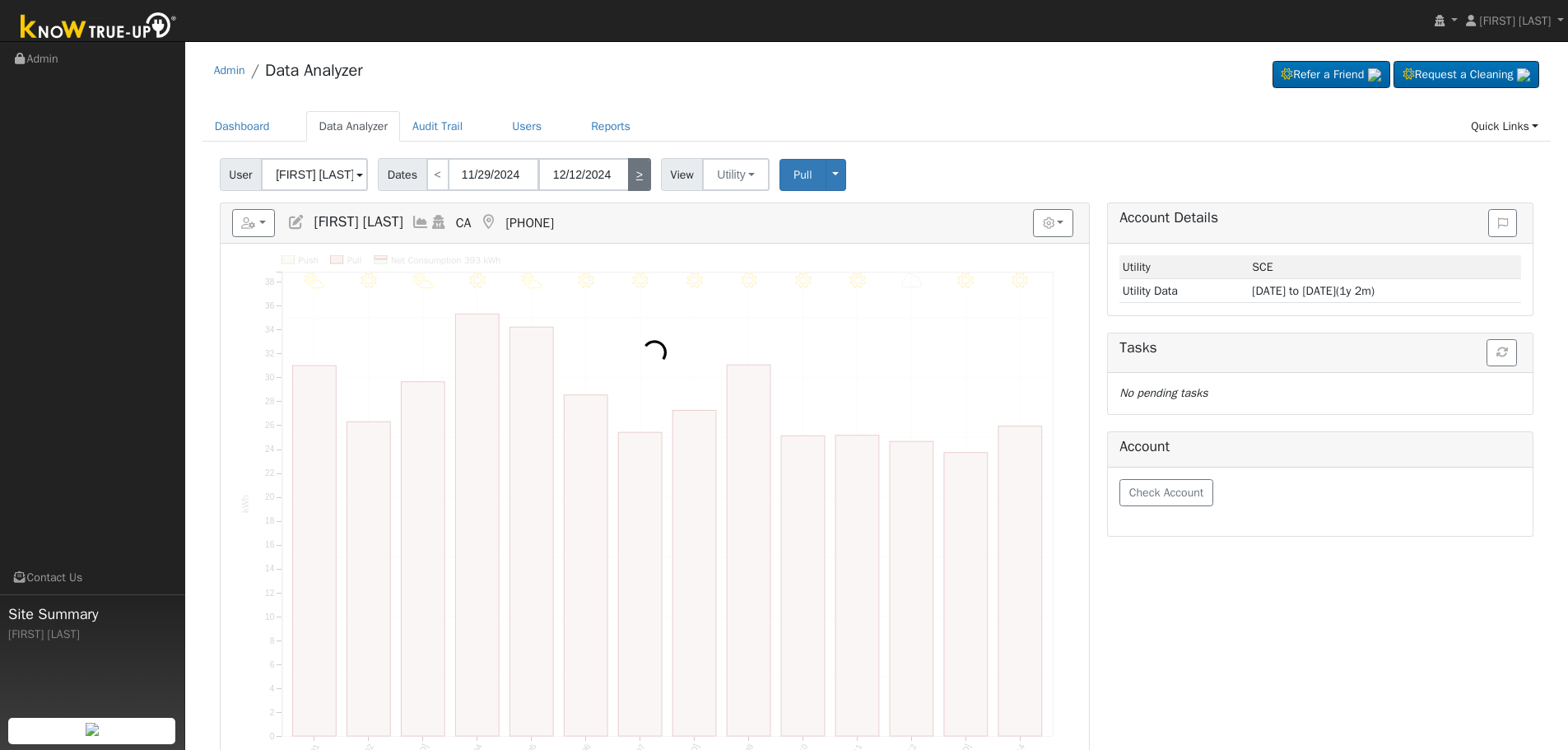 click on ">" at bounding box center [640, 175] 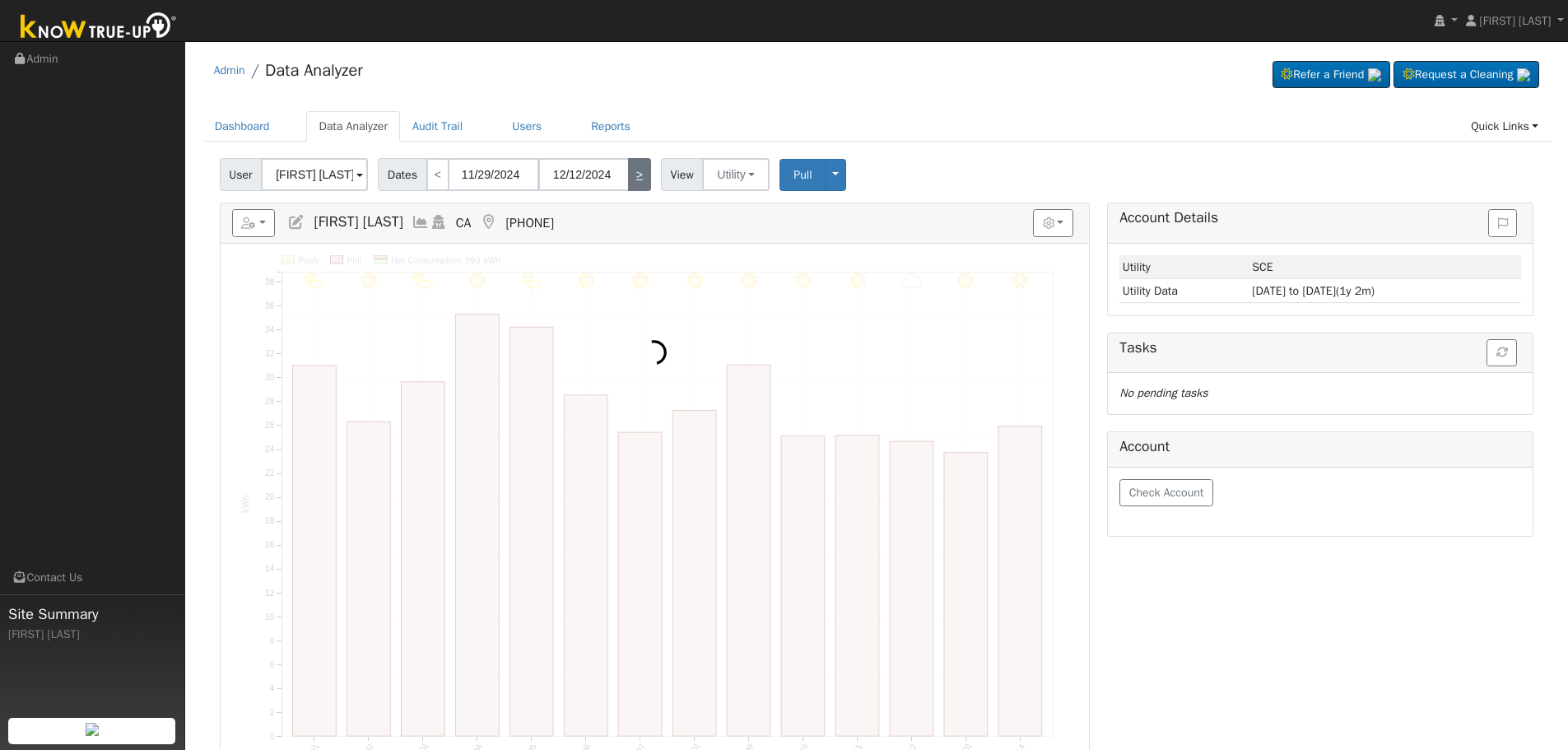 type on "12/13/2024" 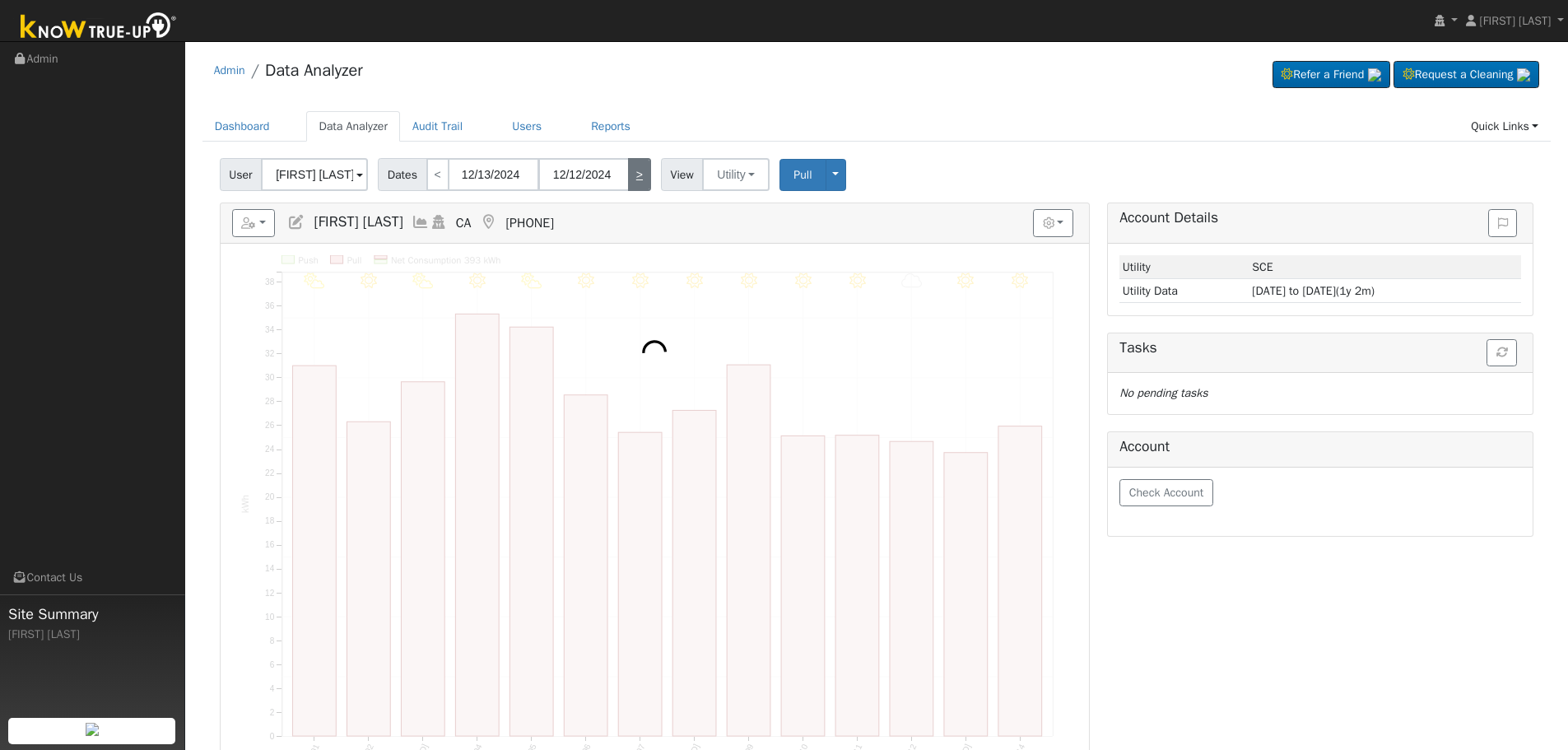 type on "12/26/2024" 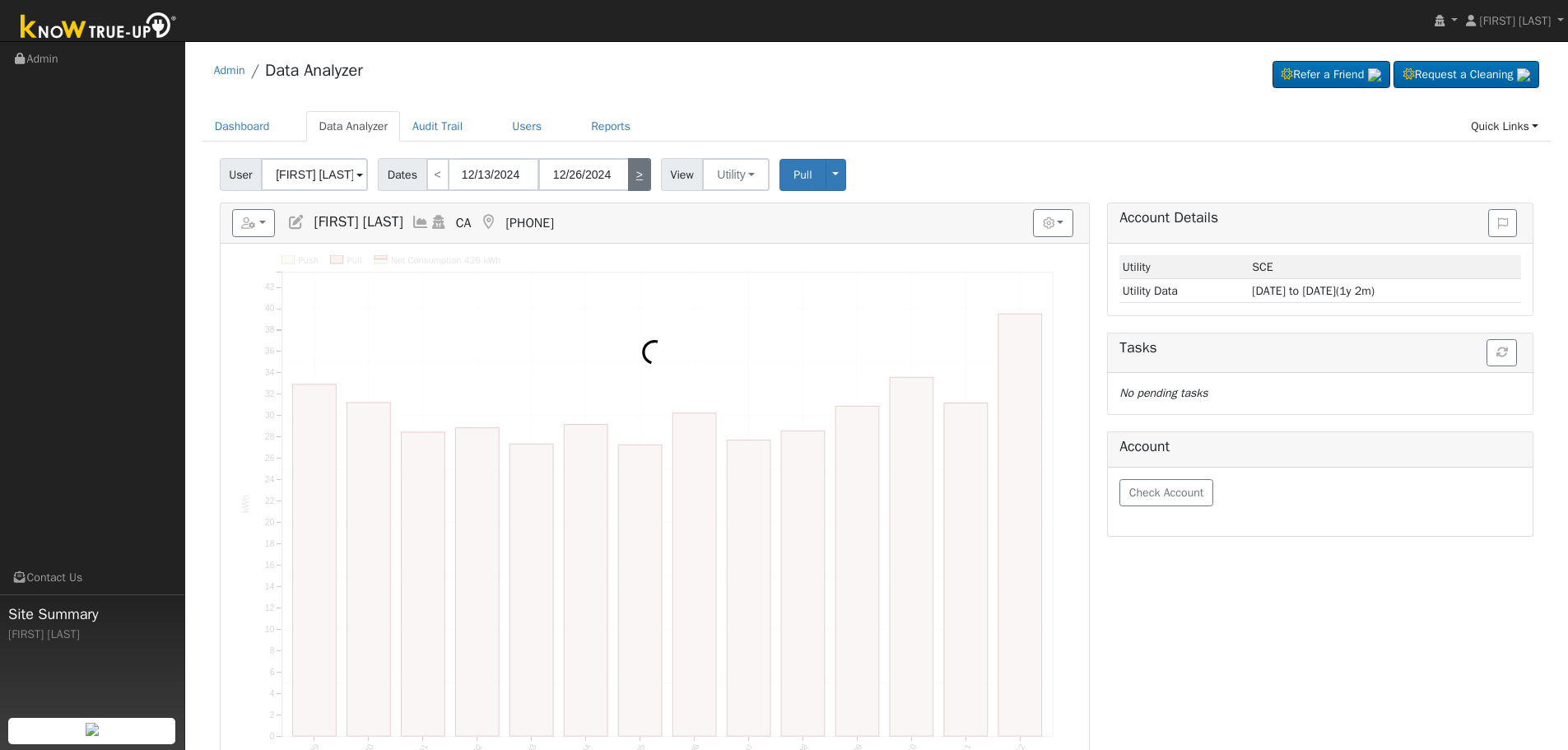 click on ">" at bounding box center (640, 175) 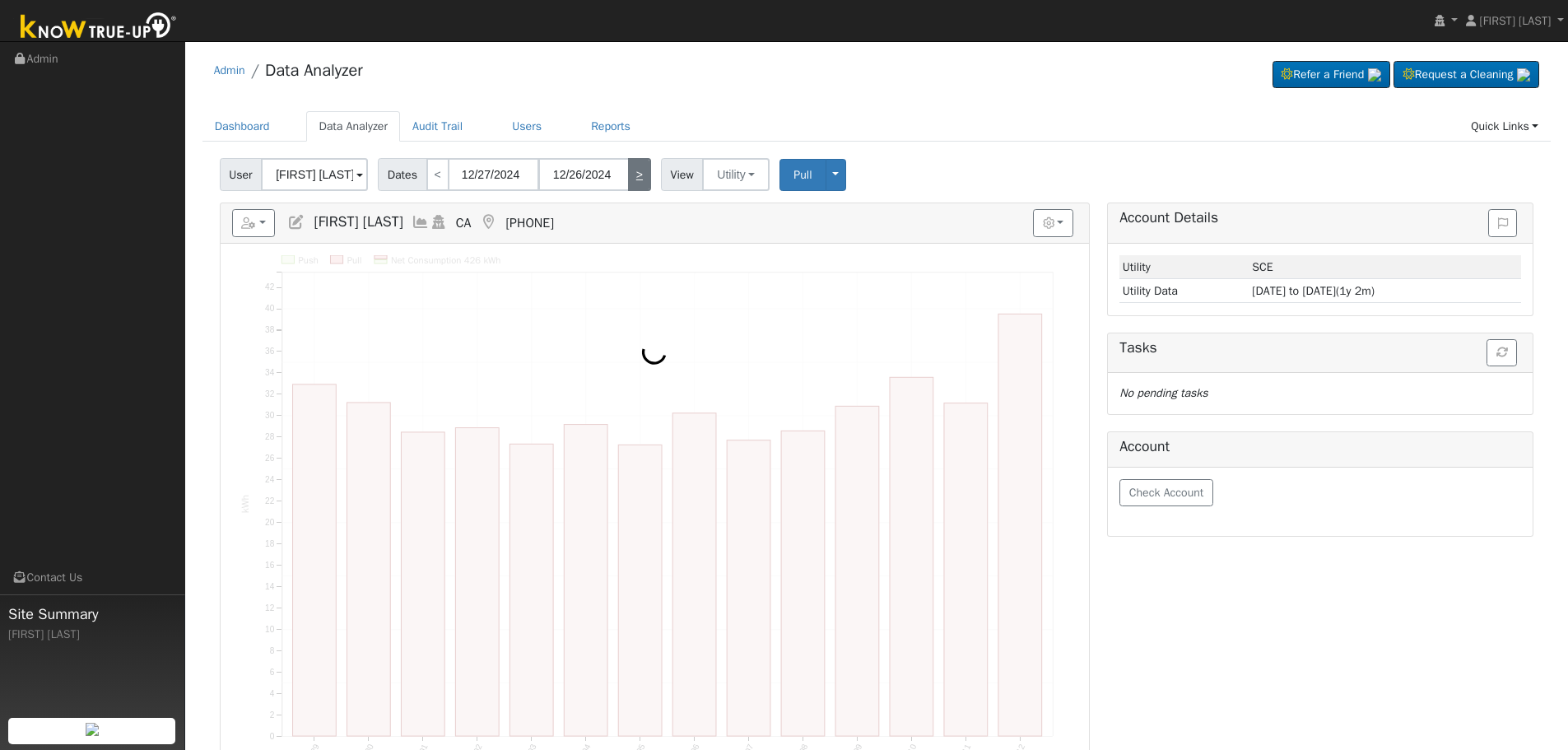 type on "01/09/2025" 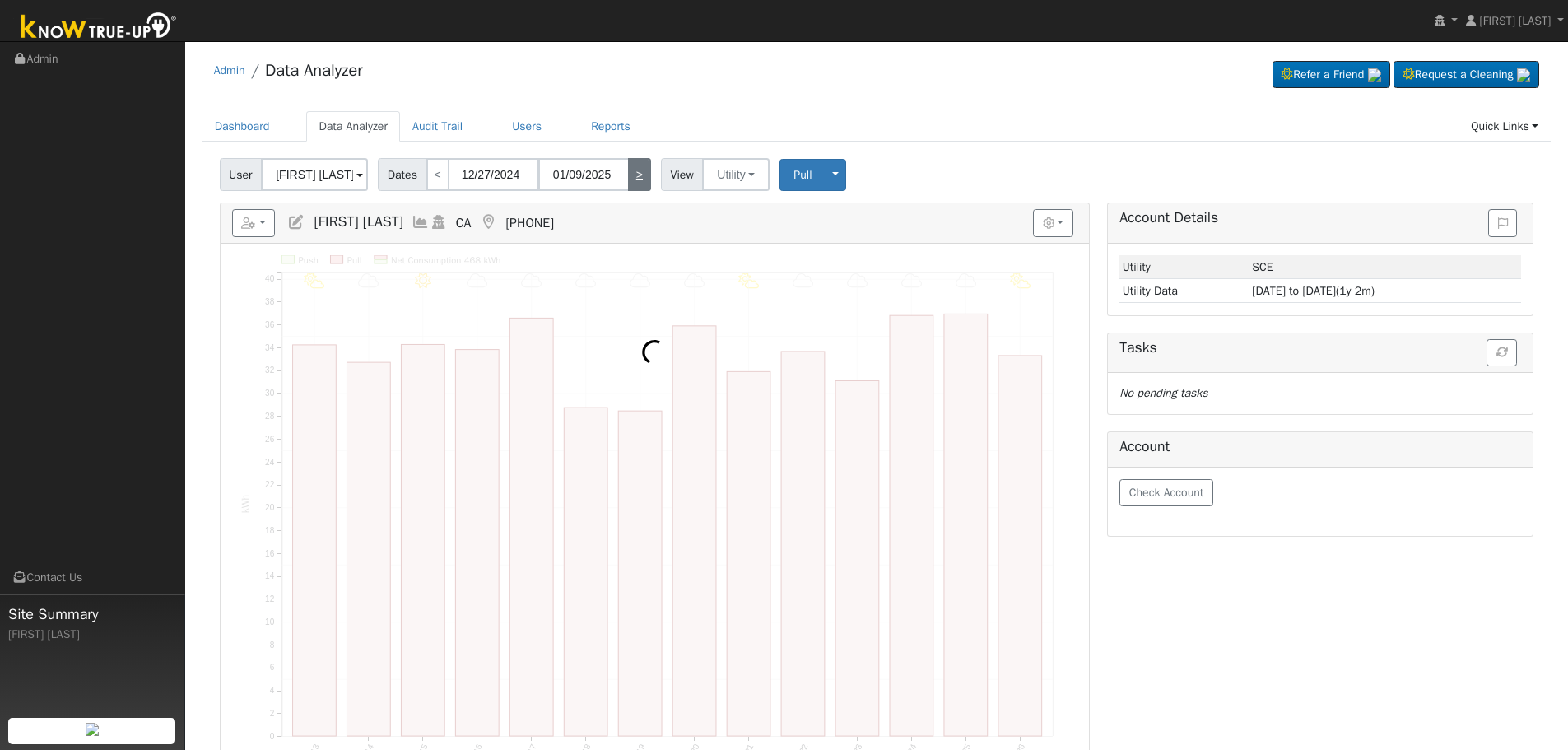 click on ">" at bounding box center [640, 175] 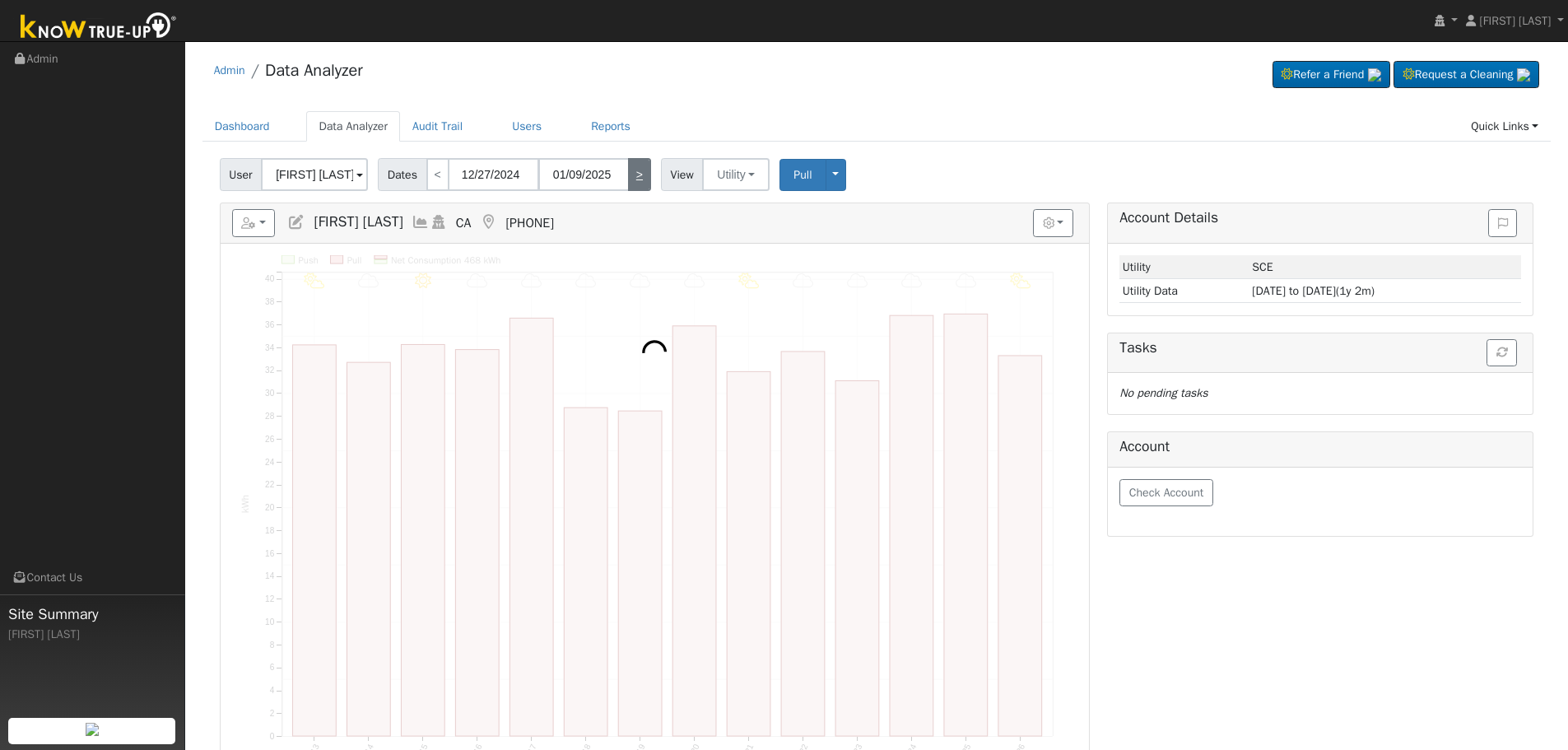 type on "01/10/2025" 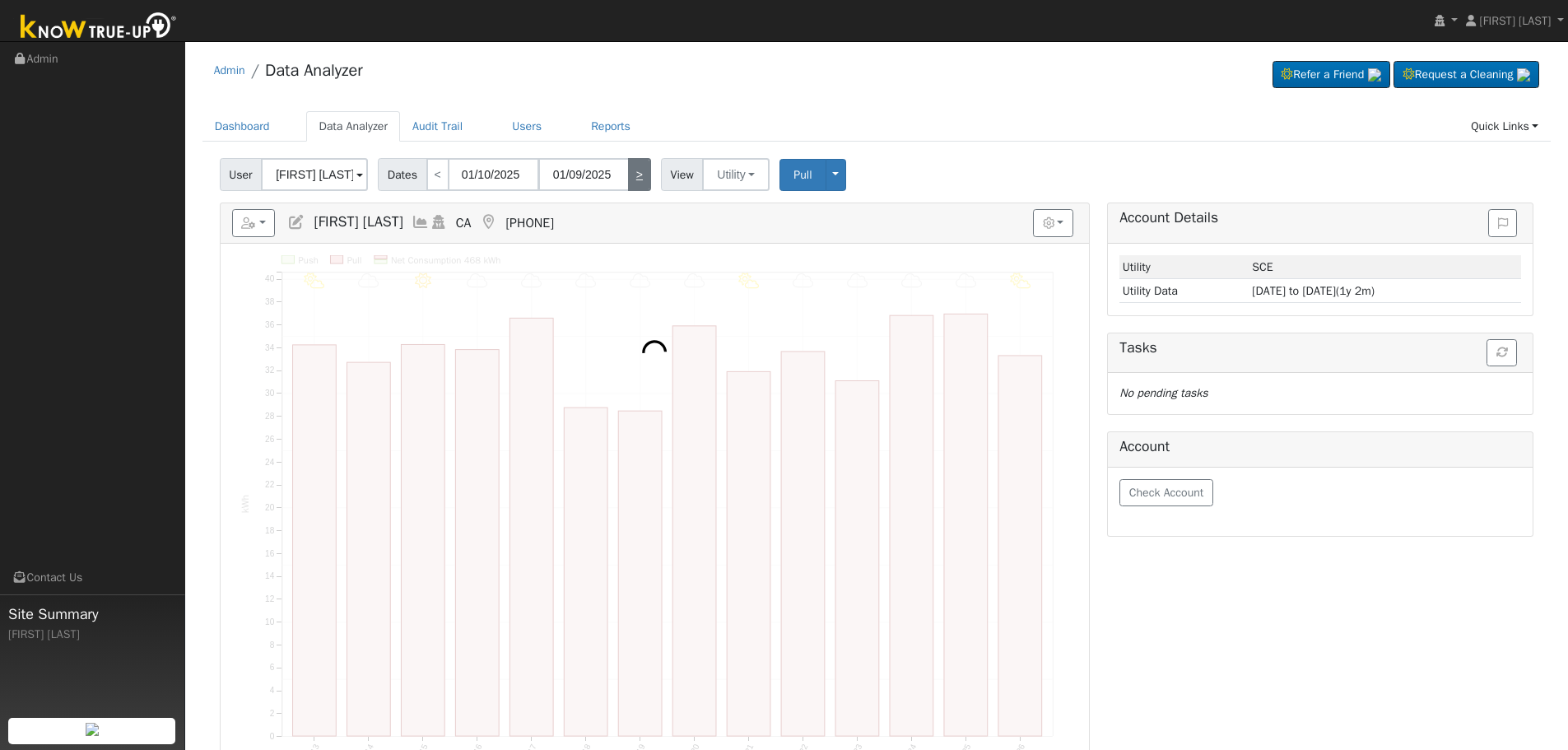 type on "01/23/2025" 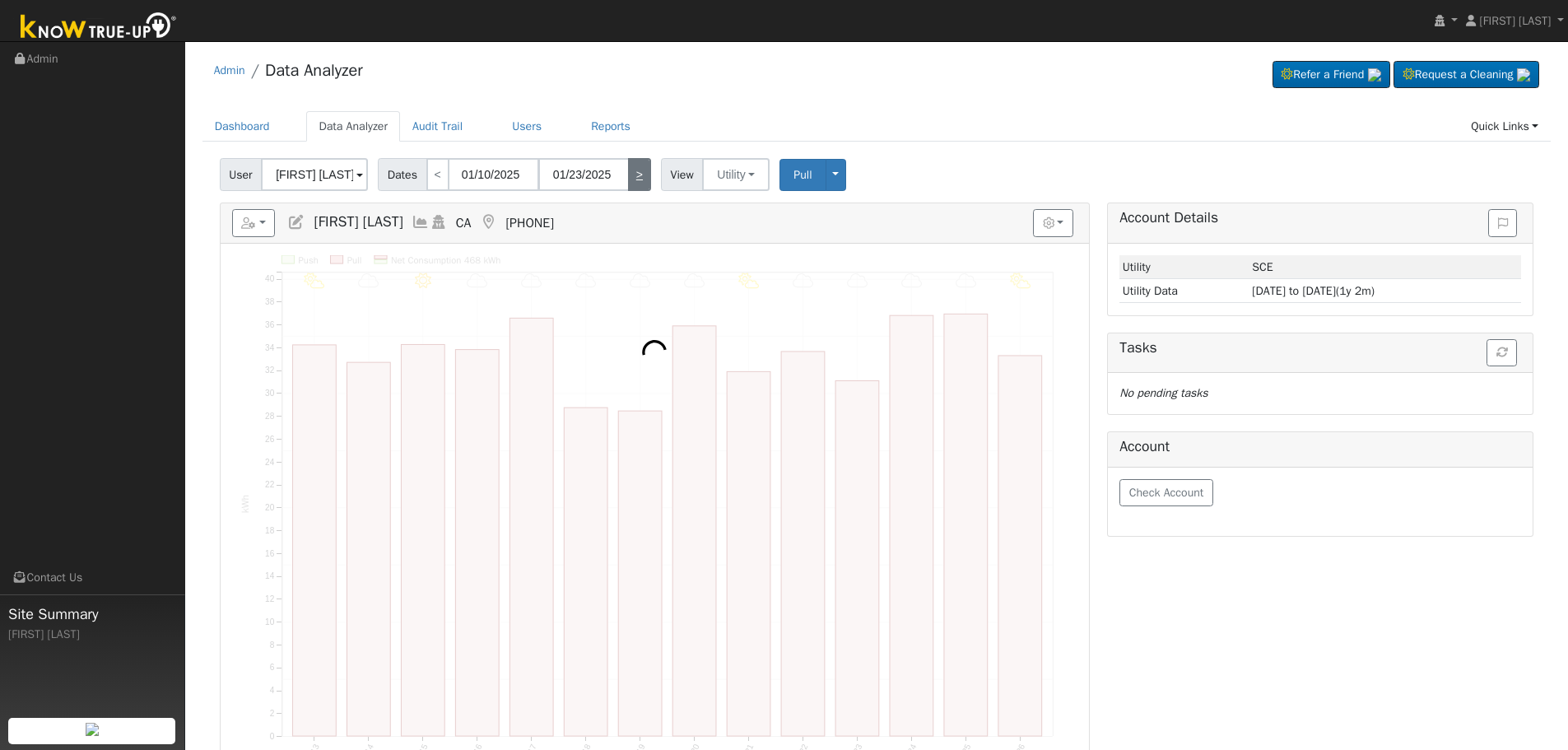 click on ">" at bounding box center [640, 175] 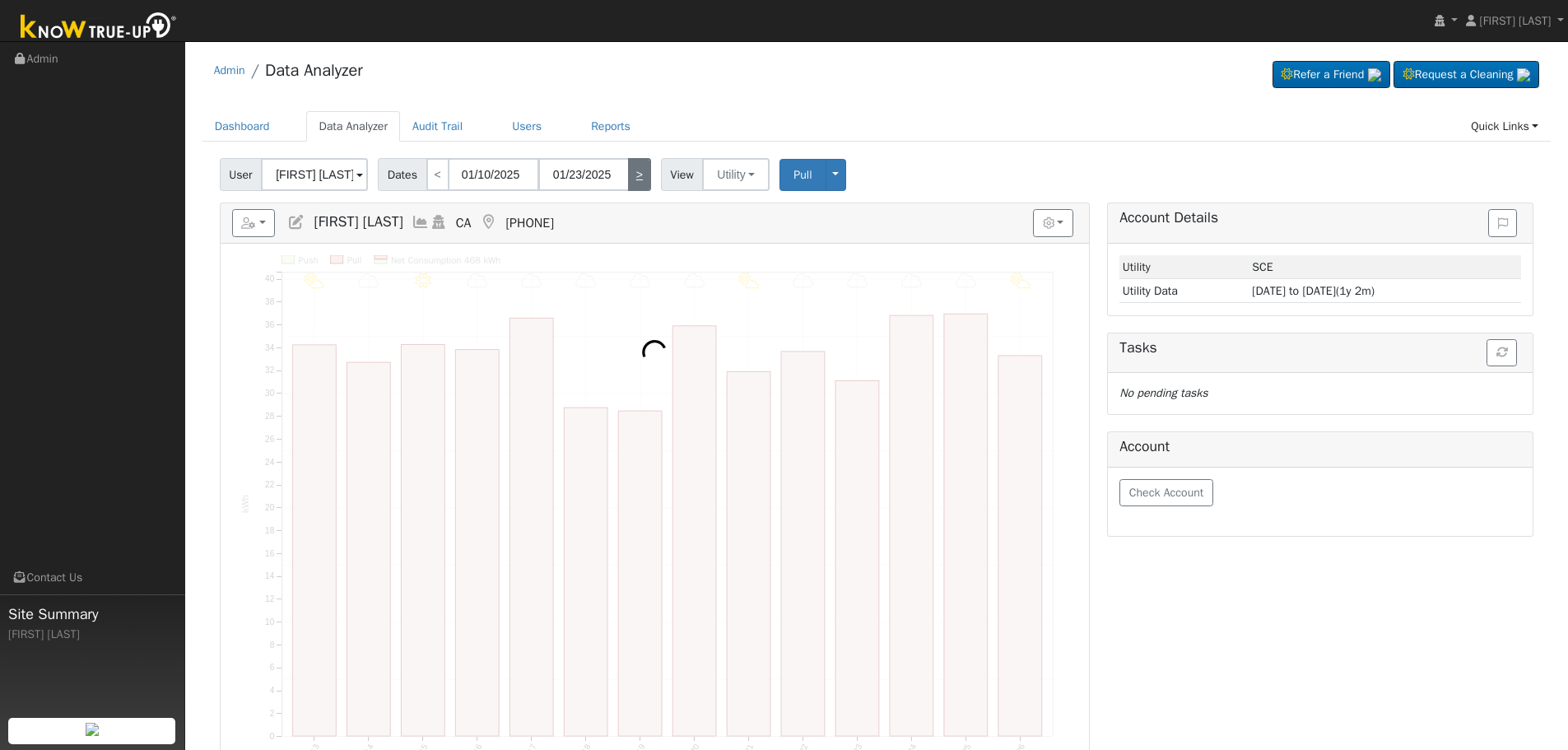 type on "01/24/2025" 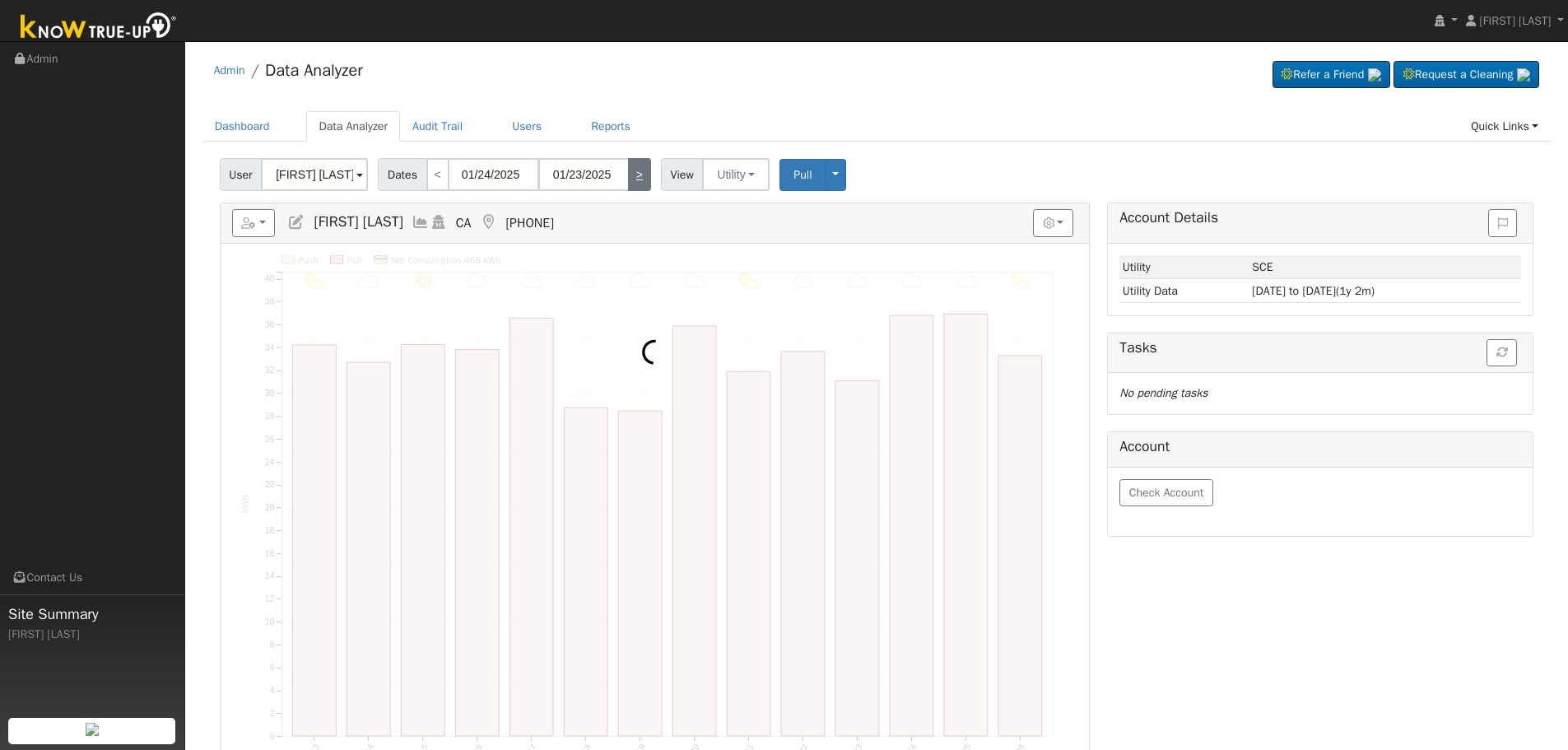 type on "02/06/2025" 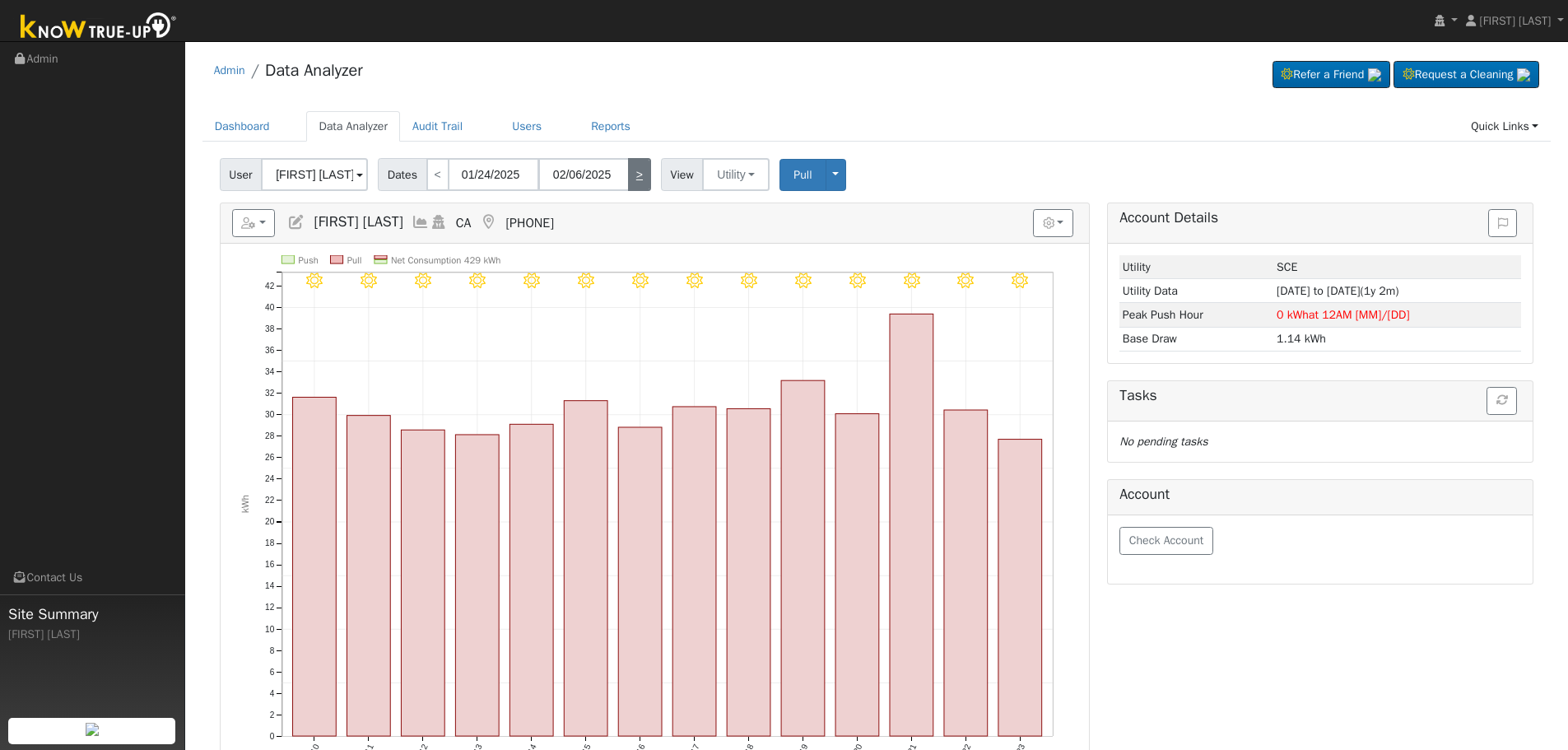 click on ">" at bounding box center (640, 175) 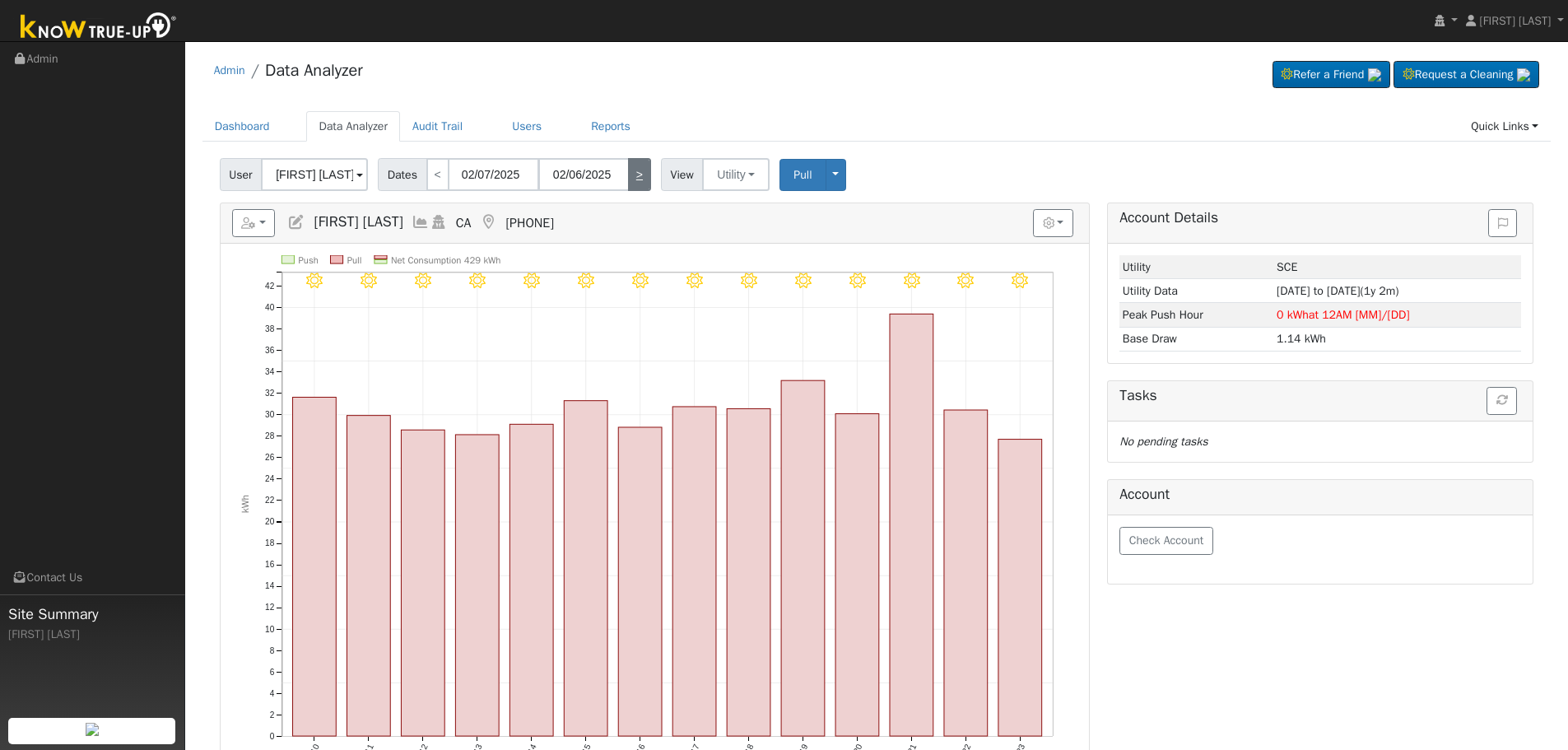 type on "02/20/2025" 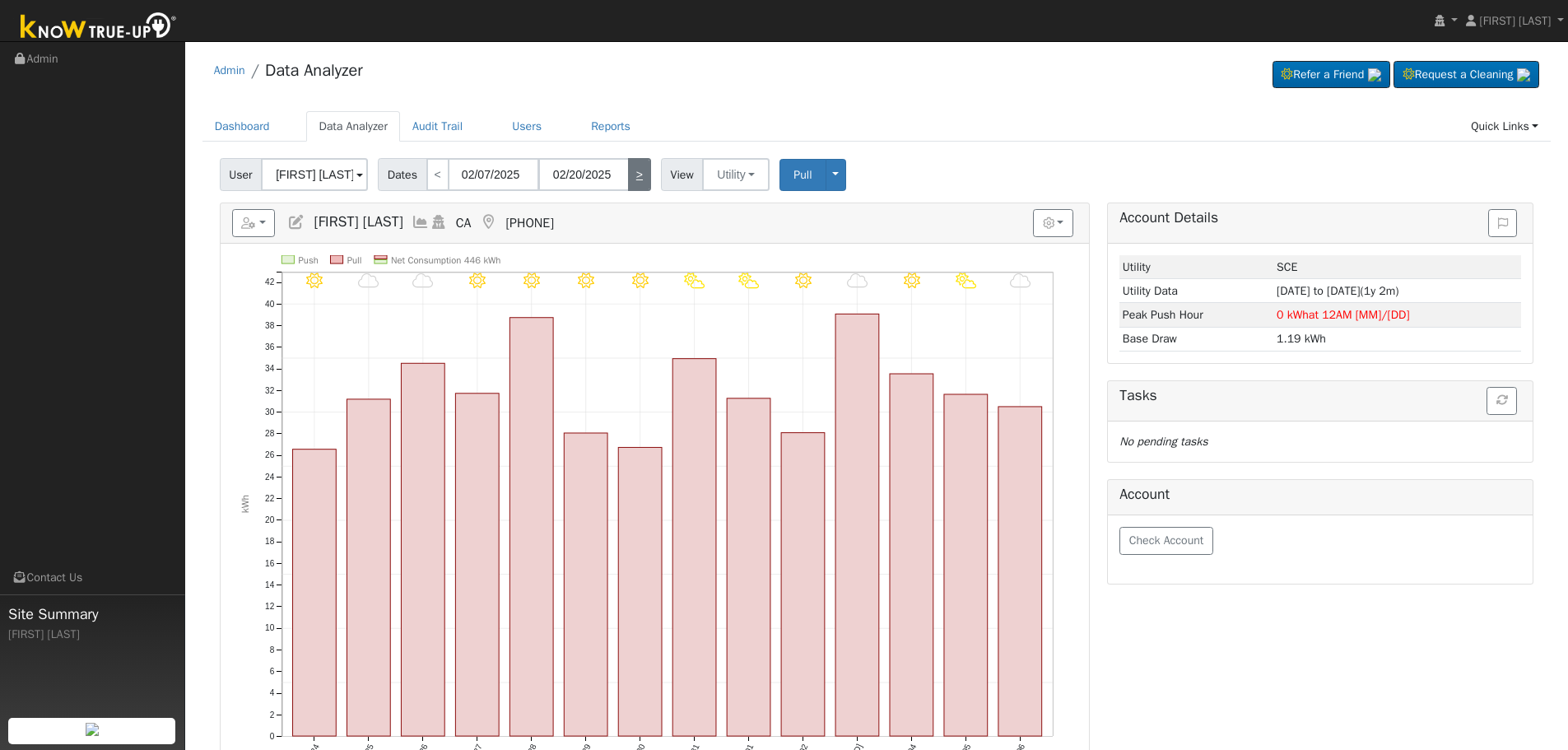 click on ">" at bounding box center (640, 175) 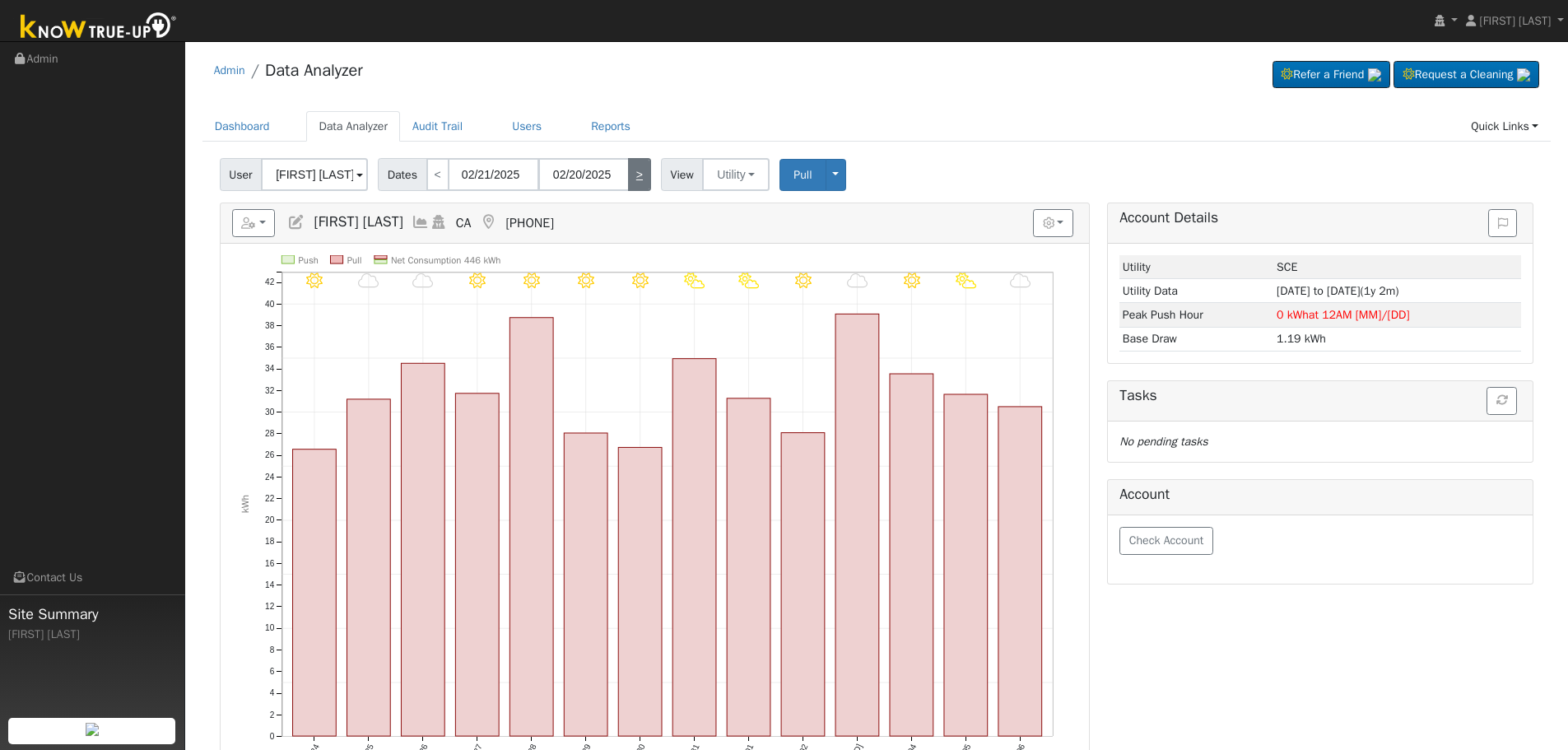 type on "03/06/2025" 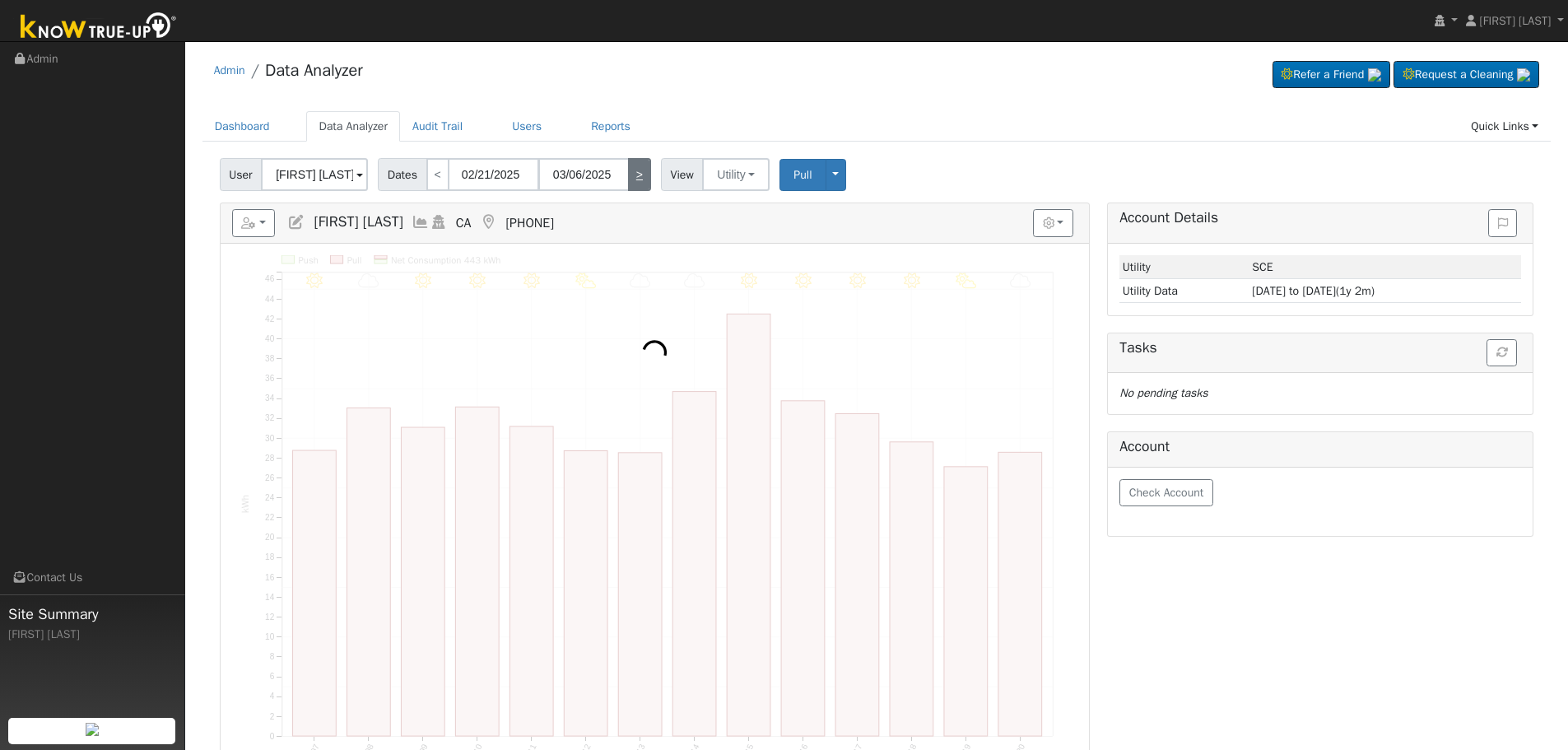 click on ">" at bounding box center (640, 175) 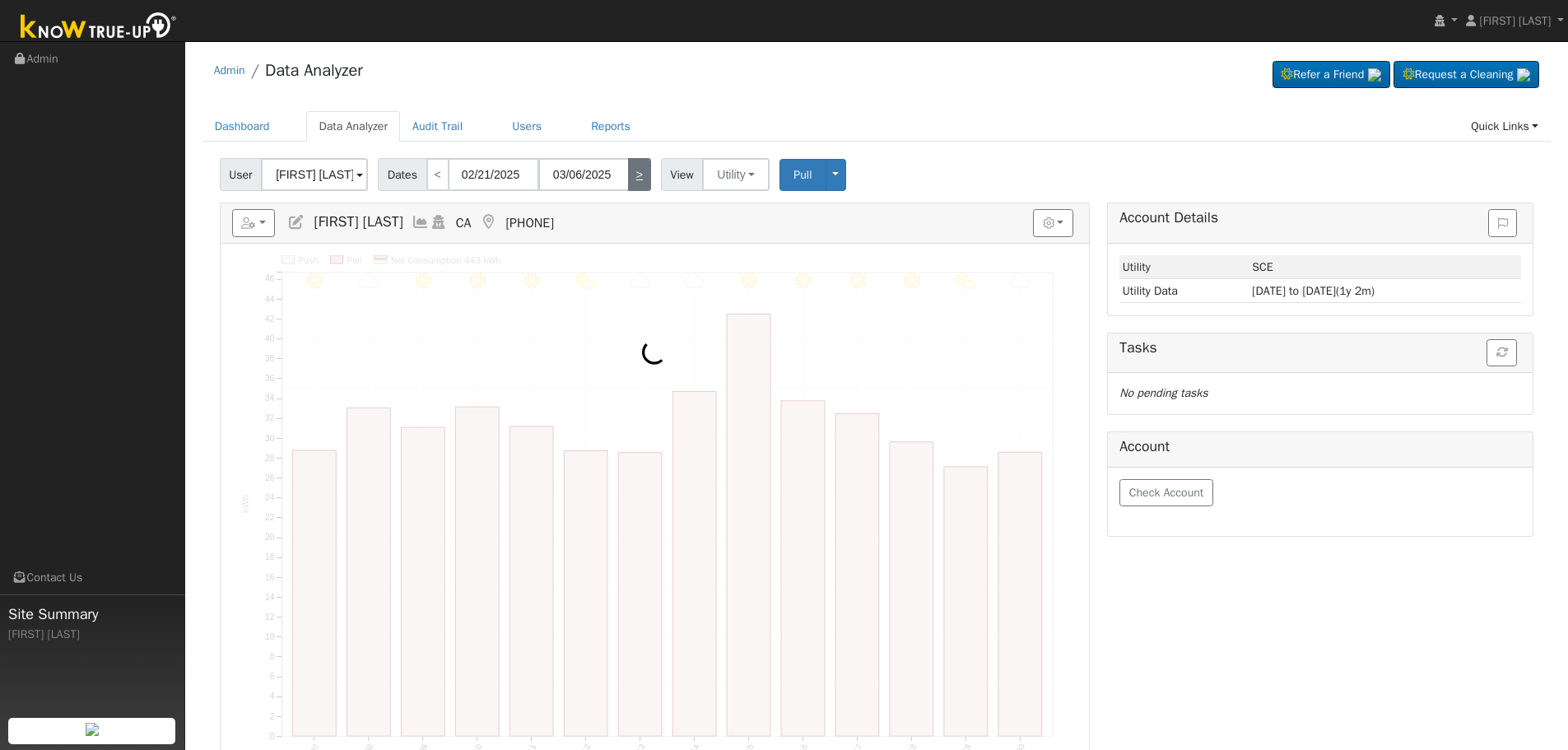 type on "[MM]/[DD]/[YYYY]" 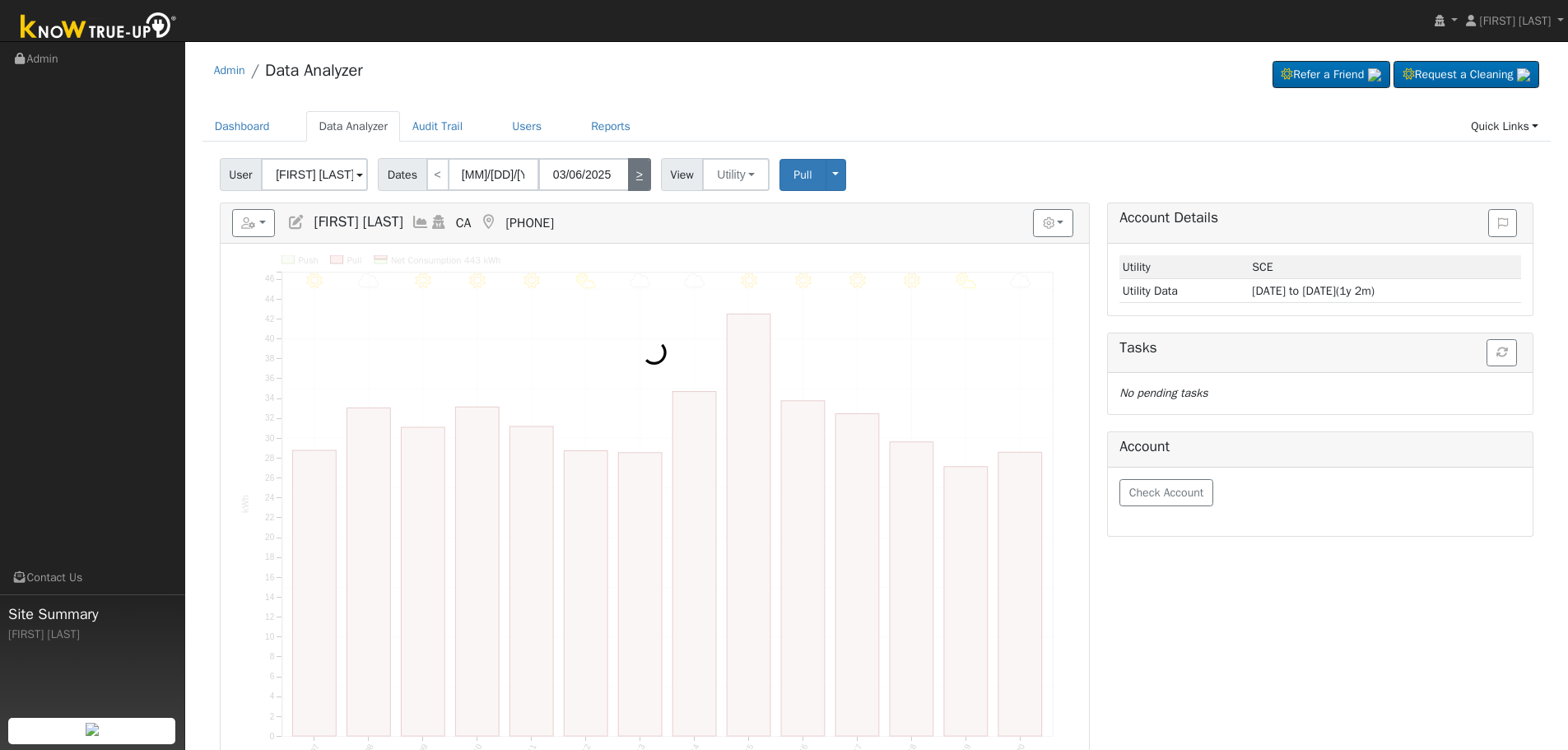 type on "03/20/2025" 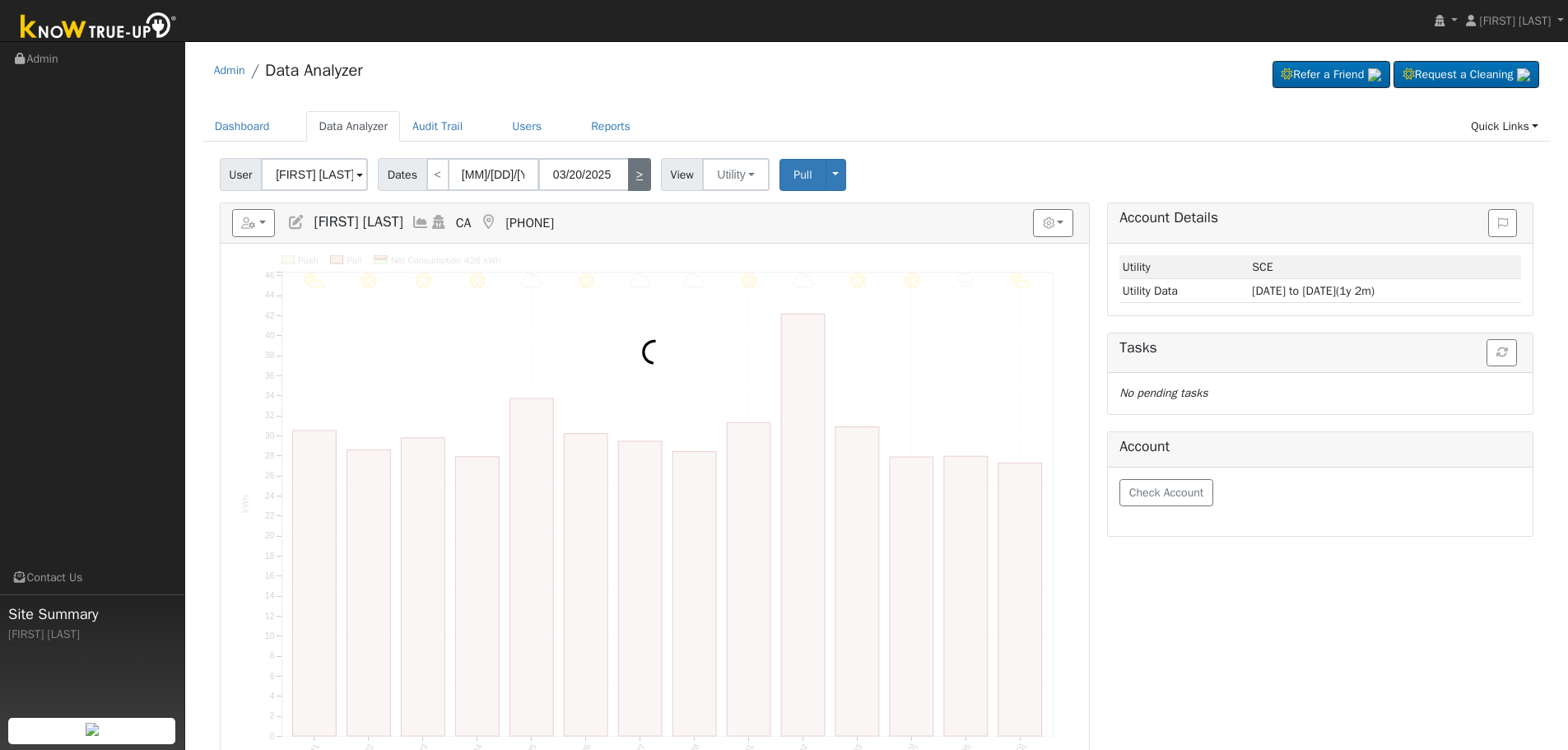 click on ">" at bounding box center [640, 175] 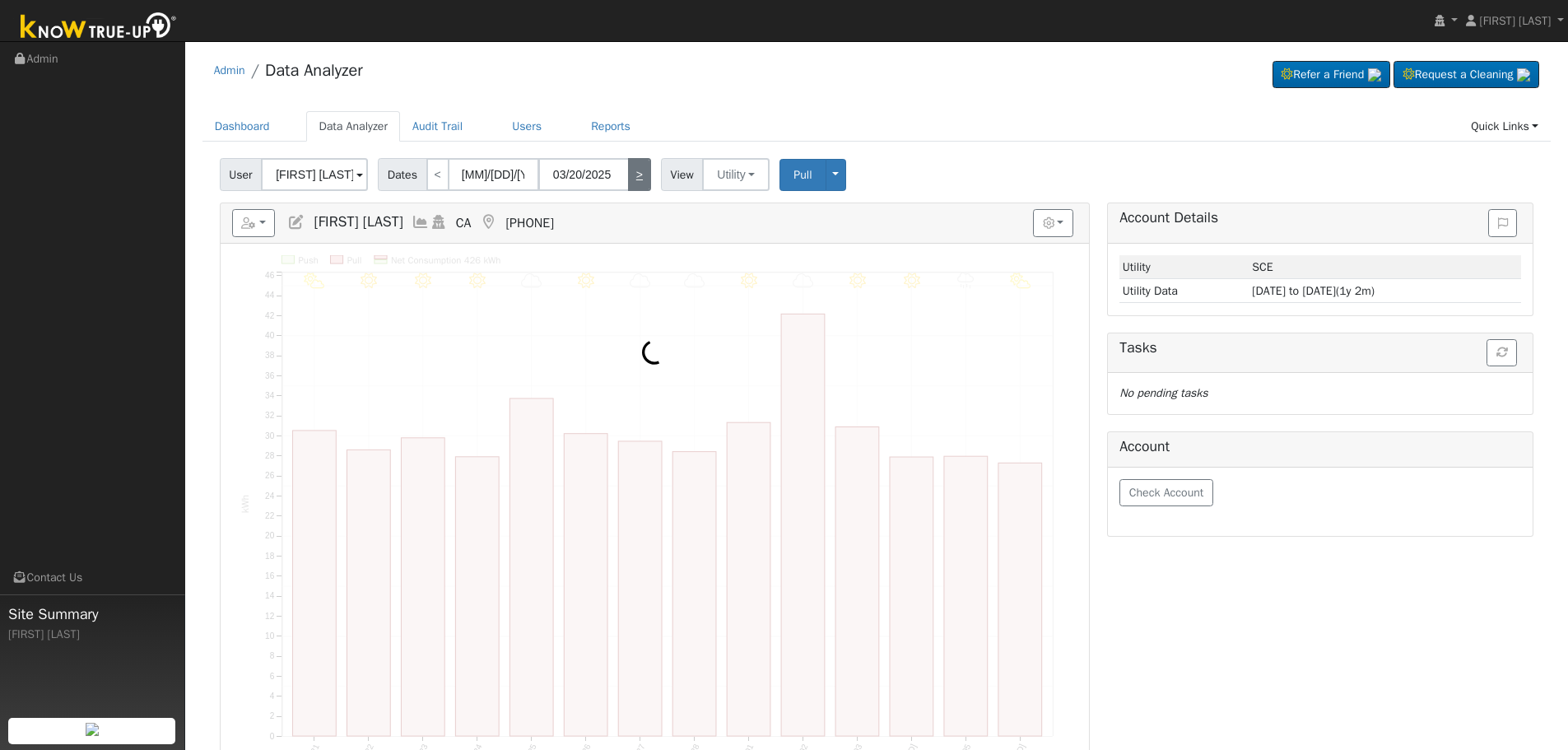 type on "03/21/2025" 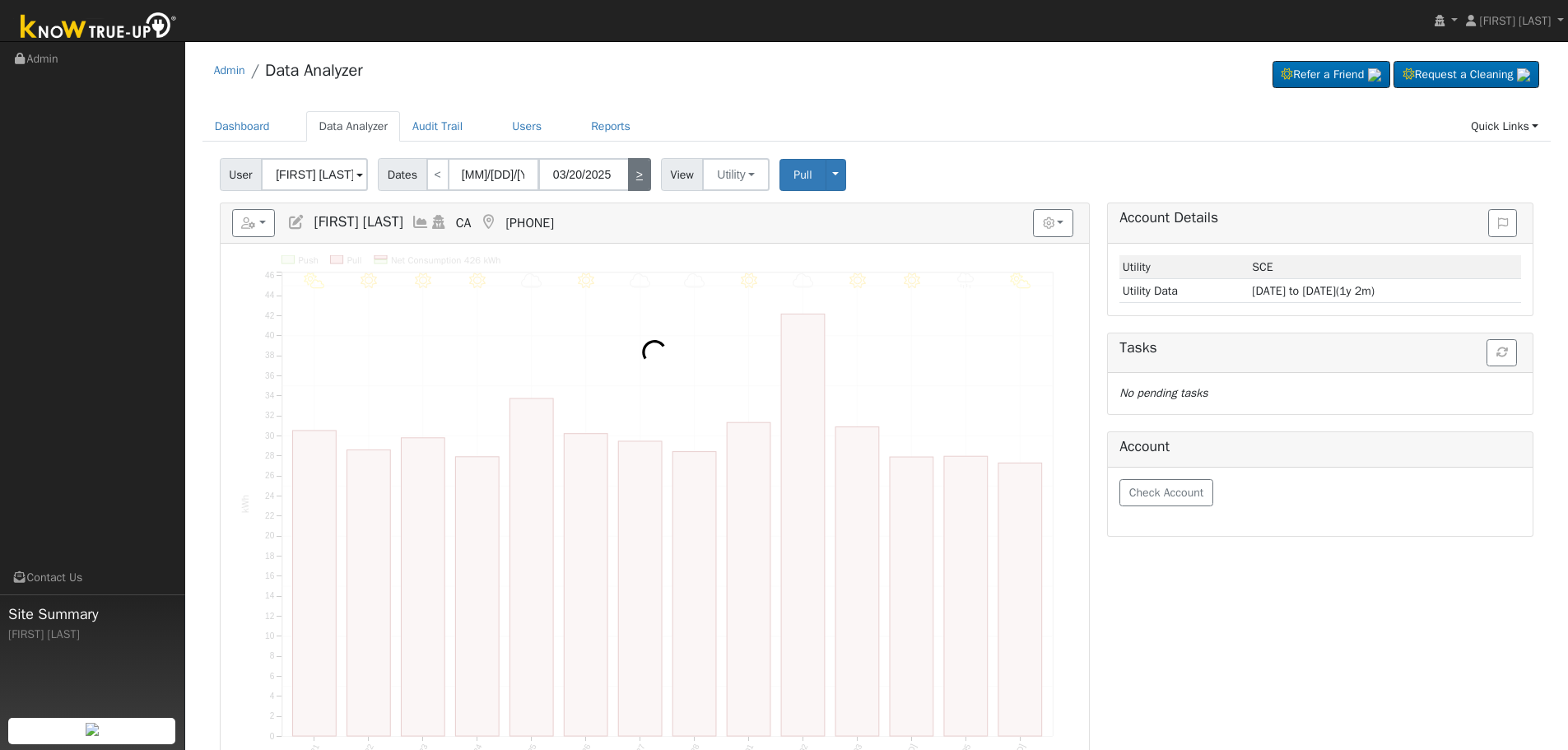 type on "[MM]/[DD]/[YYYY]" 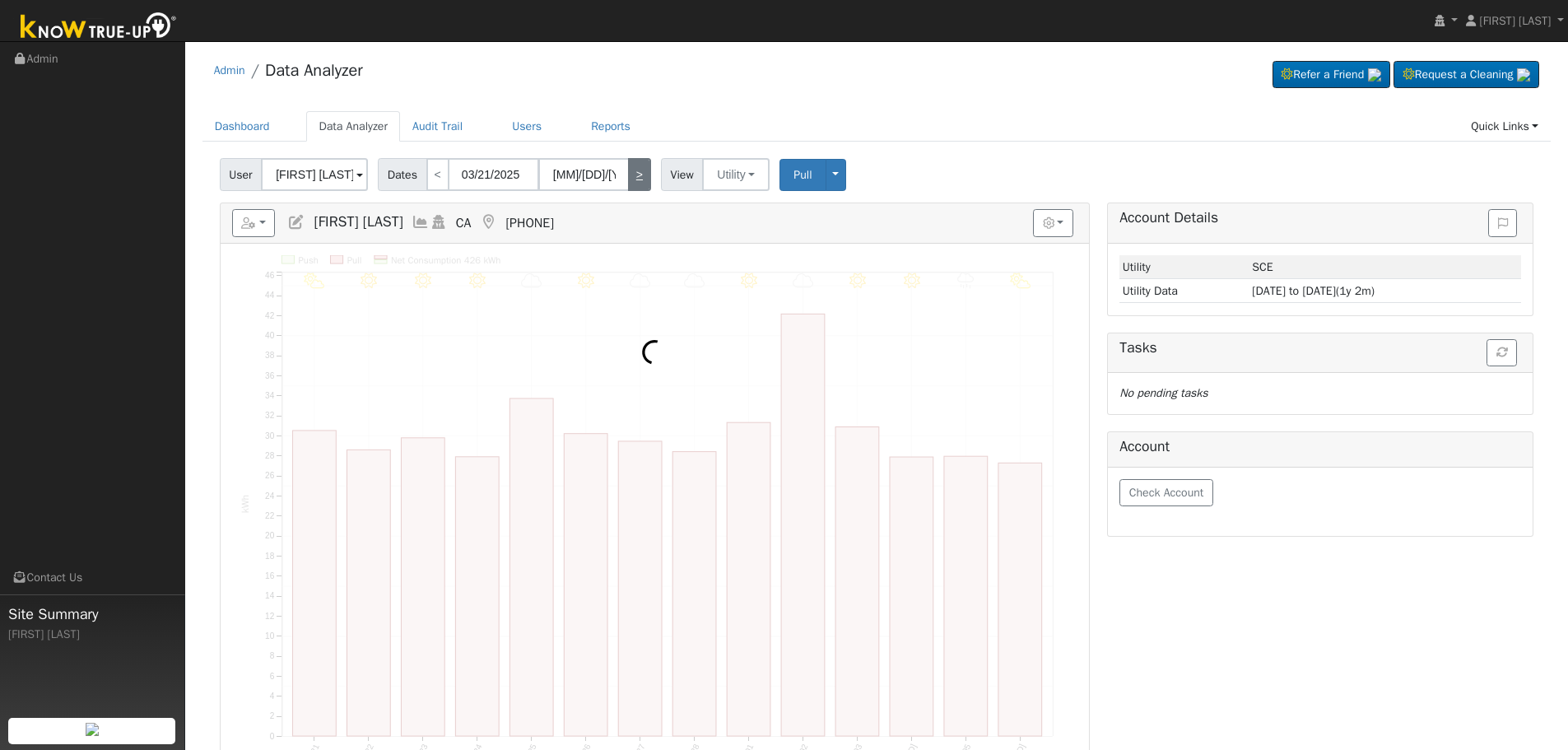 click on ">" at bounding box center [640, 175] 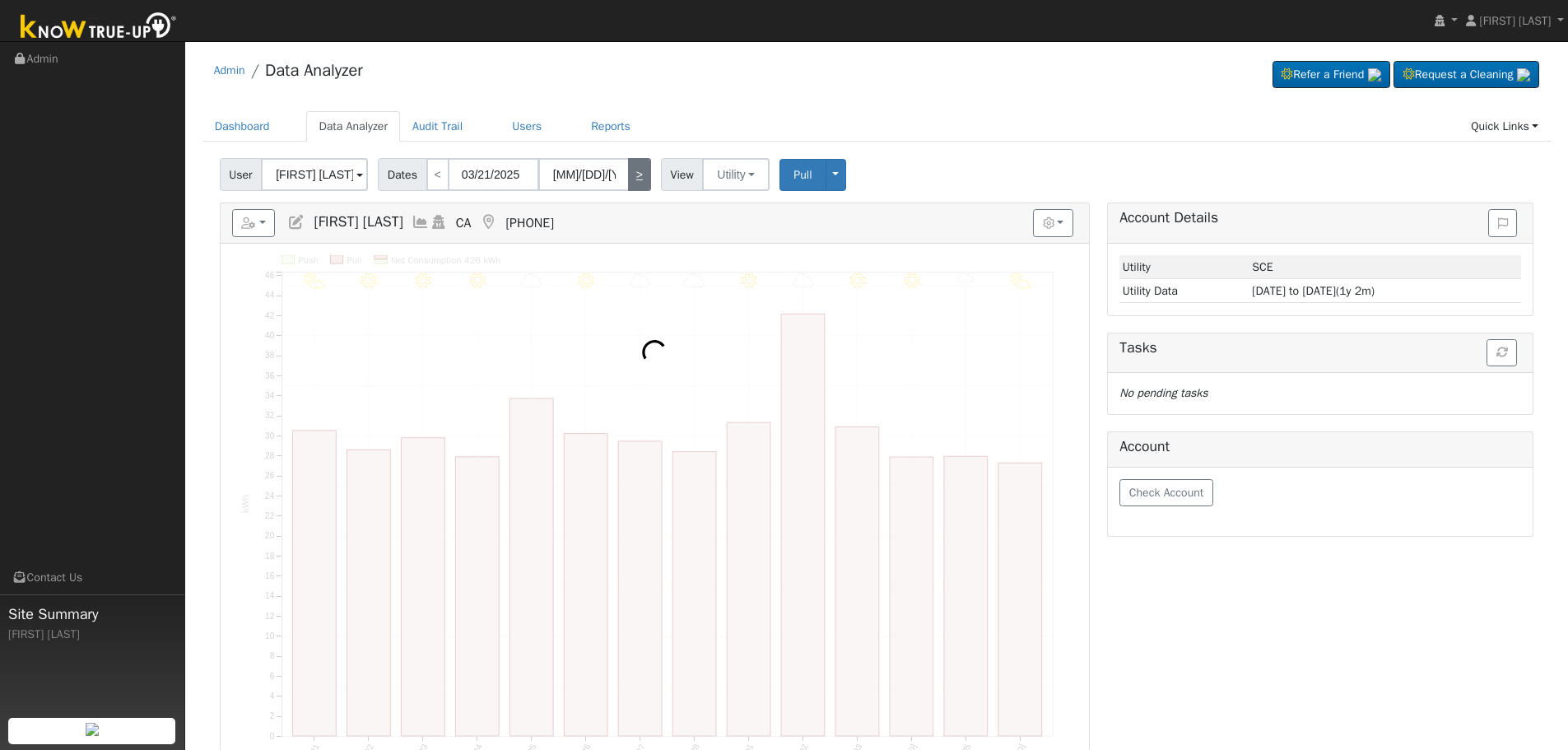 type on "04/04/2025" 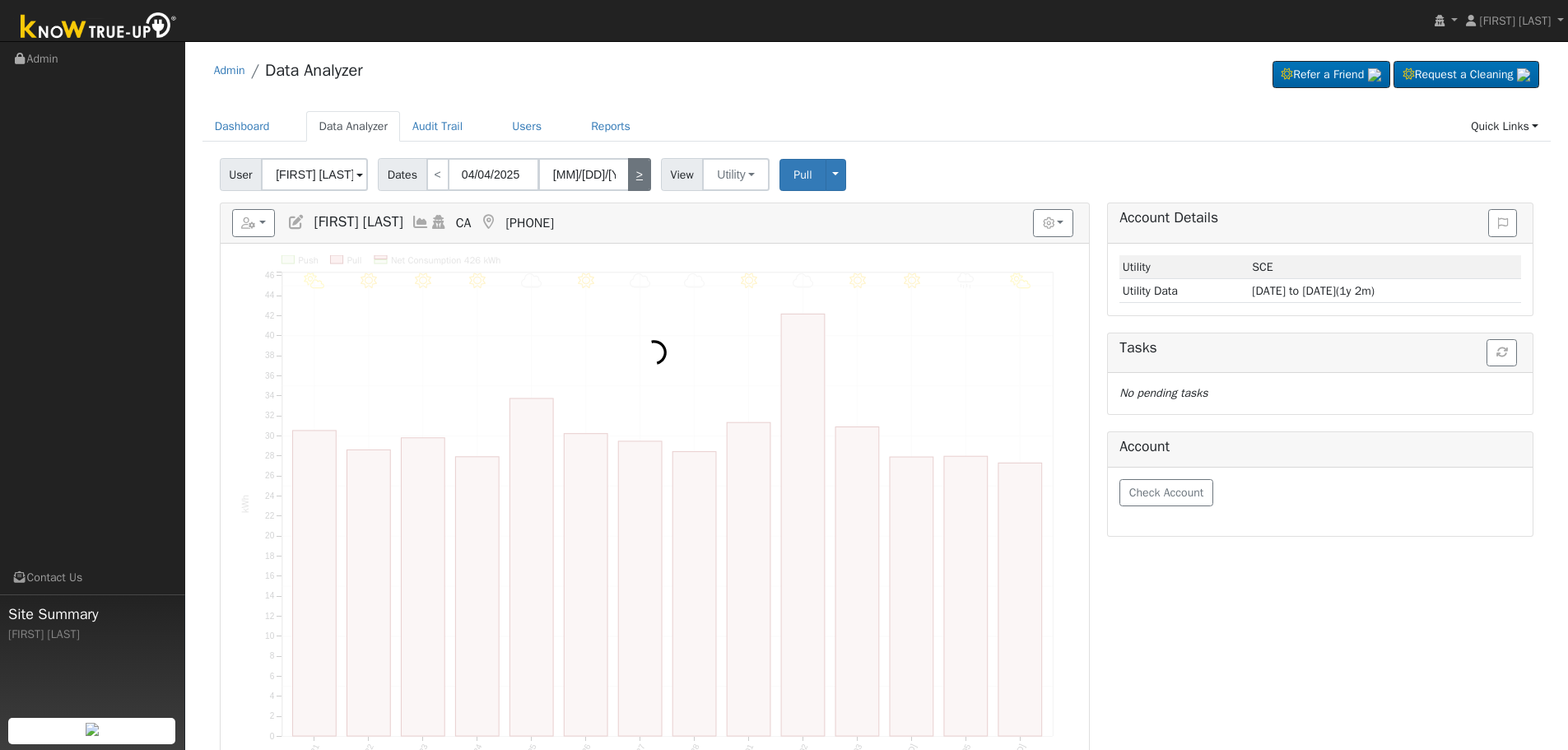 type on "[MM]/[DD]/[YYYY]" 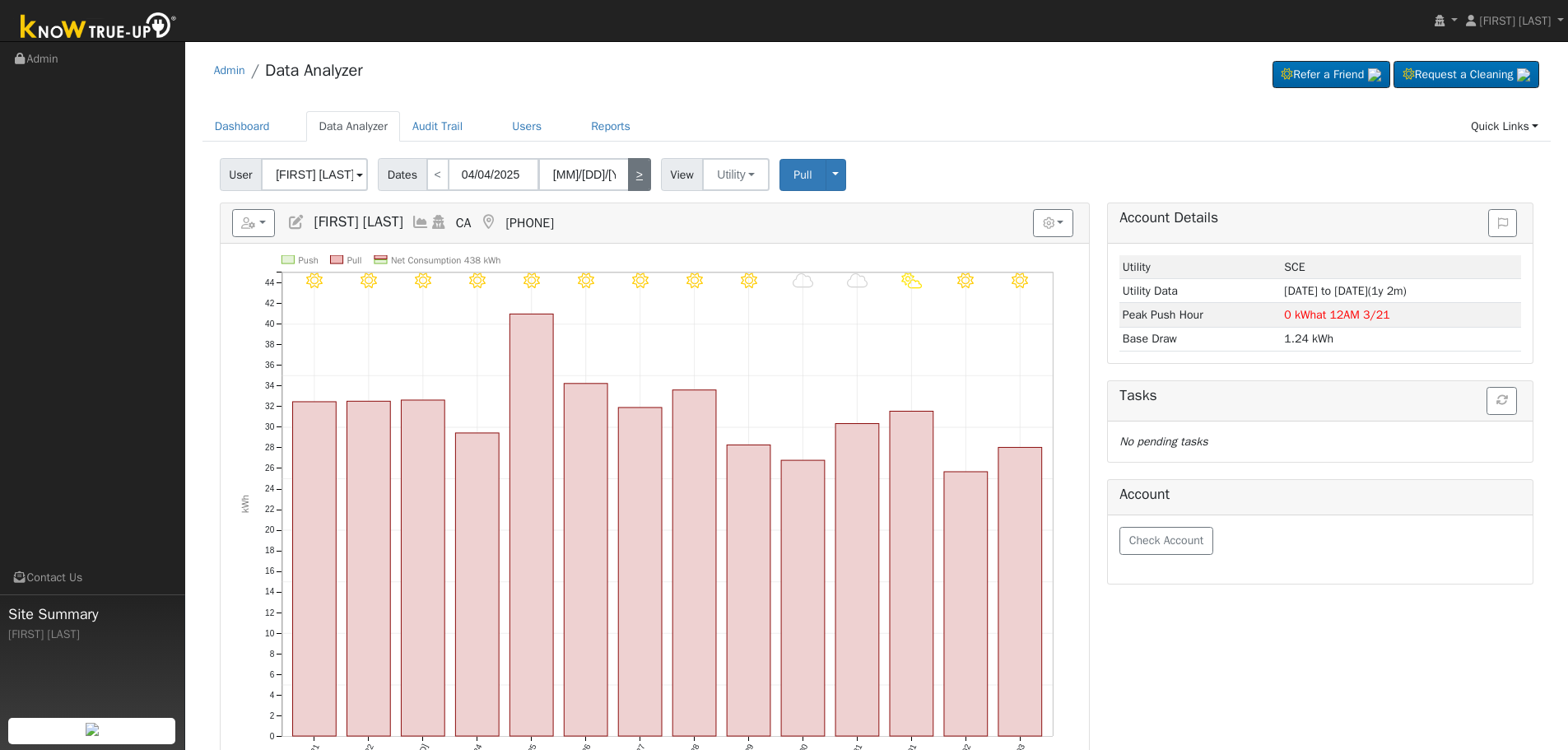 click on ">" at bounding box center (640, 175) 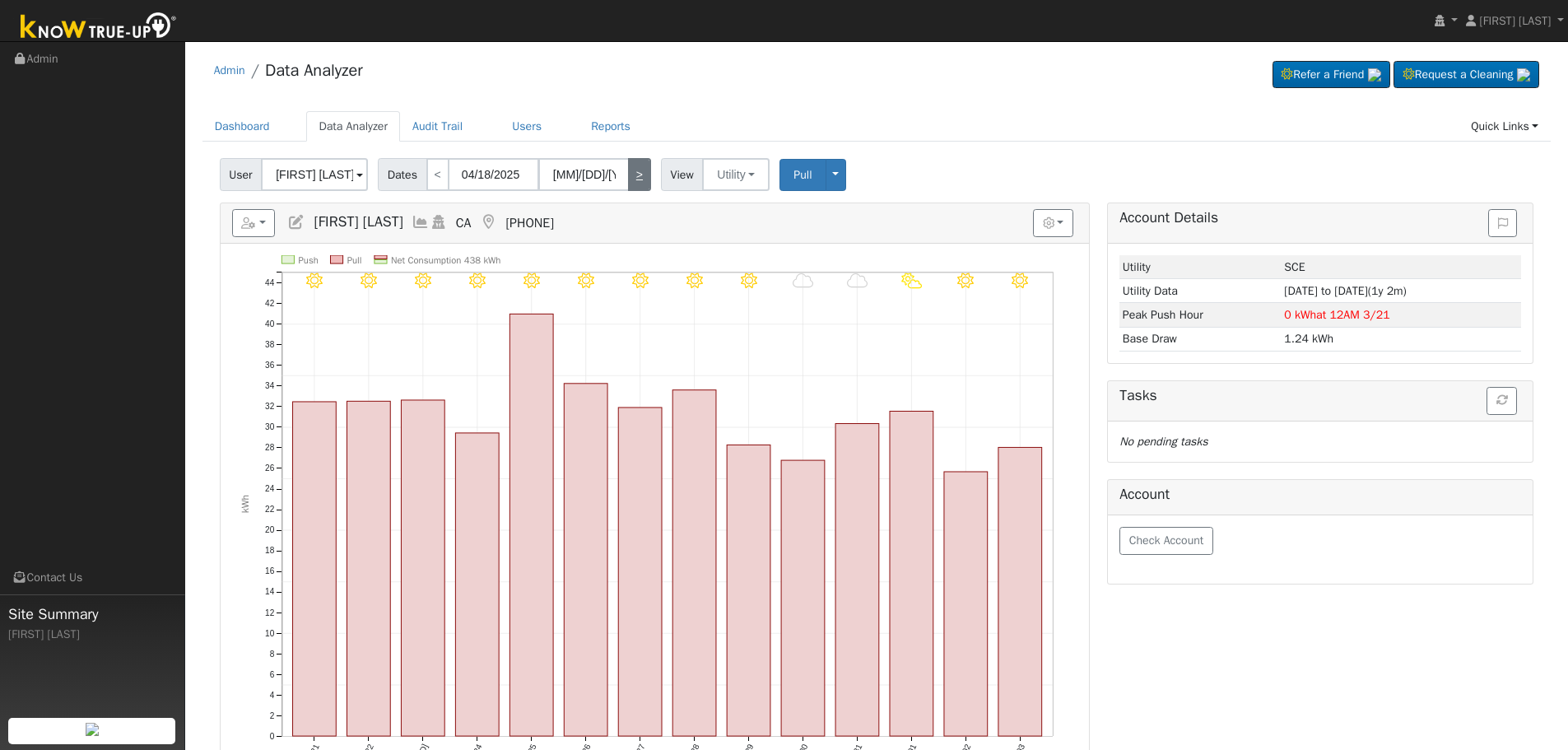 type on "[MM]/[DD]/[YYYY]" 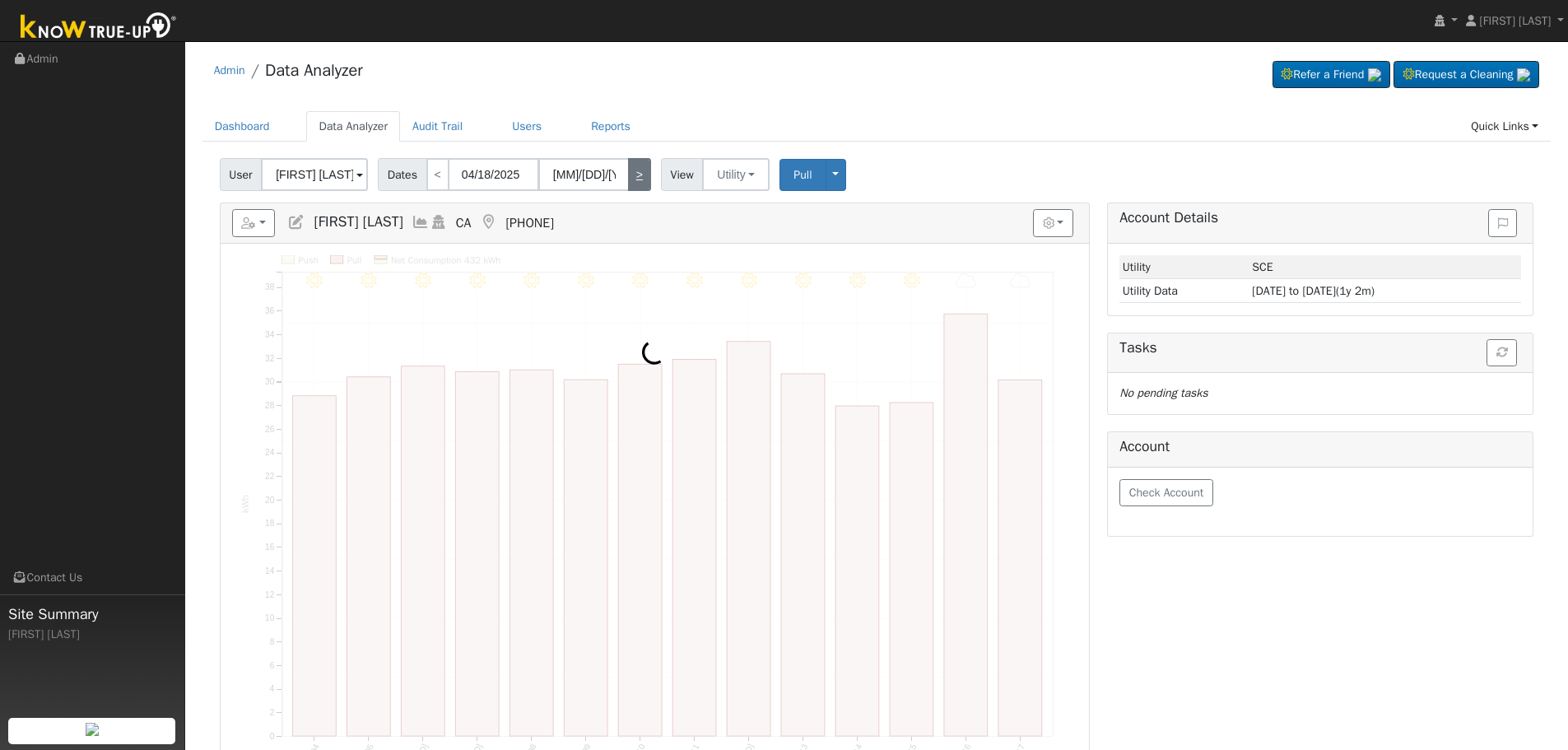 click on ">" at bounding box center [640, 175] 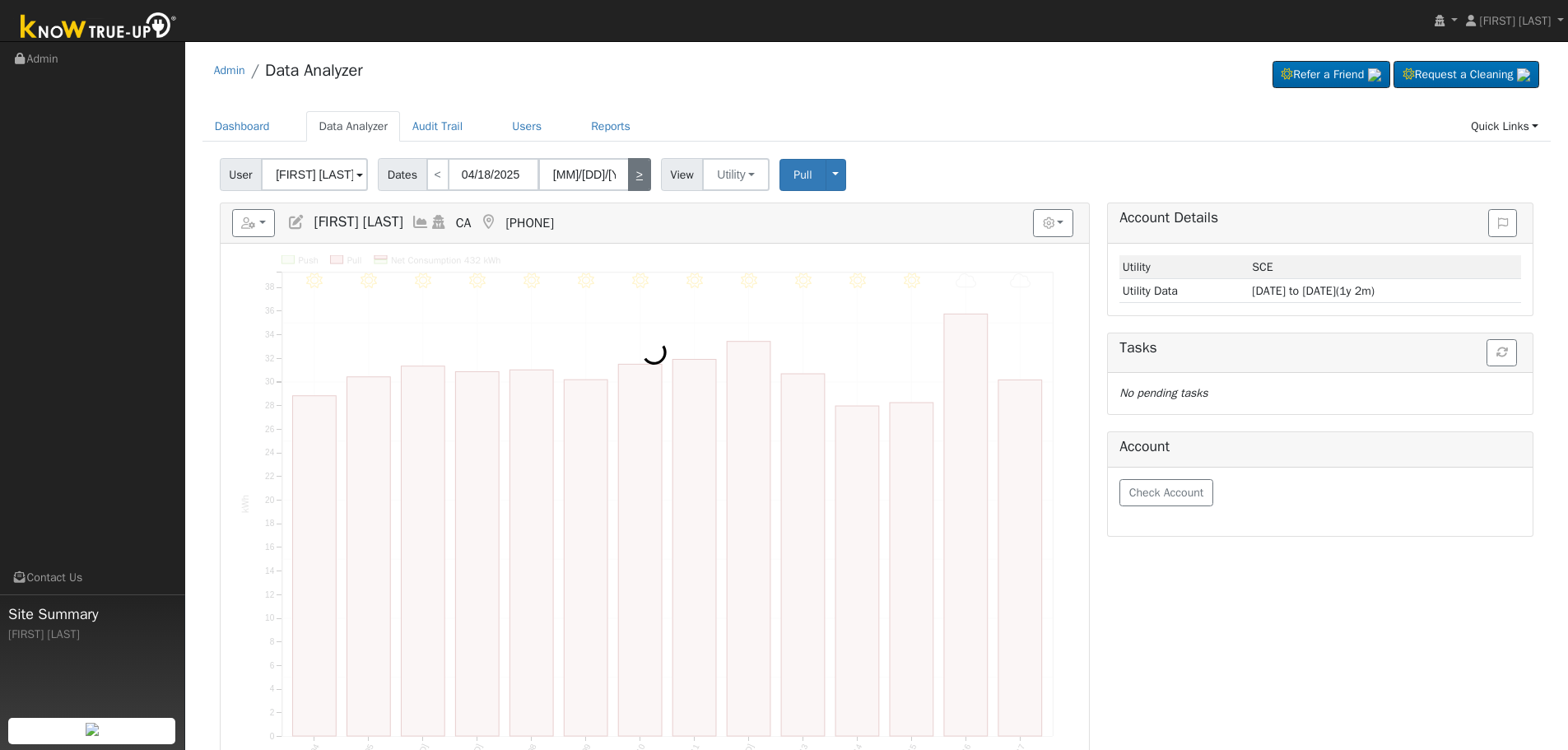 type on "[DATE]" 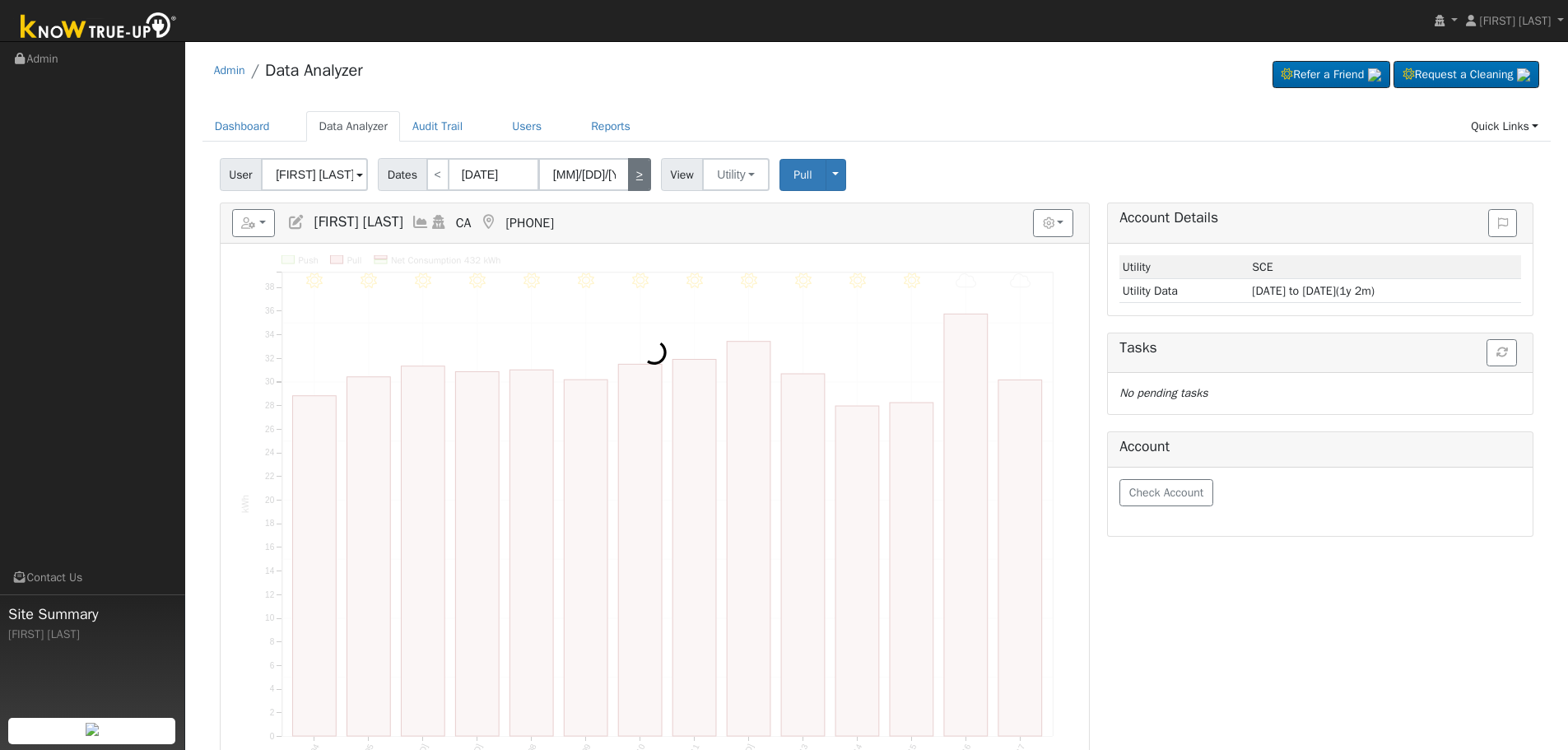 type on "[MM]/[DD]/[YYYY]" 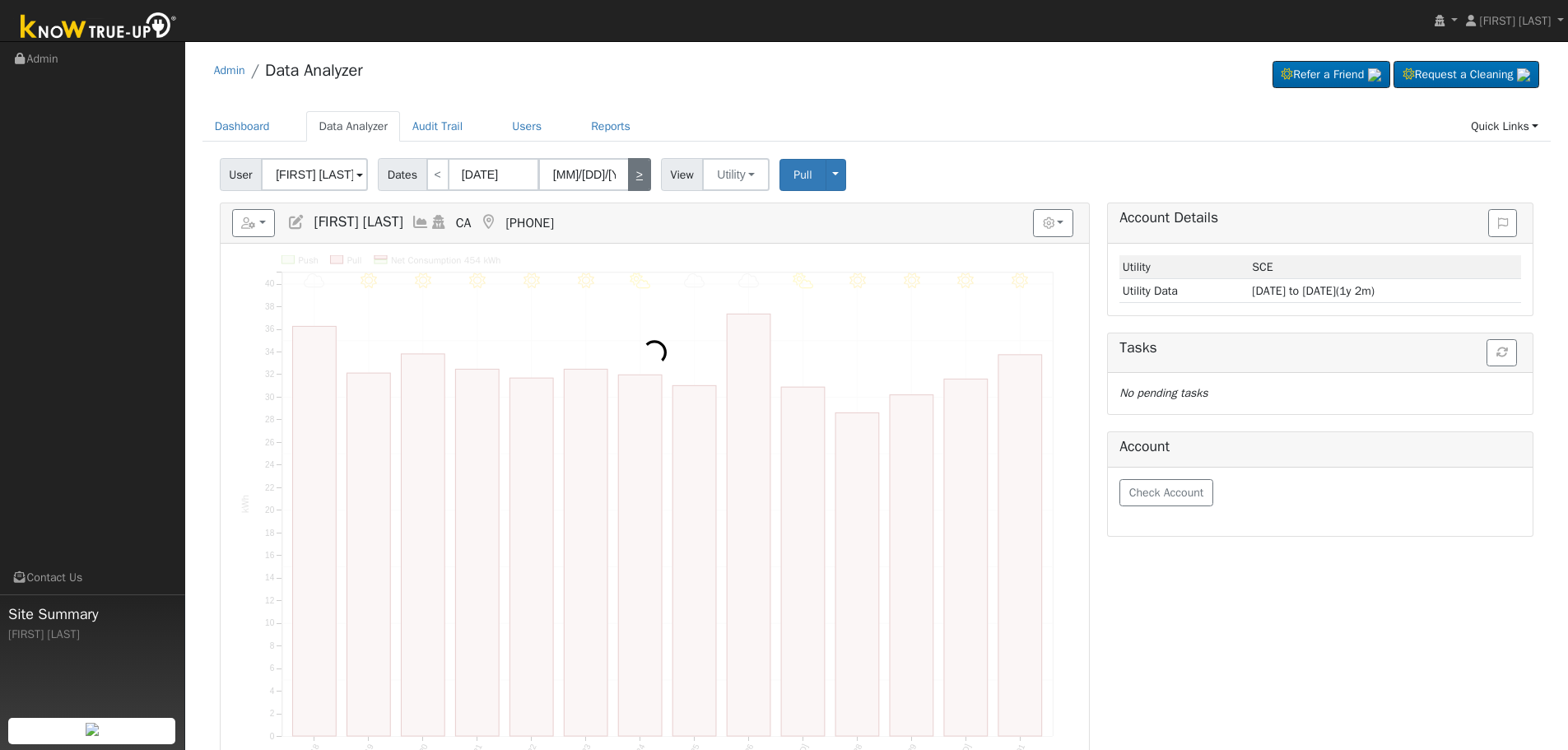 click on ">" at bounding box center (640, 175) 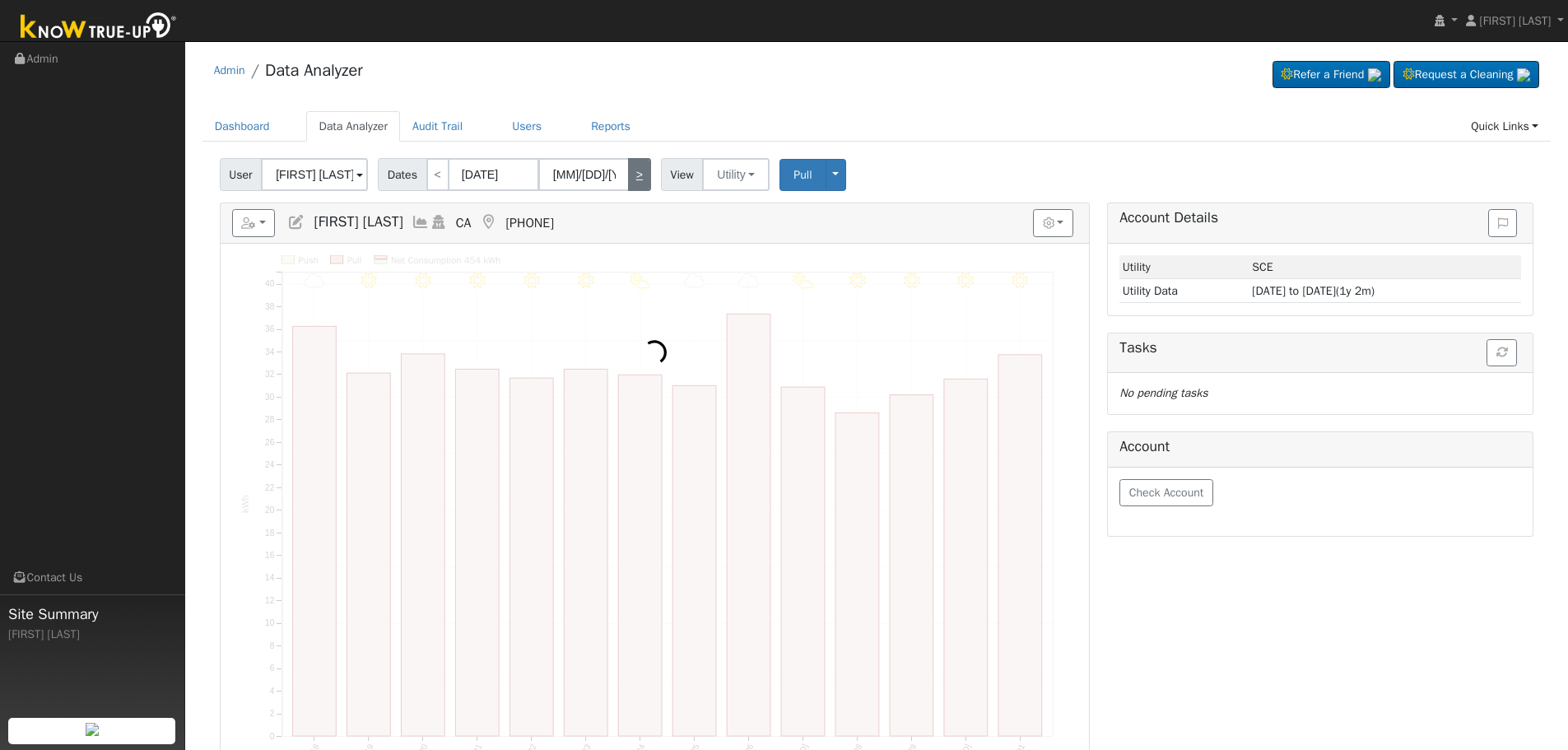 type on "[DATE]" 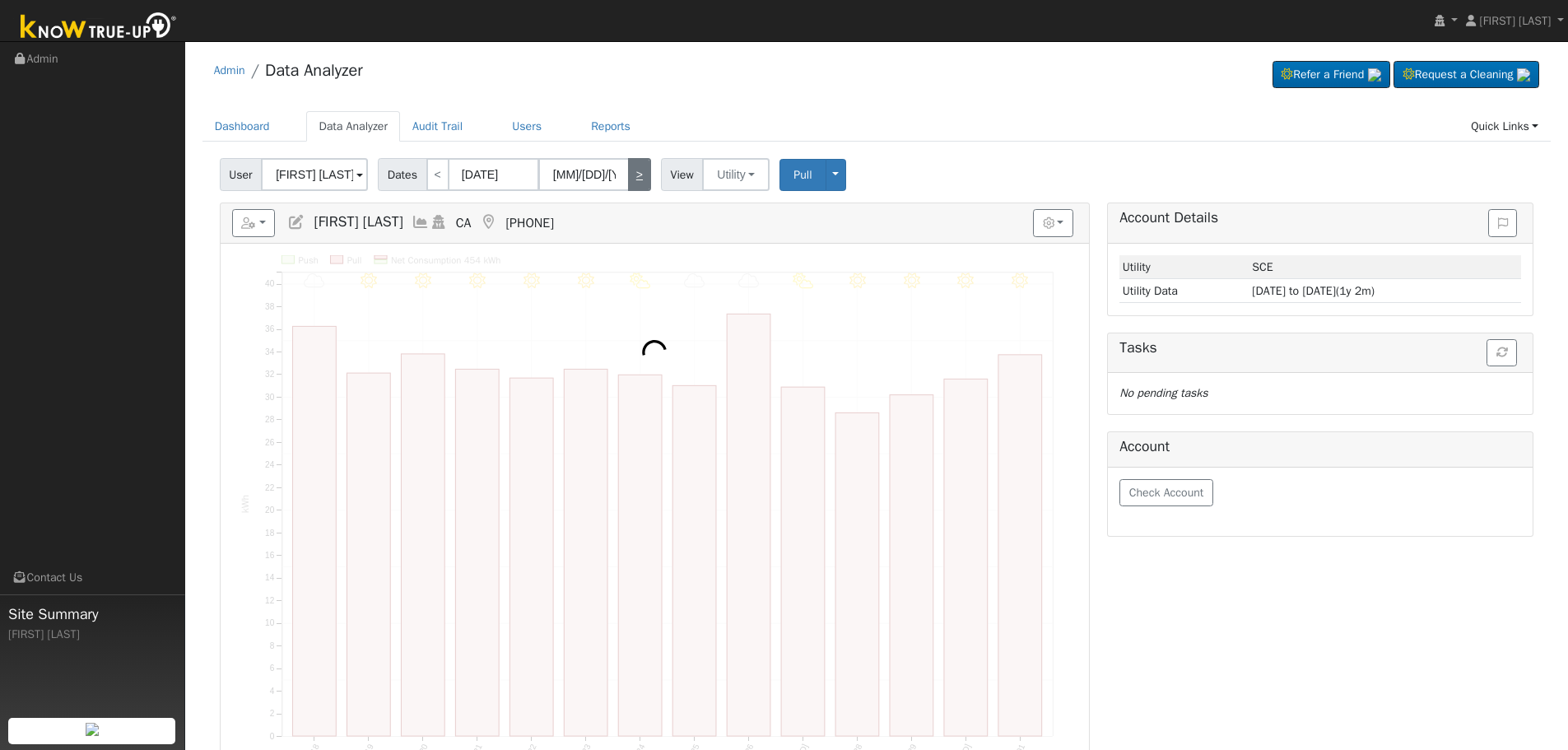 type on "[MM]/[DD]/[YYYY]" 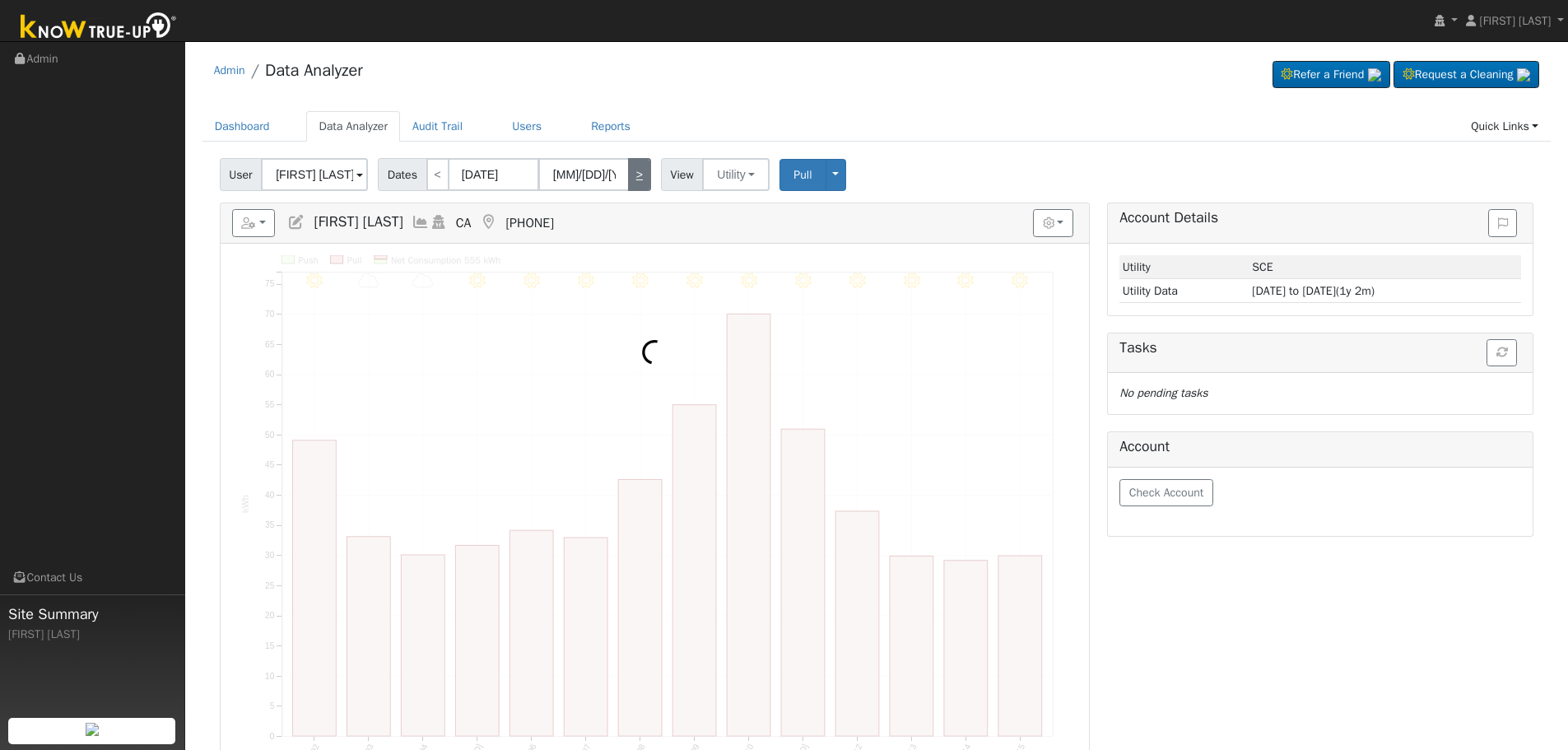 click on ">" at bounding box center [640, 175] 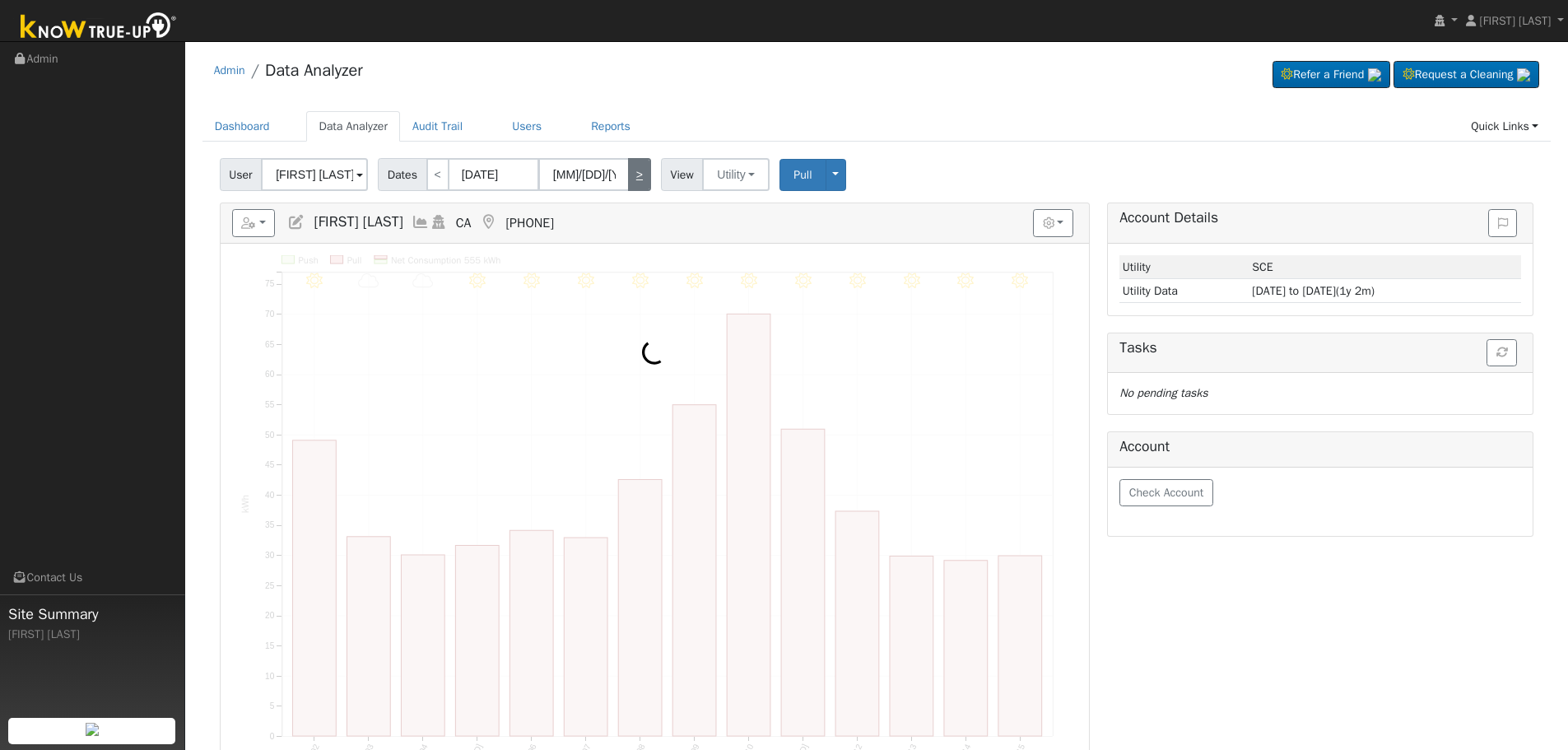 type on "[DATE]" 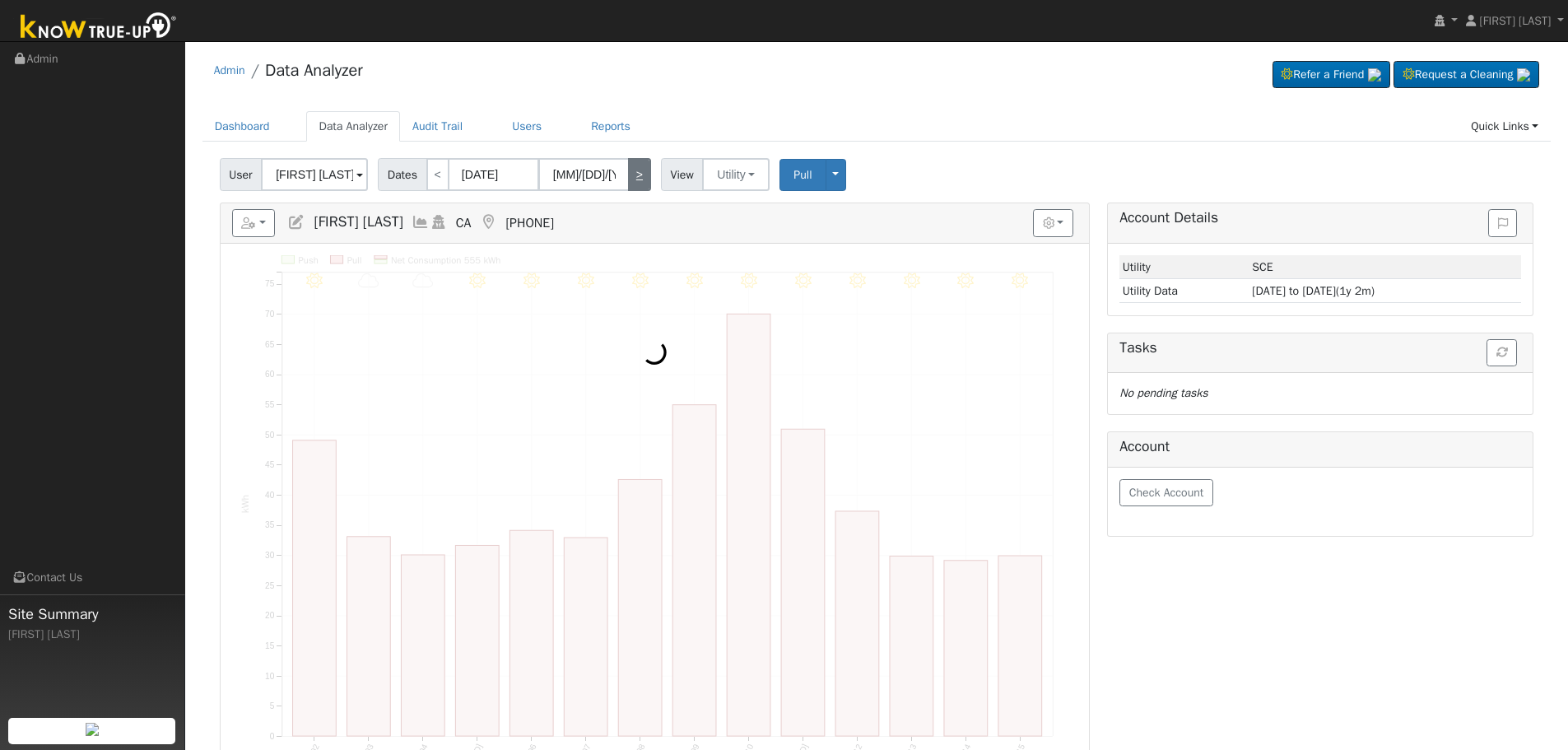 type on "06/12/2025" 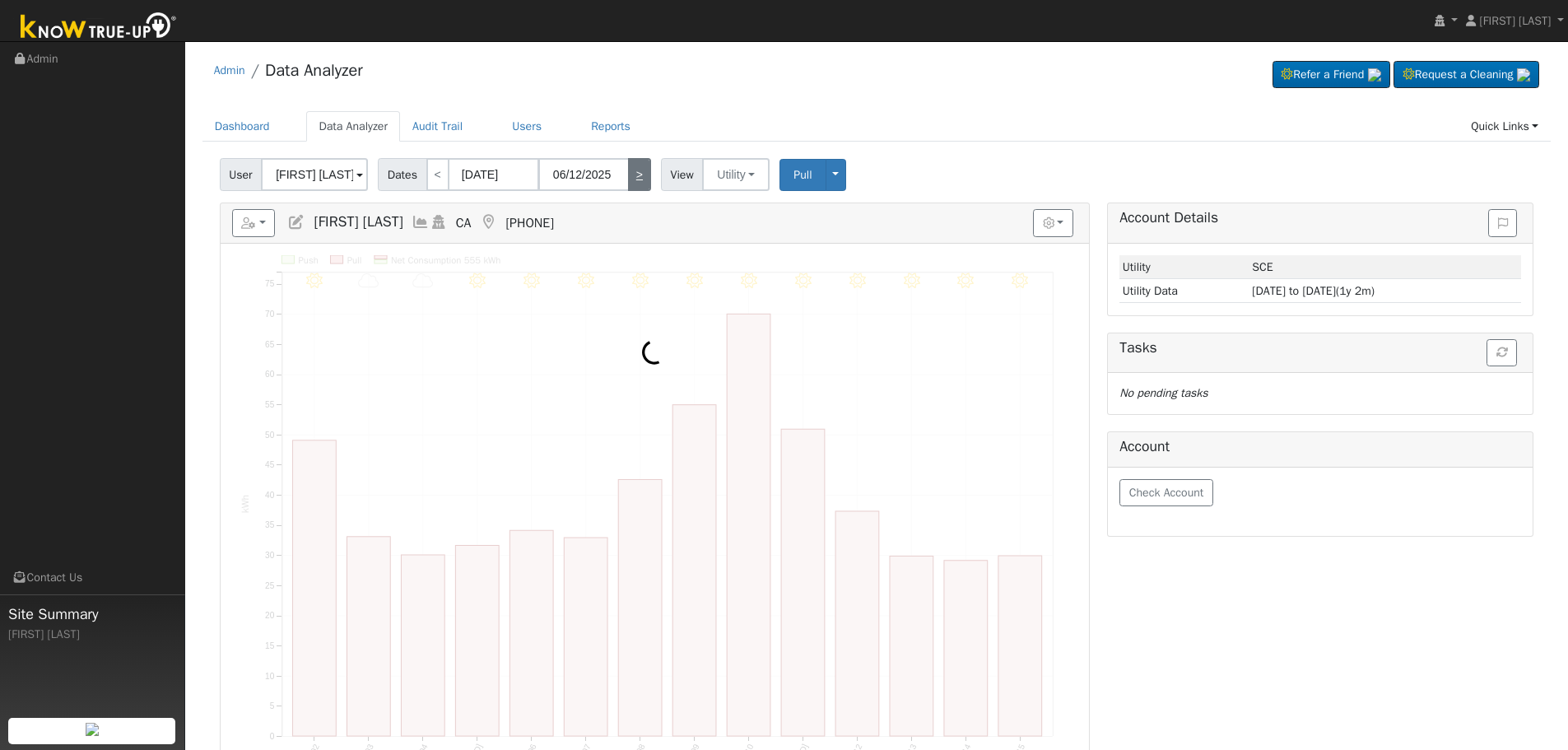 click on ">" at bounding box center (640, 175) 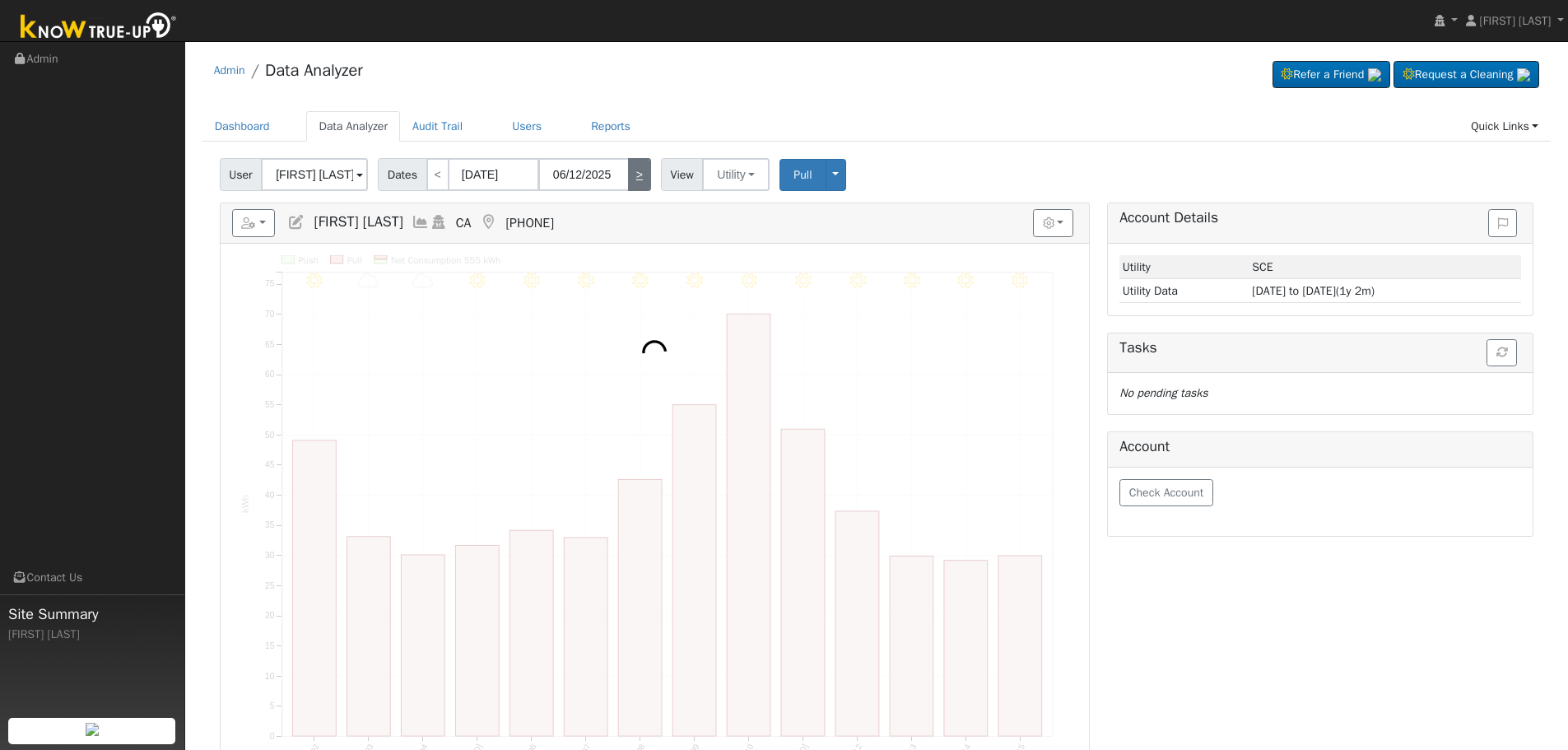 type on "06/13/2025" 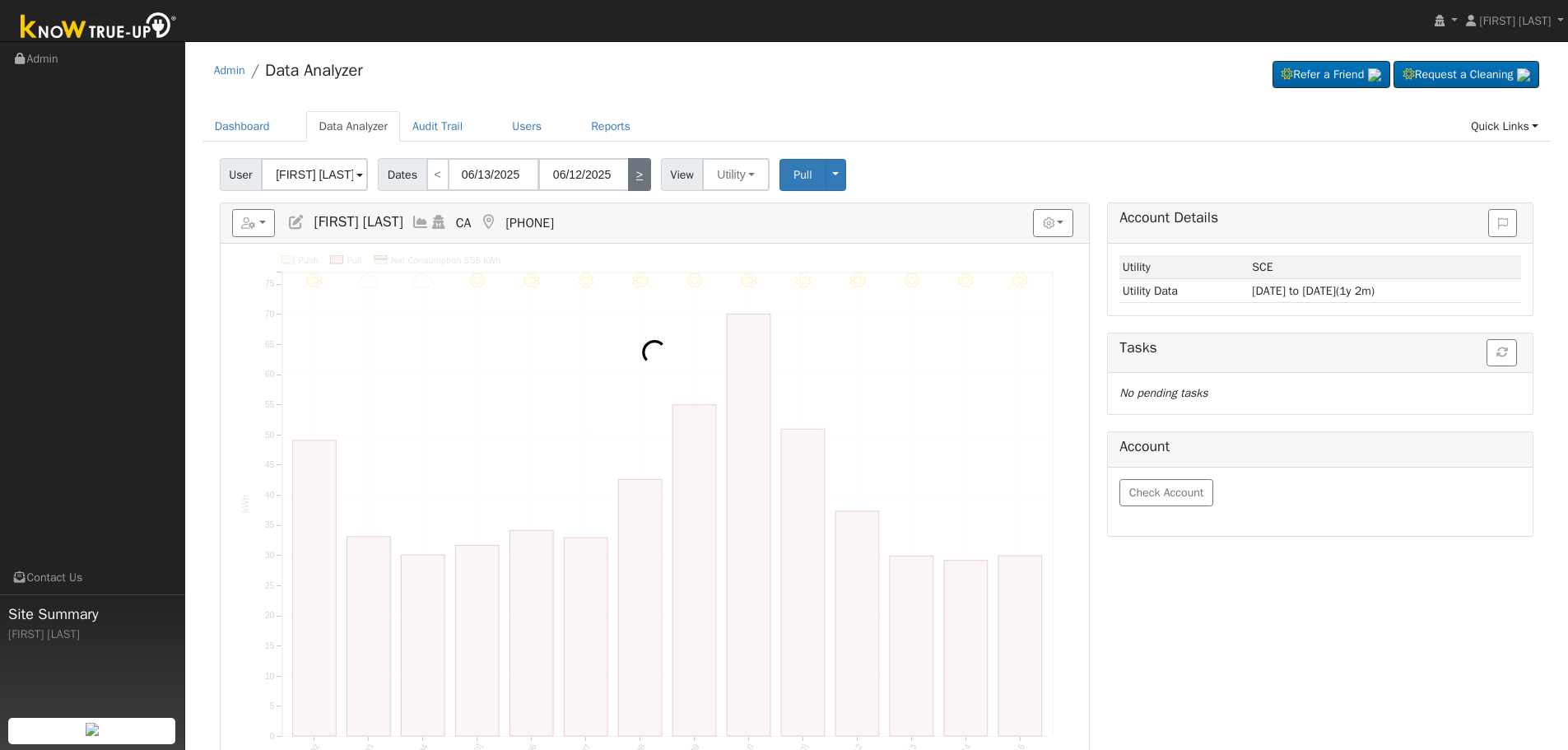 type on "06/26/2025" 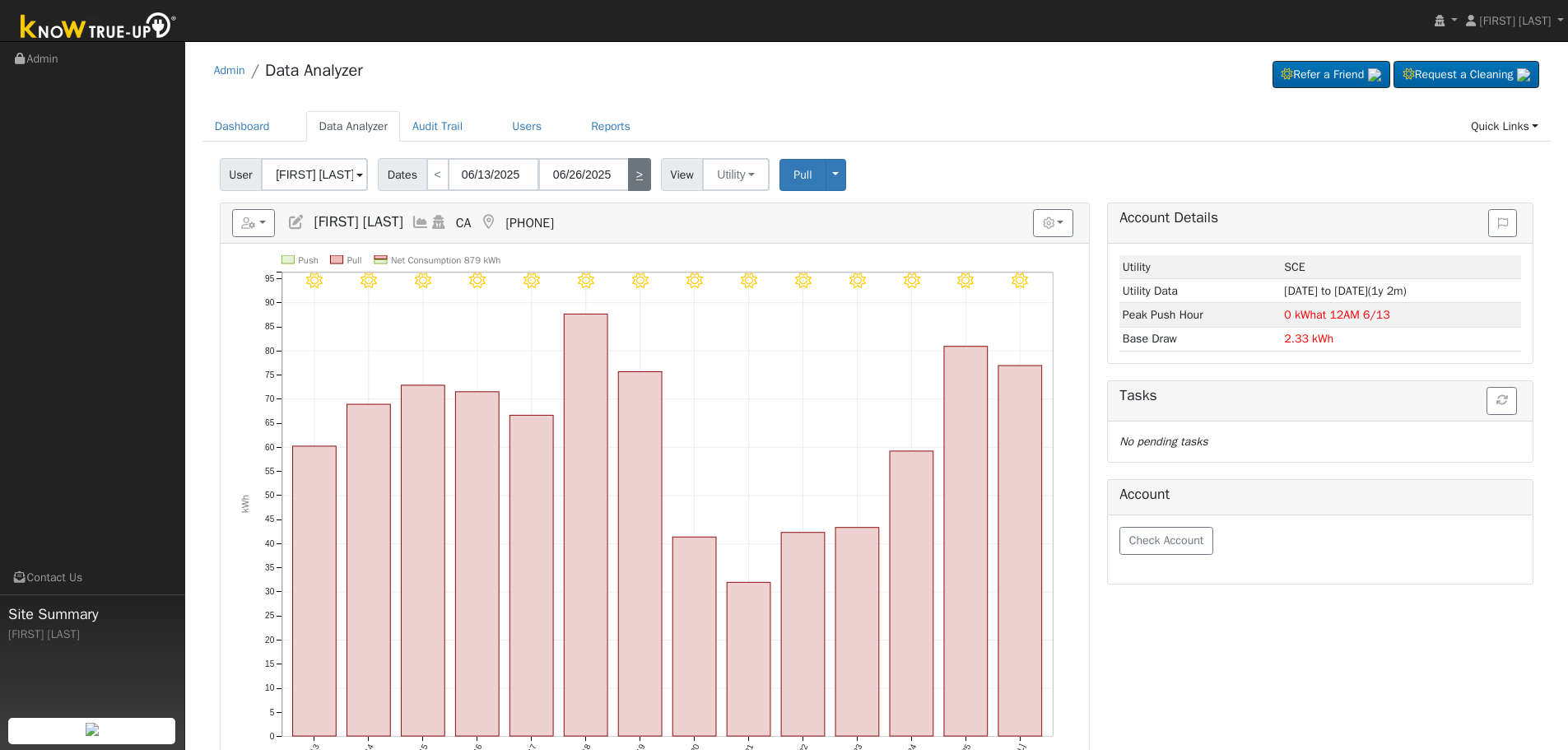 click on ">" at bounding box center (640, 175) 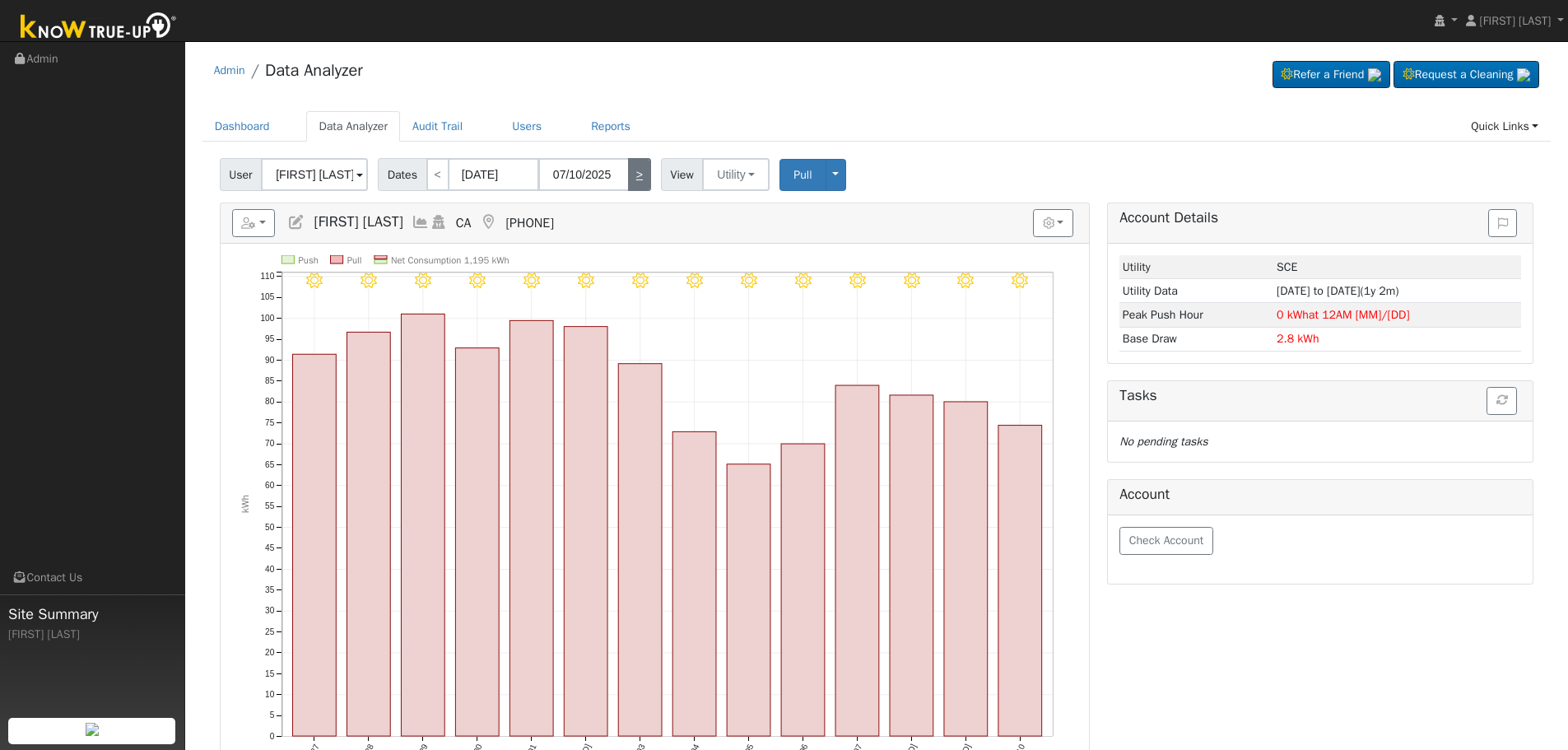click on ">" at bounding box center [640, 175] 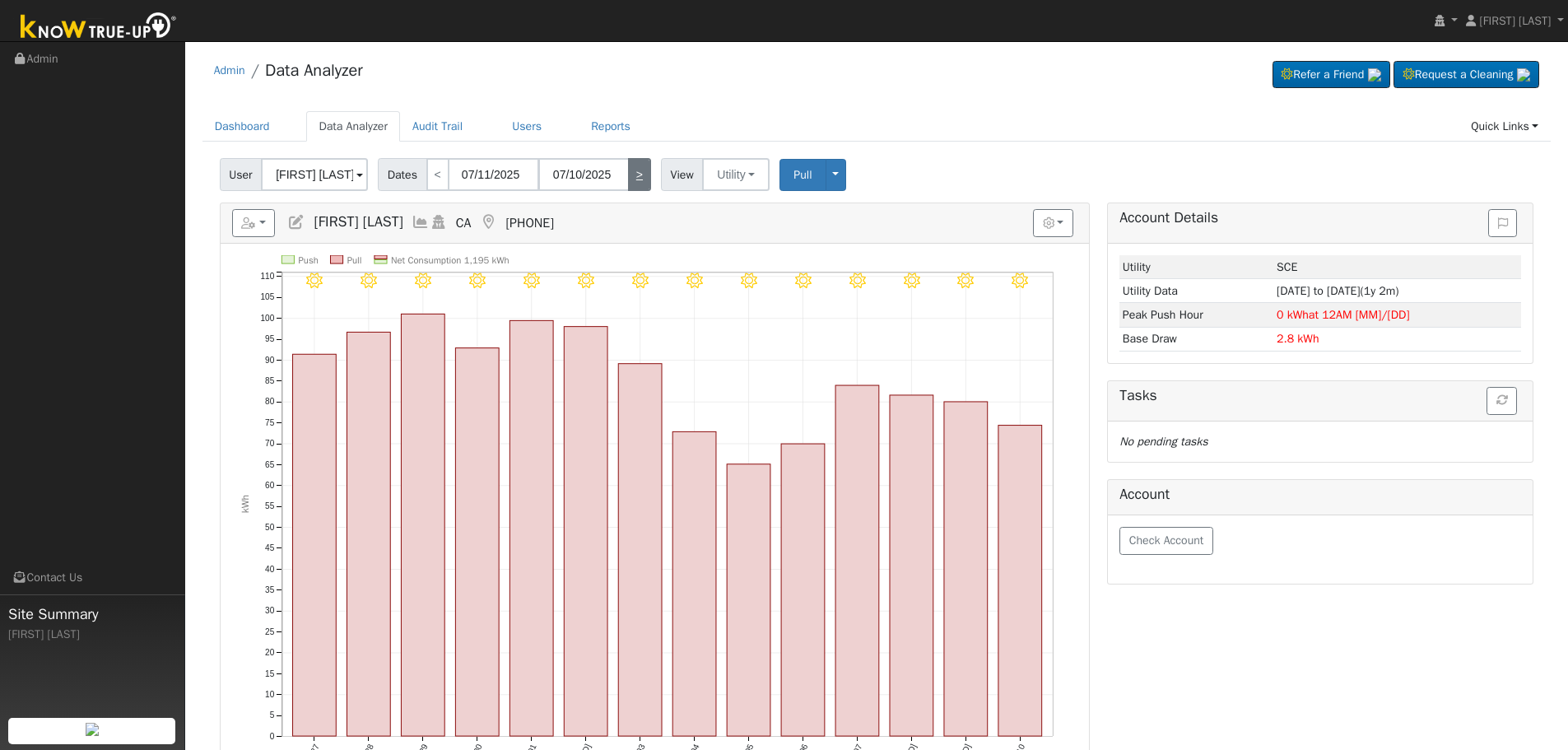 type on "07/24/2025" 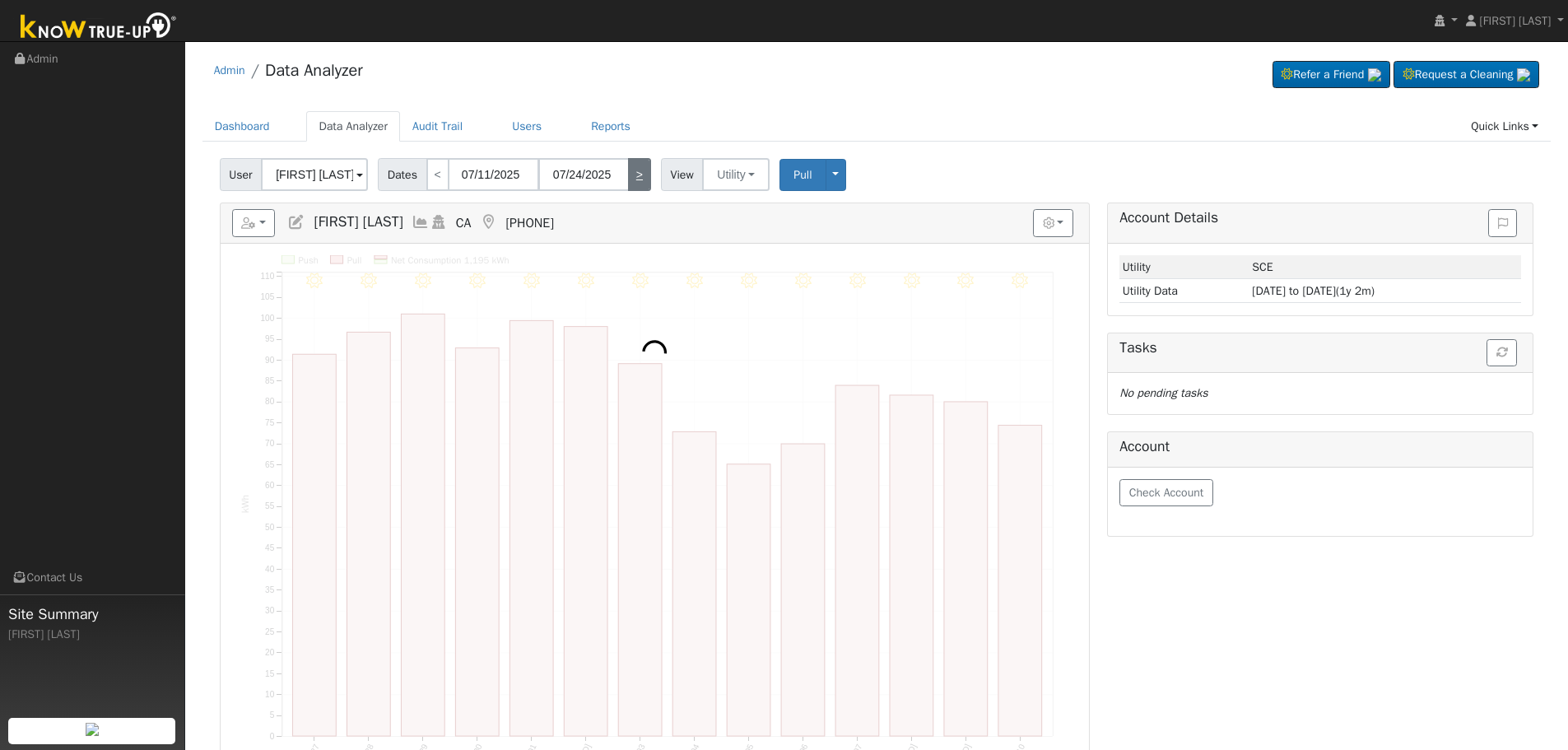 click on ">" at bounding box center (640, 175) 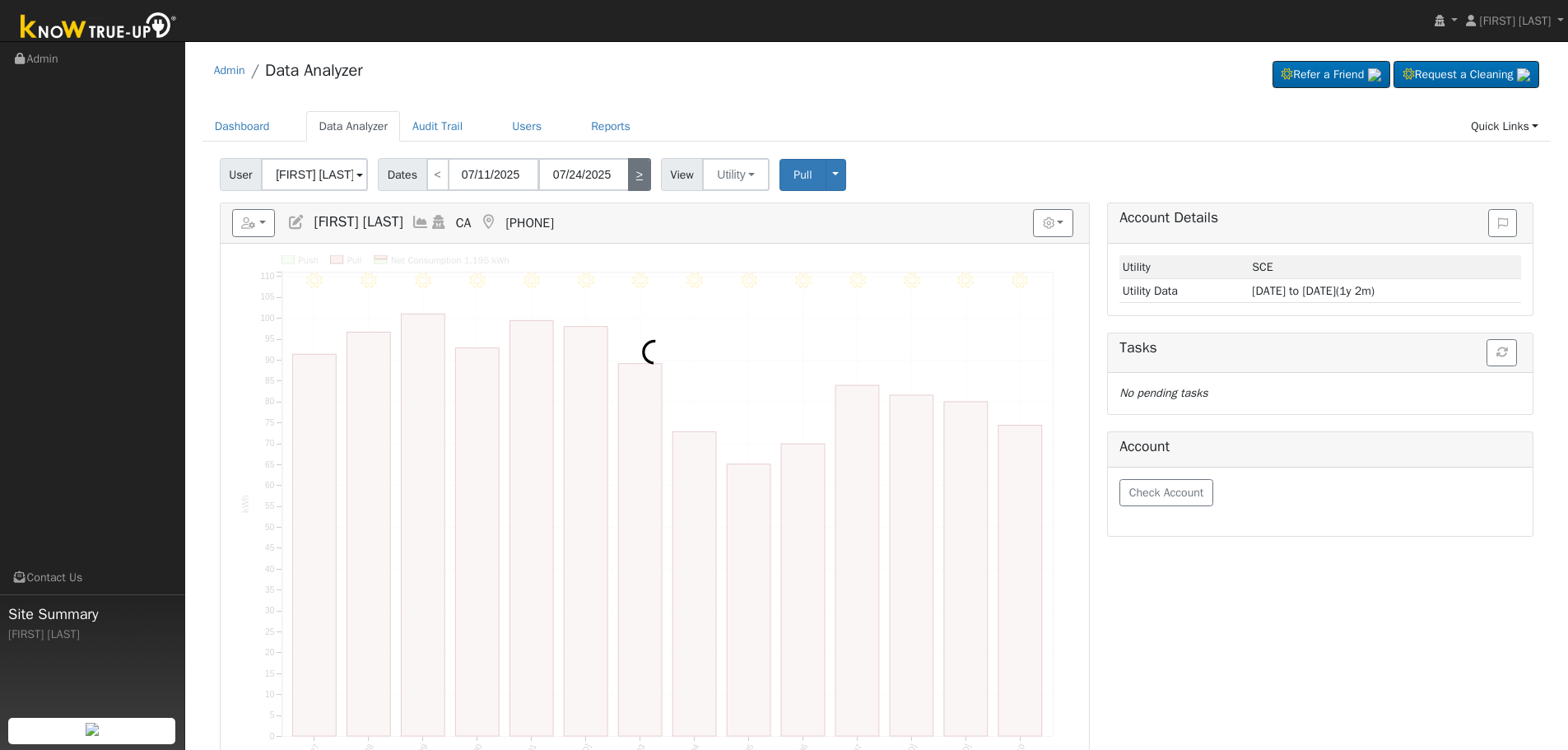 type on "07/25/2025" 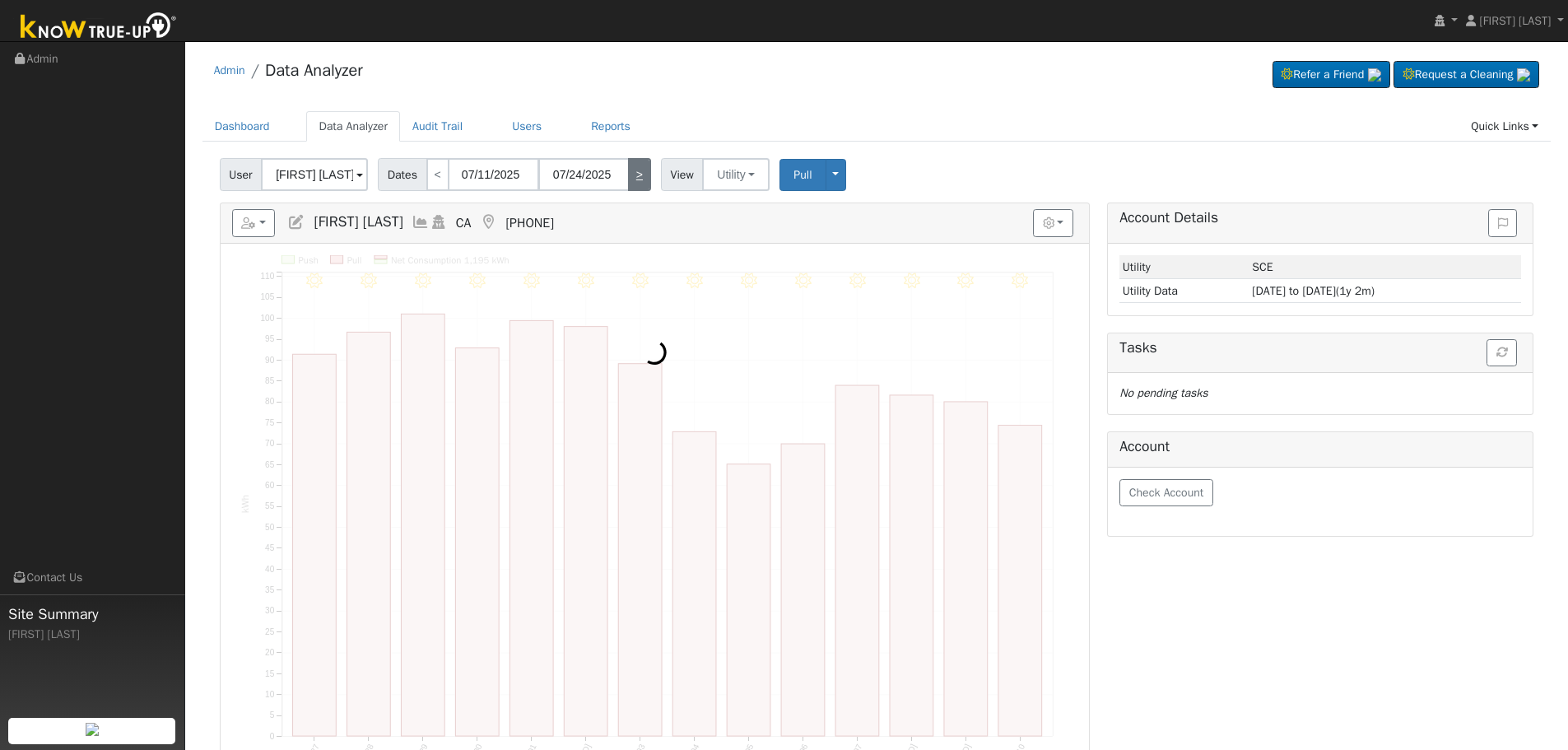 type on "08/07/2025" 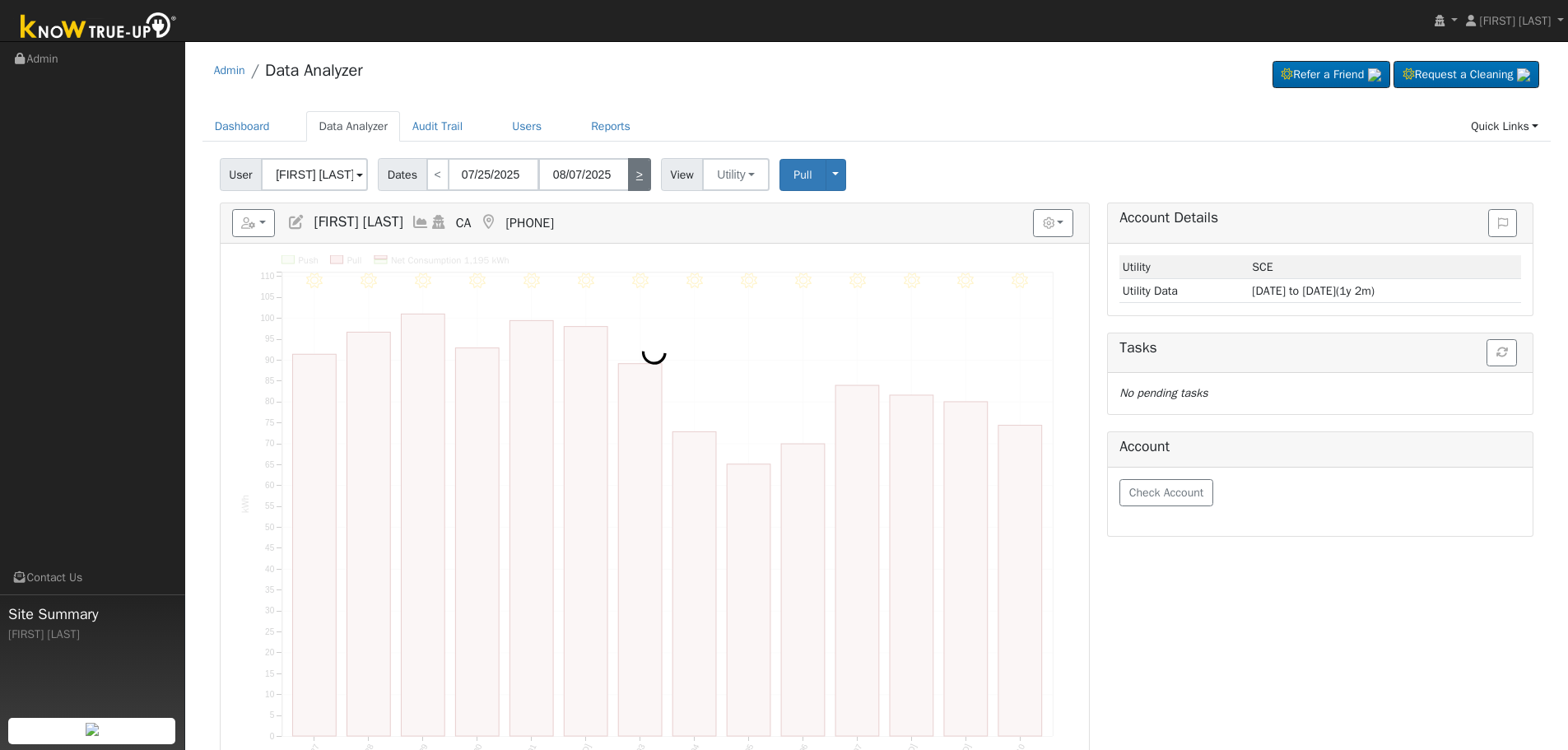 click on ">" at bounding box center (640, 175) 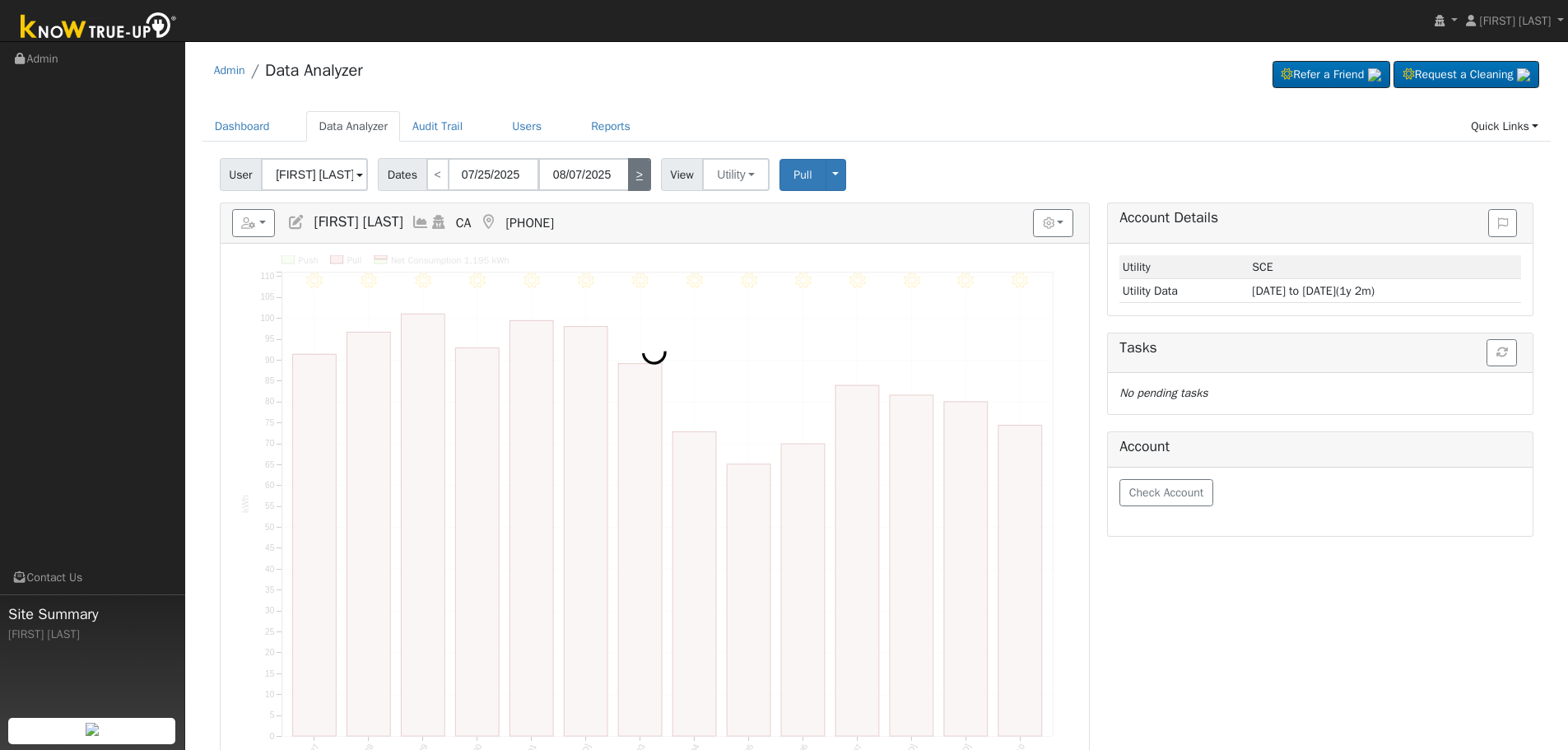 type on "08/08/2025" 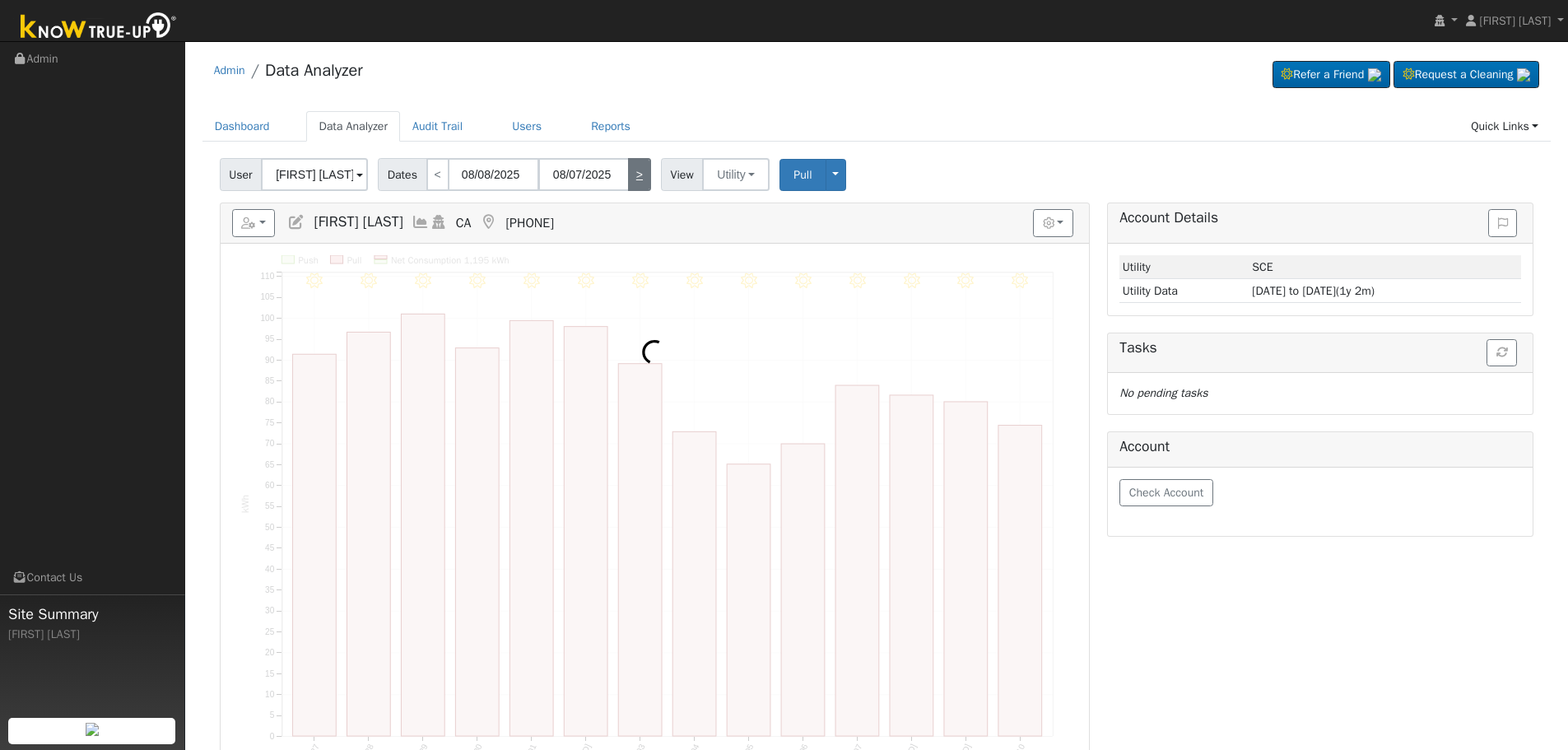 type on "08/21/2025" 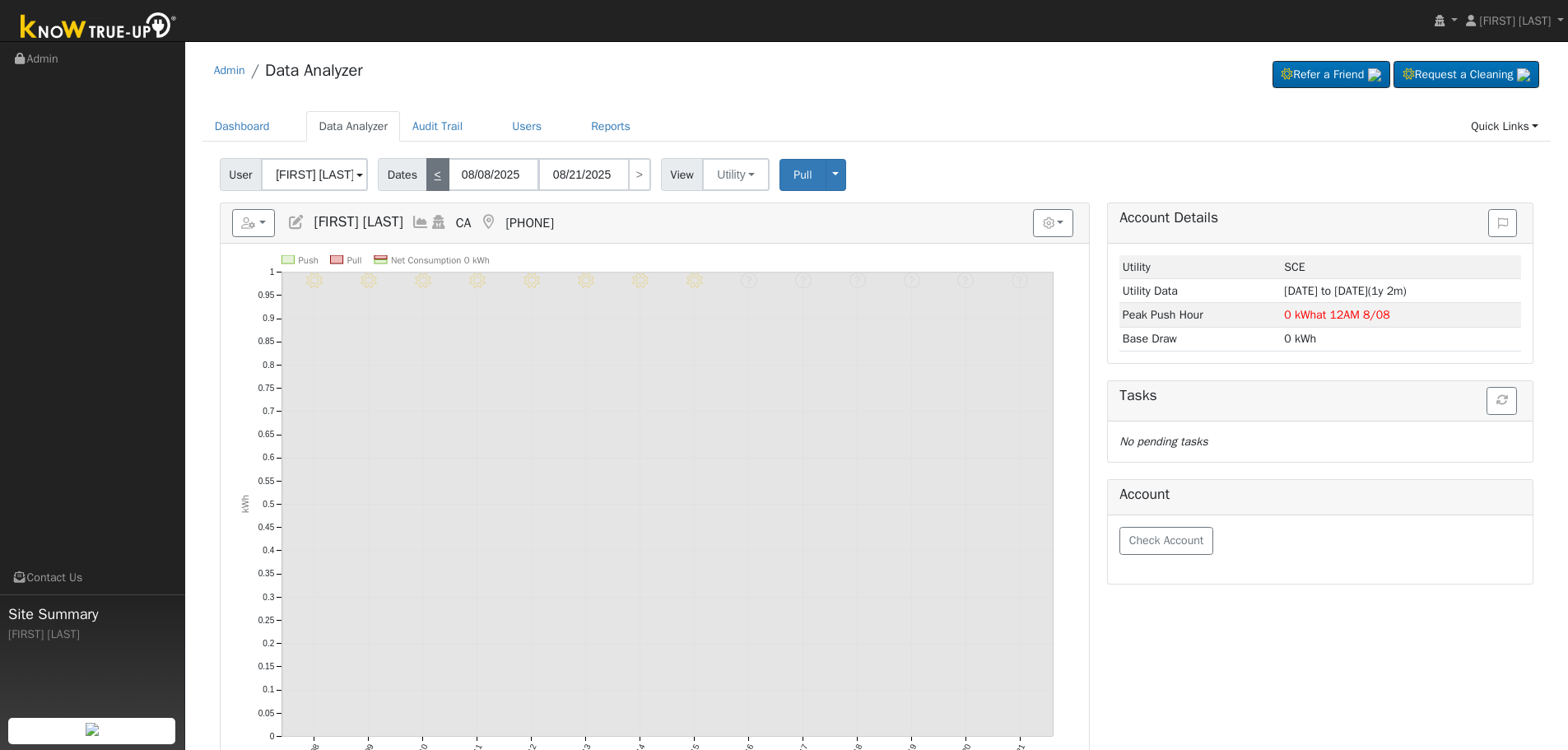 click on "<" at bounding box center (438, 175) 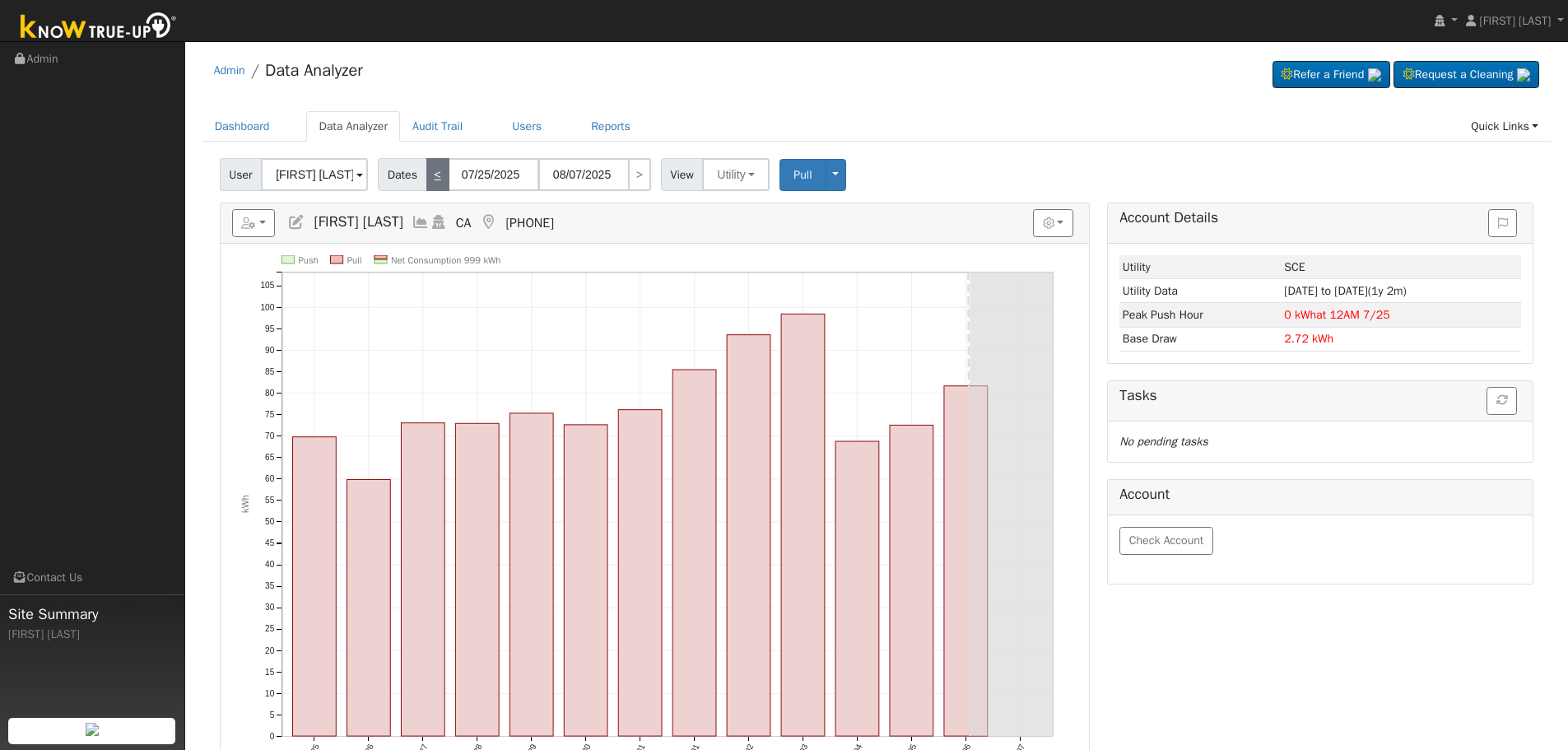 click on "<" at bounding box center [438, 175] 